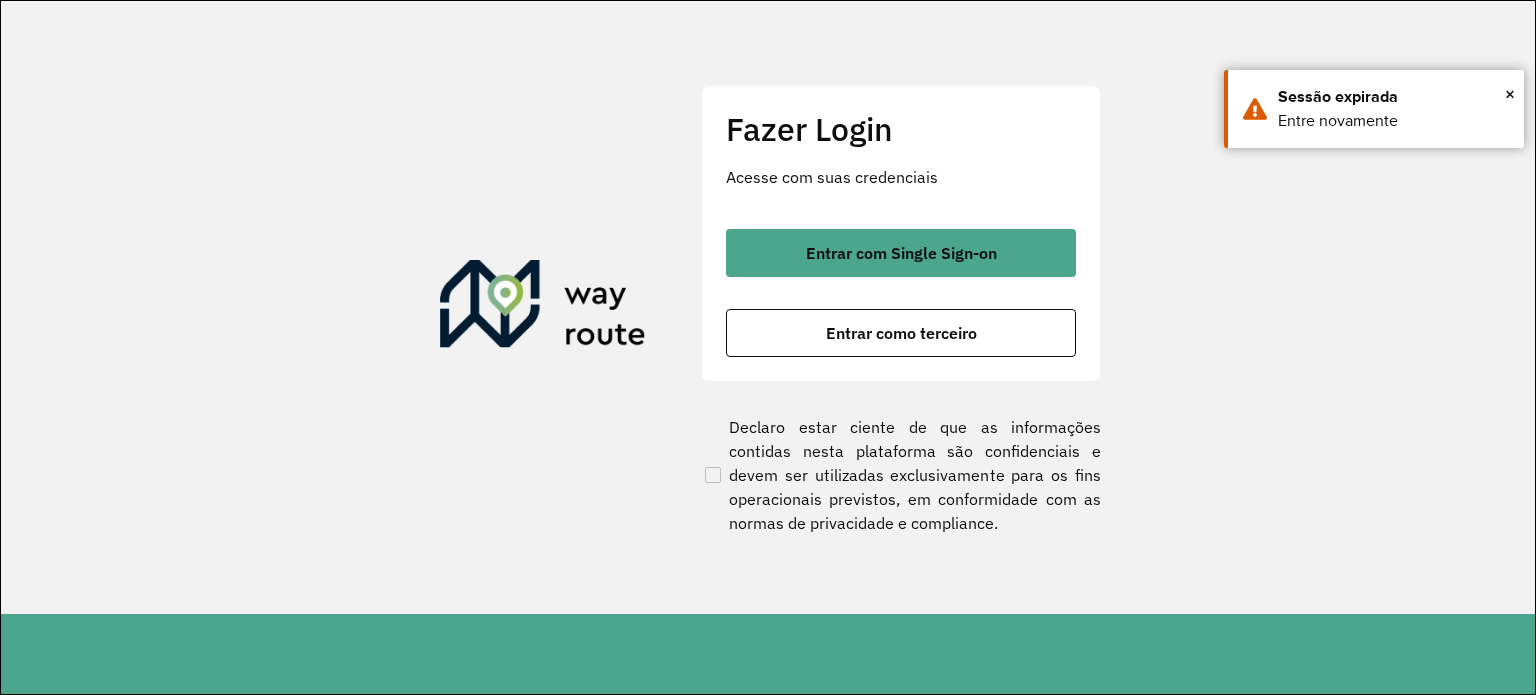 scroll, scrollTop: 0, scrollLeft: 0, axis: both 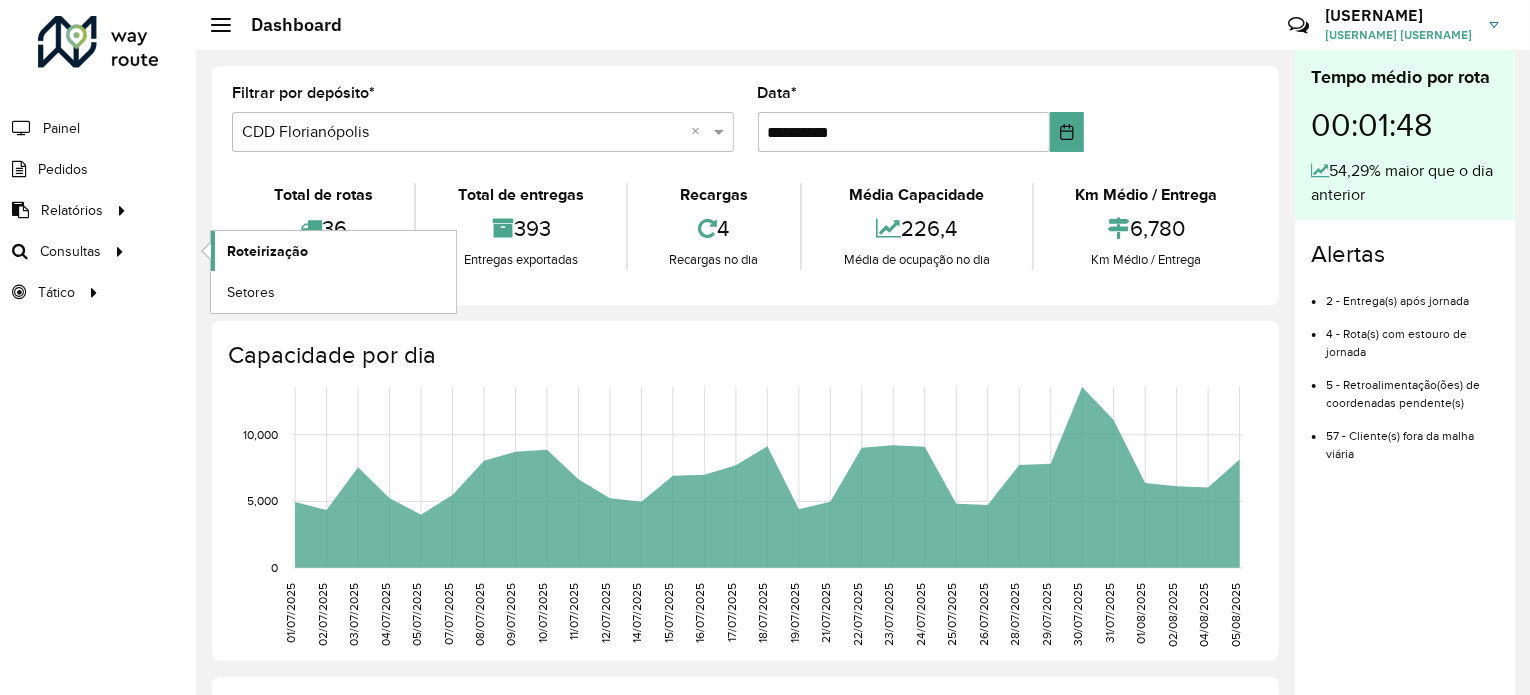 click on "Roteirização" 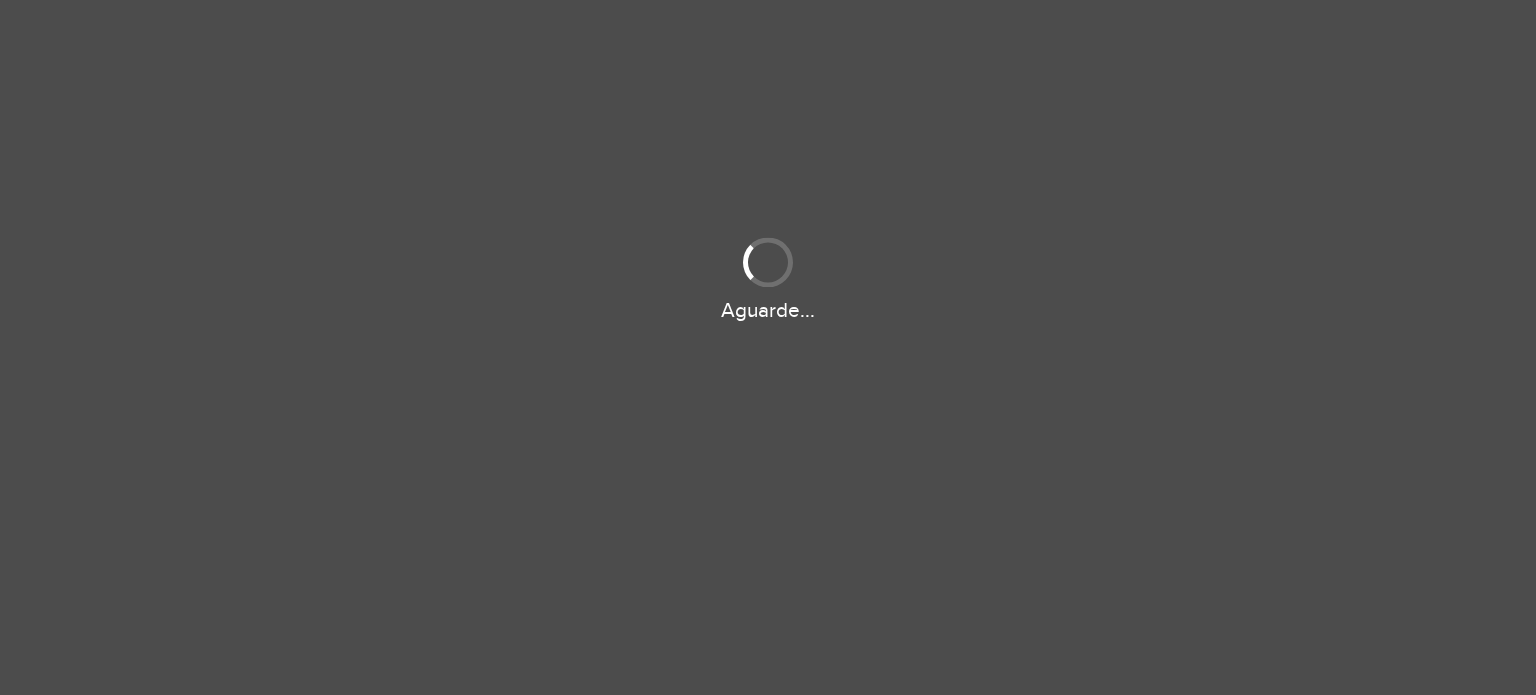 scroll, scrollTop: 0, scrollLeft: 0, axis: both 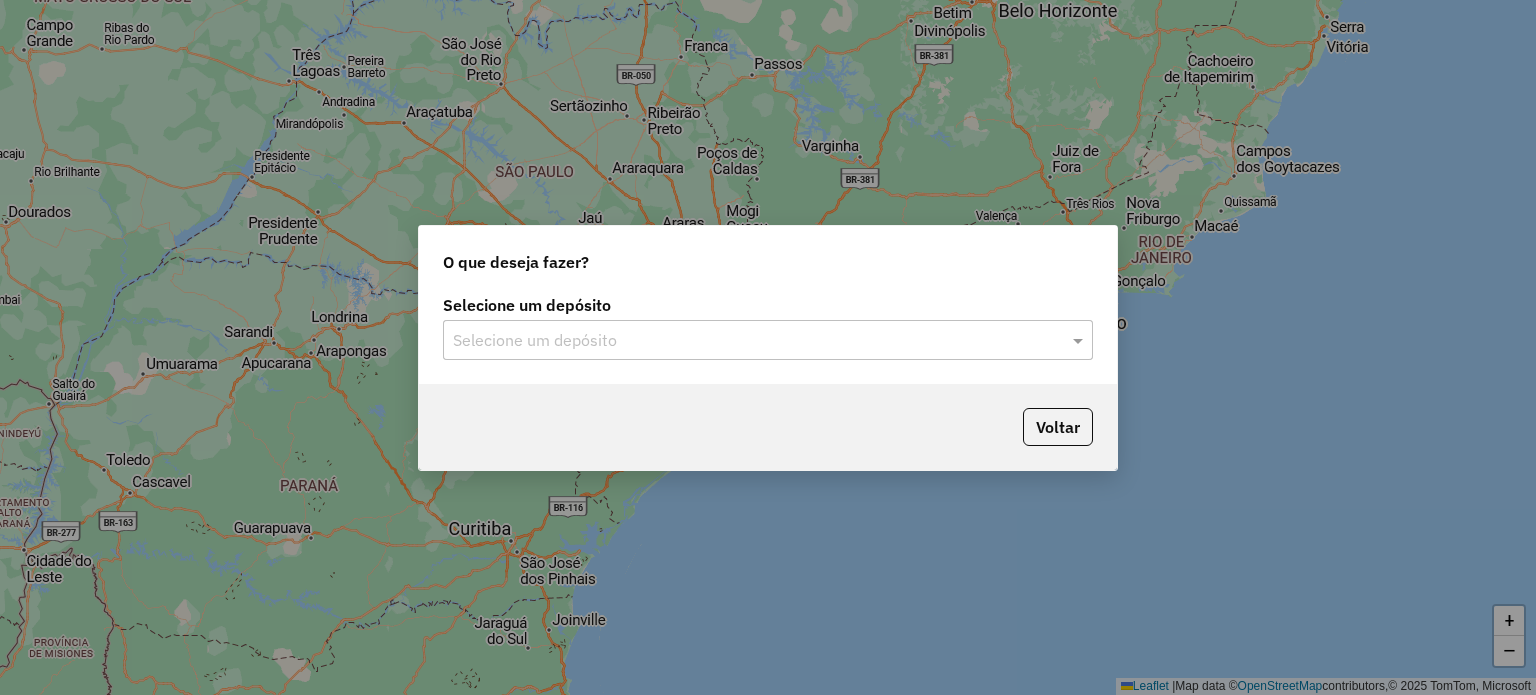 click on "Selecione um depósito" 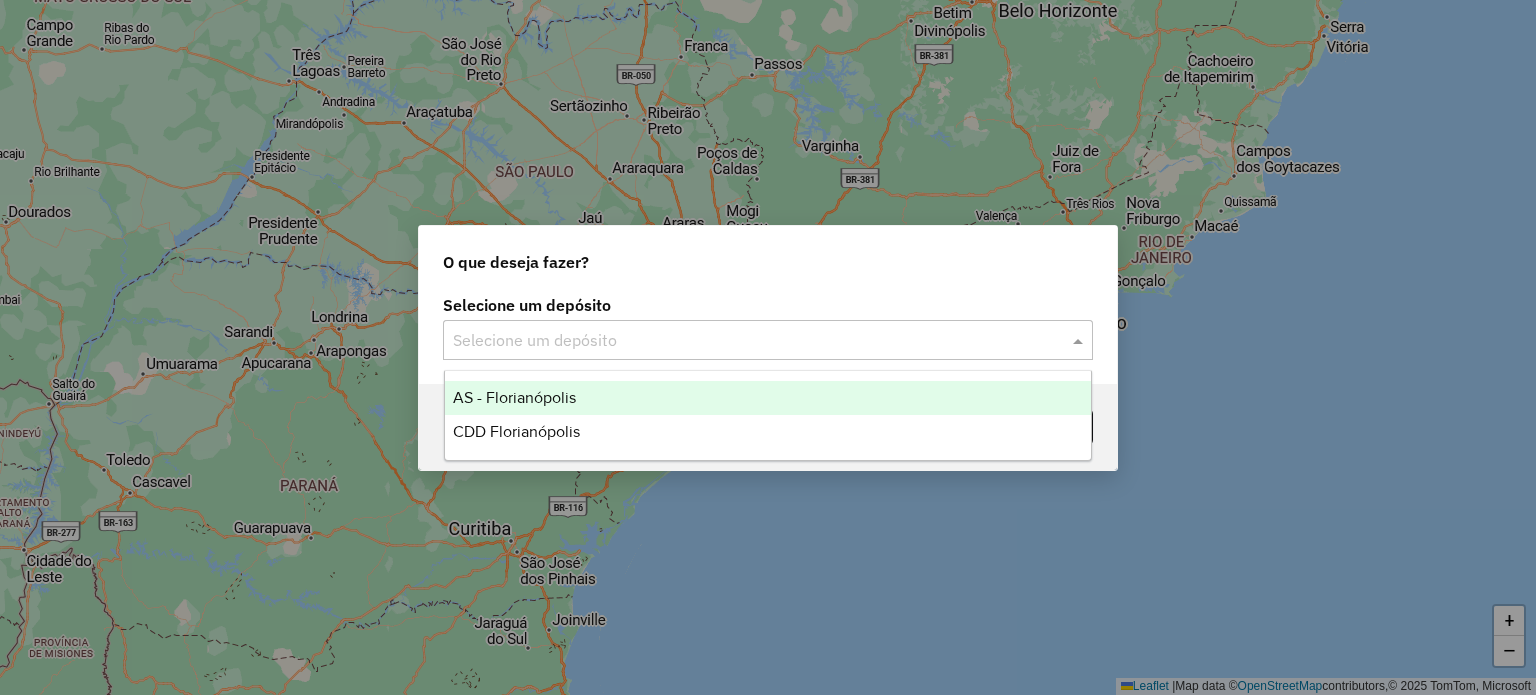 click 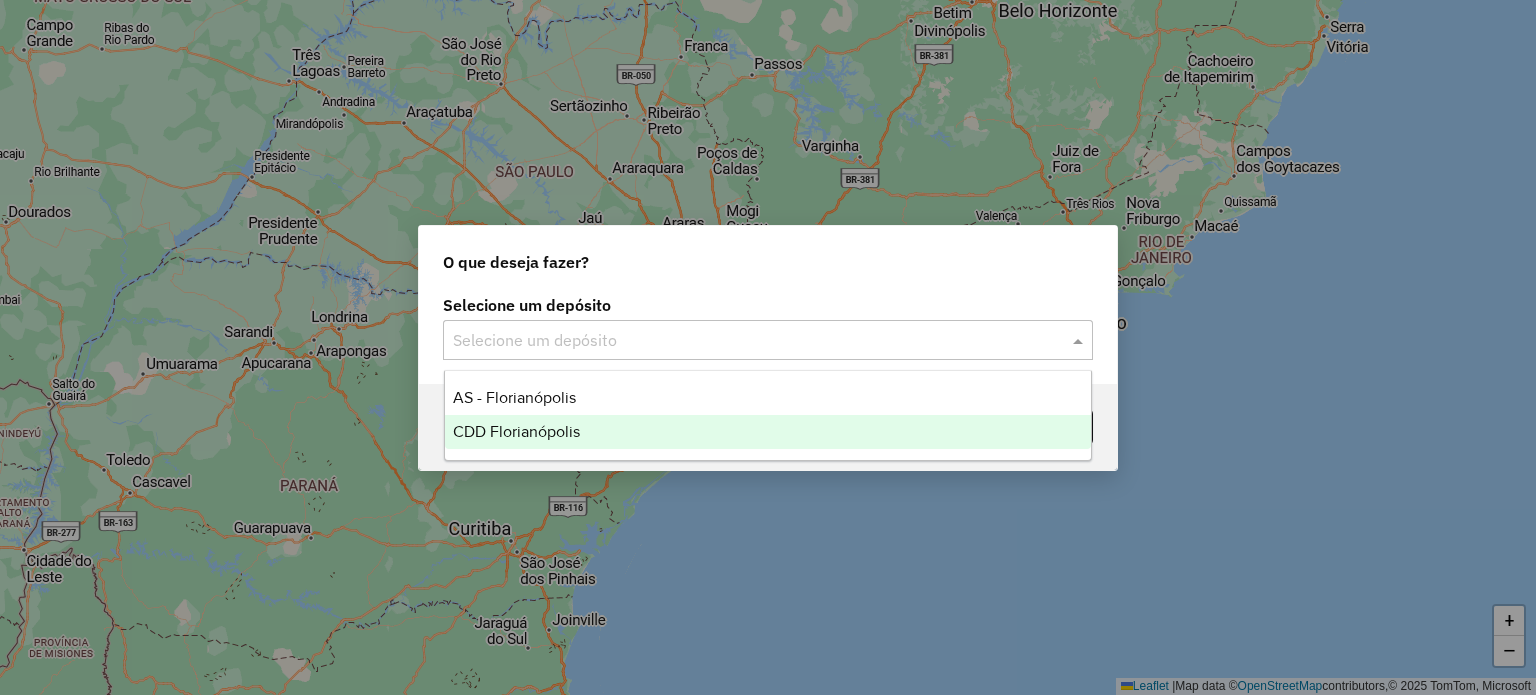 click on "CDD Florianópolis" at bounding box center [768, 432] 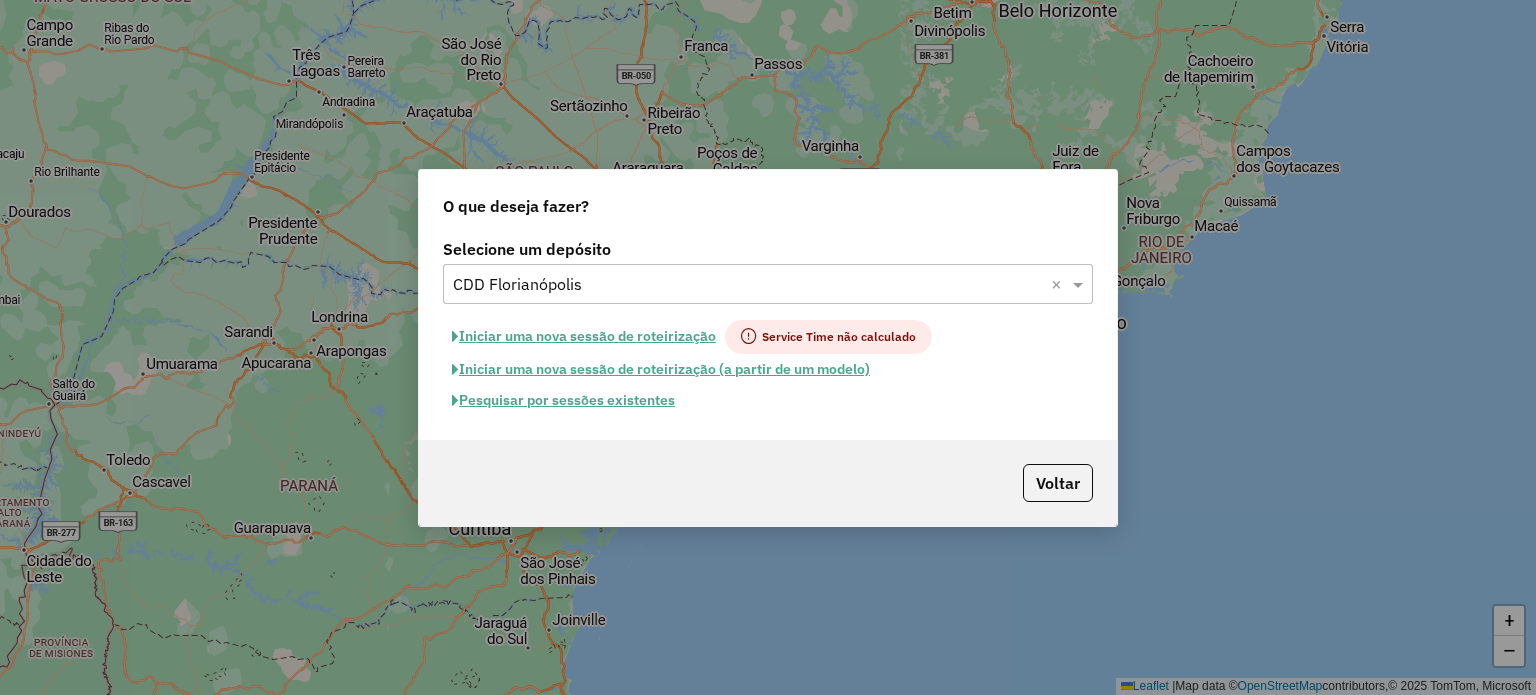 click on "Pesquisar por sessões existentes" 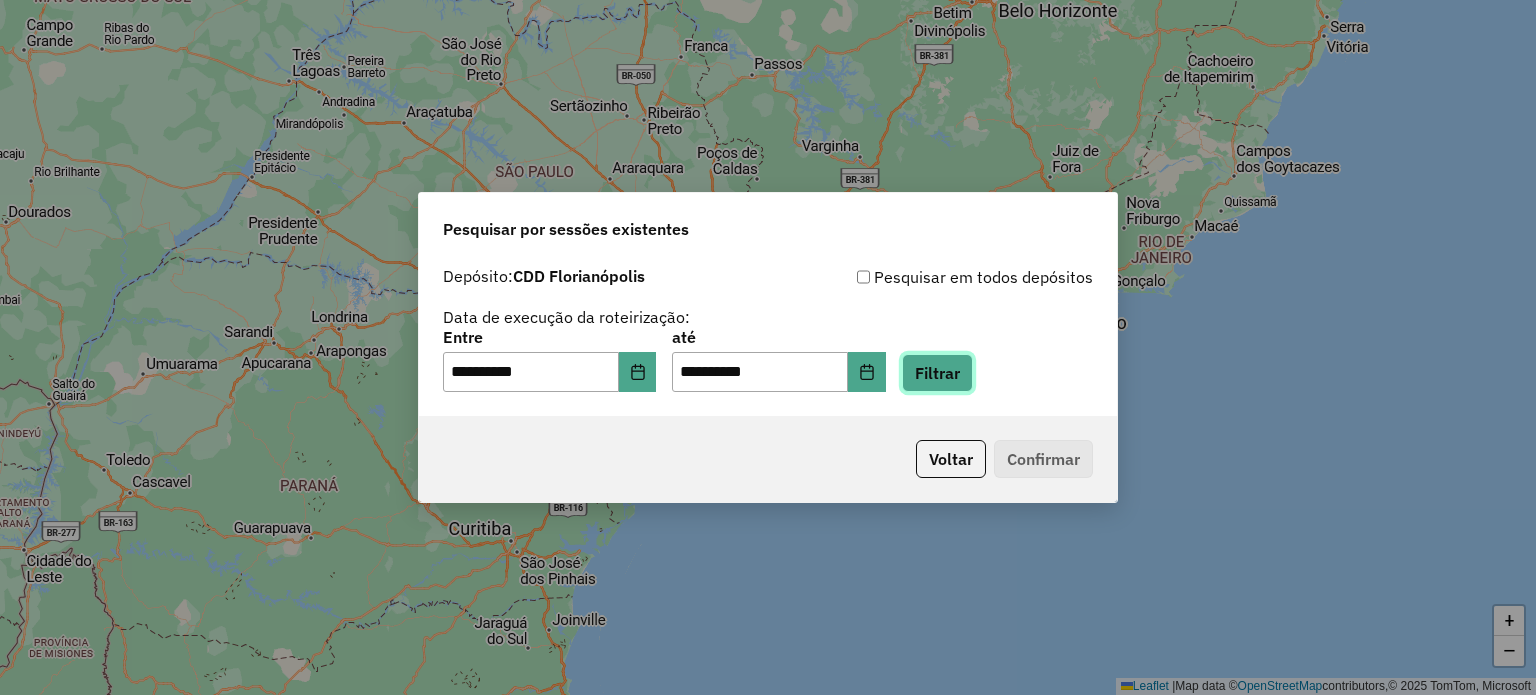 click on "Filtrar" 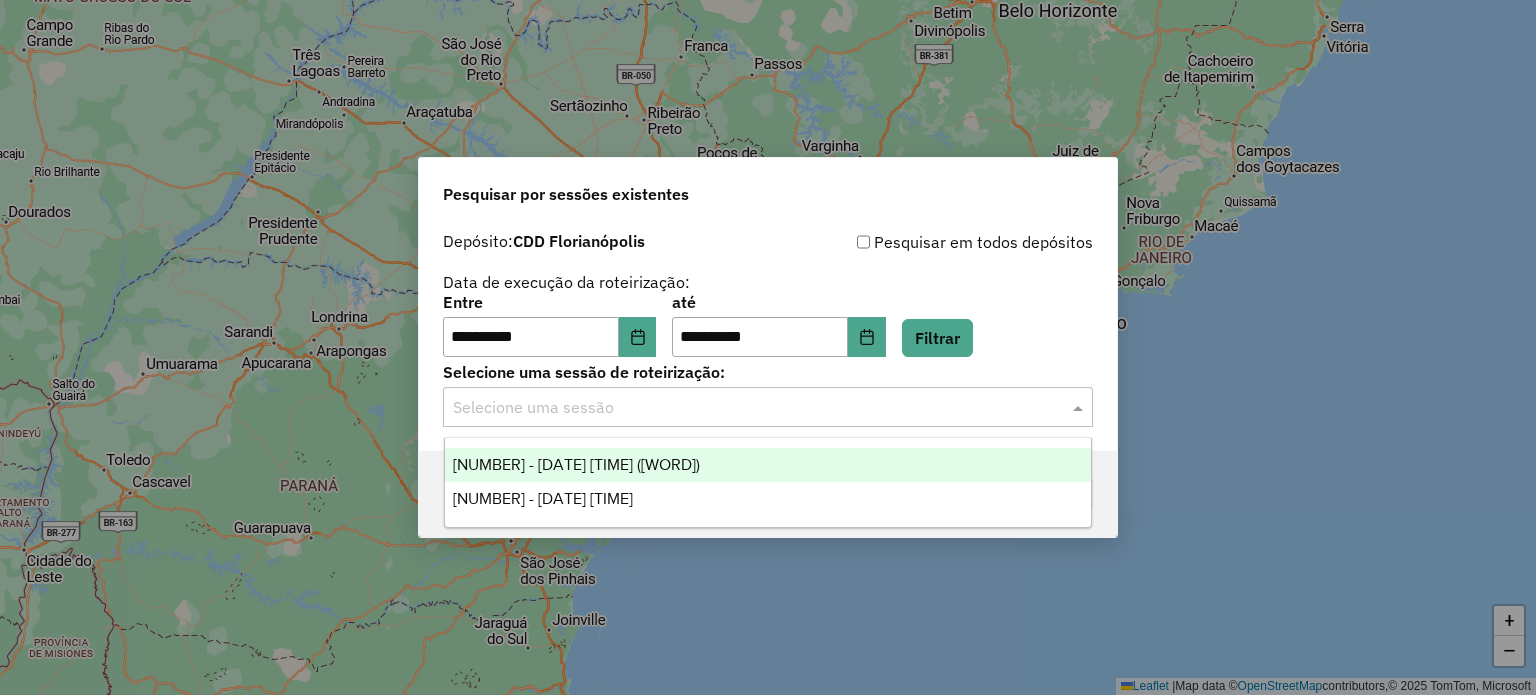 click 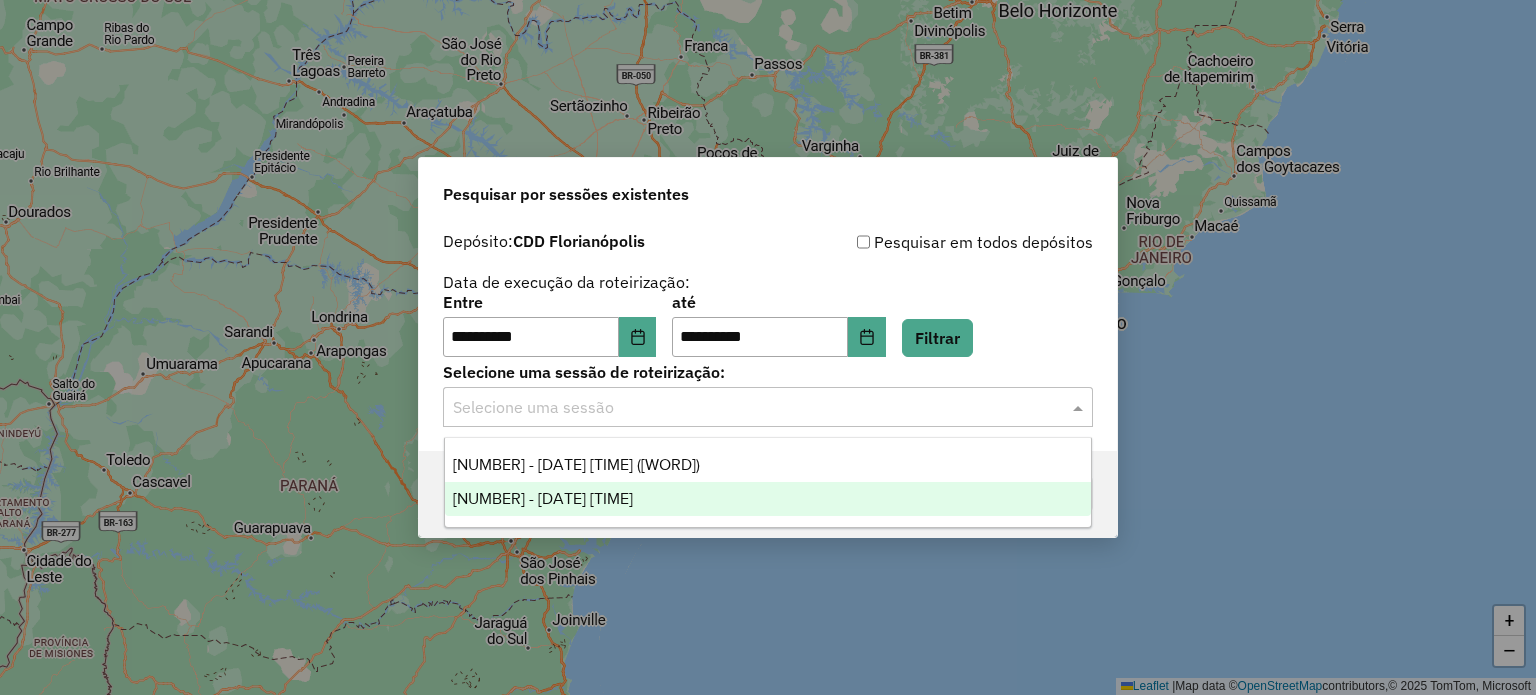 click on "[NUMBER] - [DATE] [TIME]" at bounding box center [543, 498] 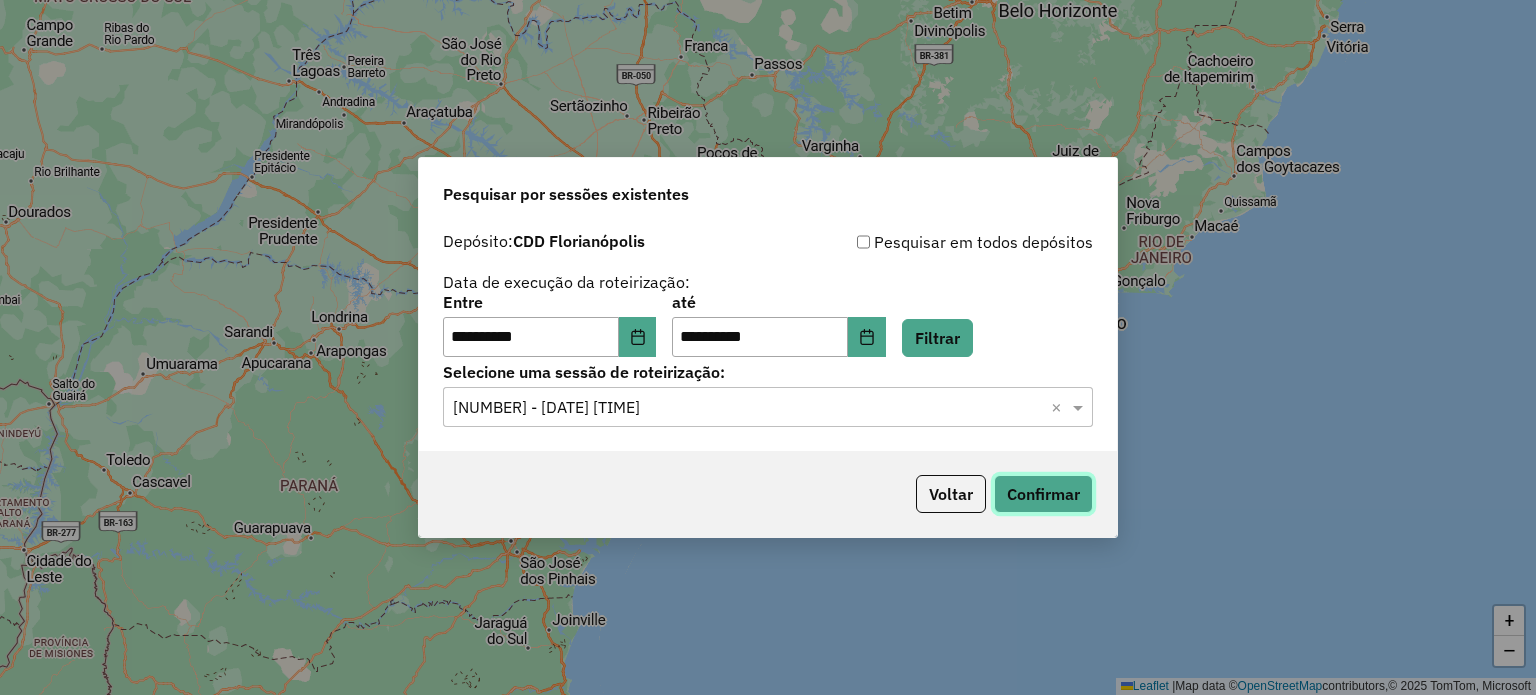 click on "Confirmar" 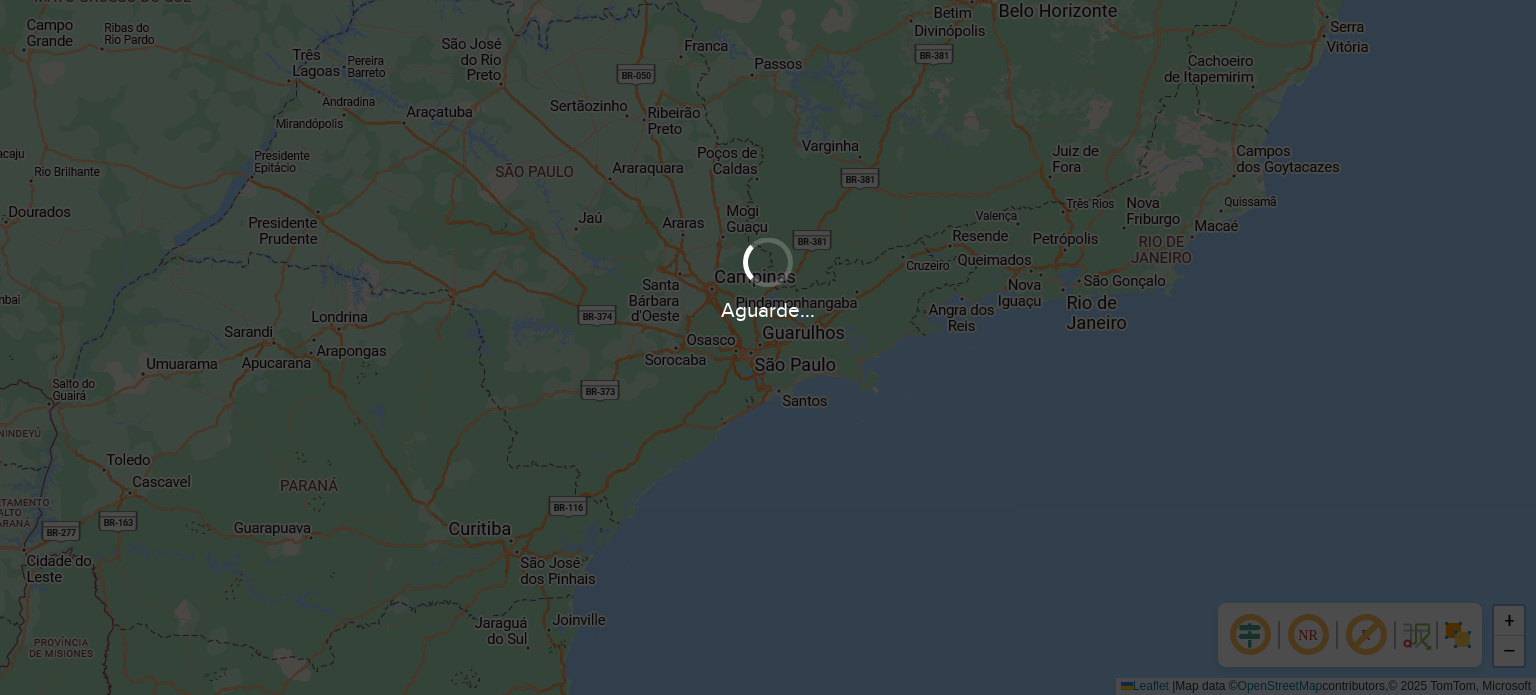 scroll, scrollTop: 0, scrollLeft: 0, axis: both 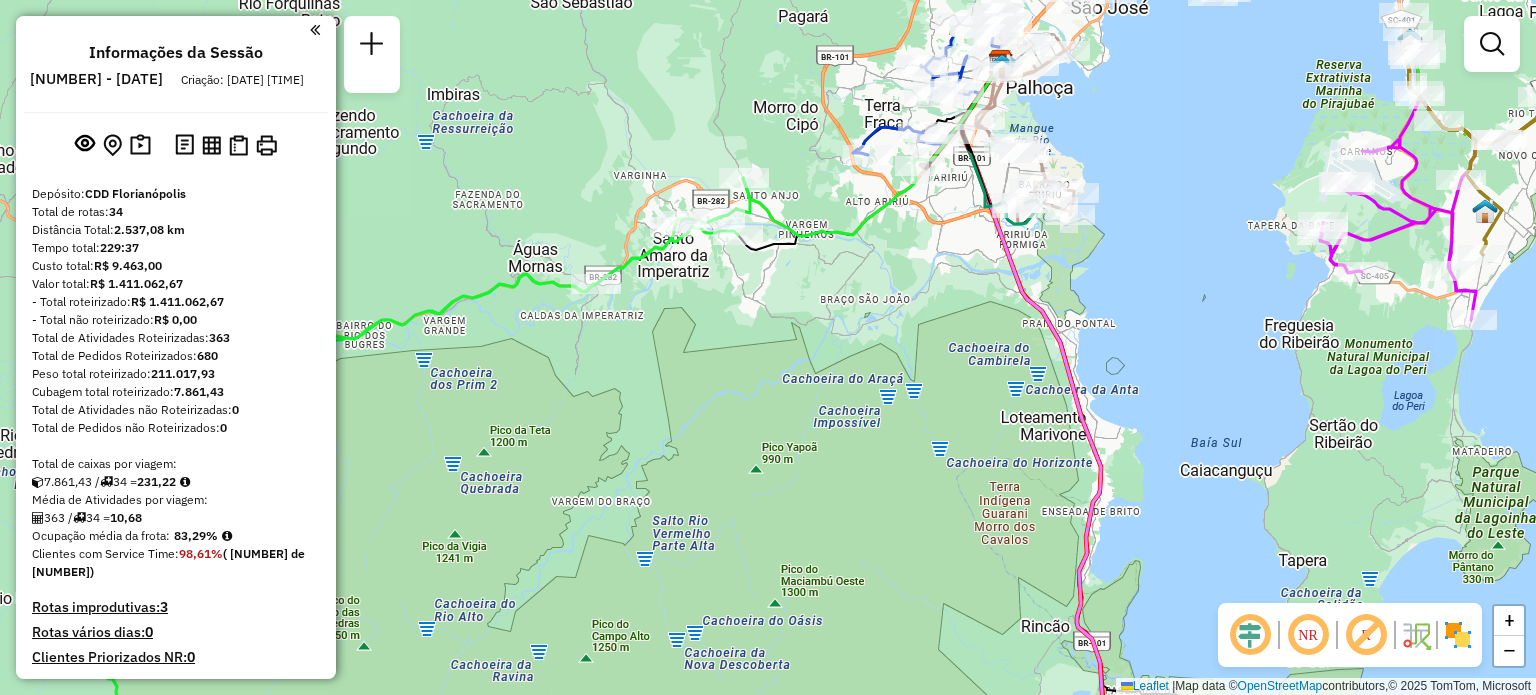 click on "Aguarde...  Pop-up bloqueado!  Seu navegador bloqueou automáticamente a abertura de uma nova janela.   Acesse as configurações e adicione o endereço do sistema a lista de permissão.   Fechar  Informações da Sessão 1223788 - 05/08/2025  Criação: 04/08/2025 18:12   Depósito:  CDD [CITY]  Total de rotas:  34  Distância Total:  2.537,08 km  Tempo total:  229:37  Custo total:  R$ 9.463,00  Valor total:  R$ 1.411.062,67  - Total roteirizado:  R$ 1.411.062,67  - Total não roteirizado:  R$ 0,00  Total de Atividades Roteirizadas:  363  Total de Pedidos Roteirizados:  680  Peso total roteirizado:  211.017,93  Cubagem total roteirizado:  7.861,43  Total de Atividades não Roteirizadas:  0  Total de Pedidos não Roteirizados:  0 Total de caixas por viagem:  7.861,43 /   34 =  231,22 Média de Atividades por viagem:  363 /   34 =  10,68 Ocupação média da frota:  83,29%  Clientes com Service Time:  98,61%   (354 de 359)   Rotas improdutivas:  3  Rotas vários dias:  0 0  Transportadoras" at bounding box center (768, 347) 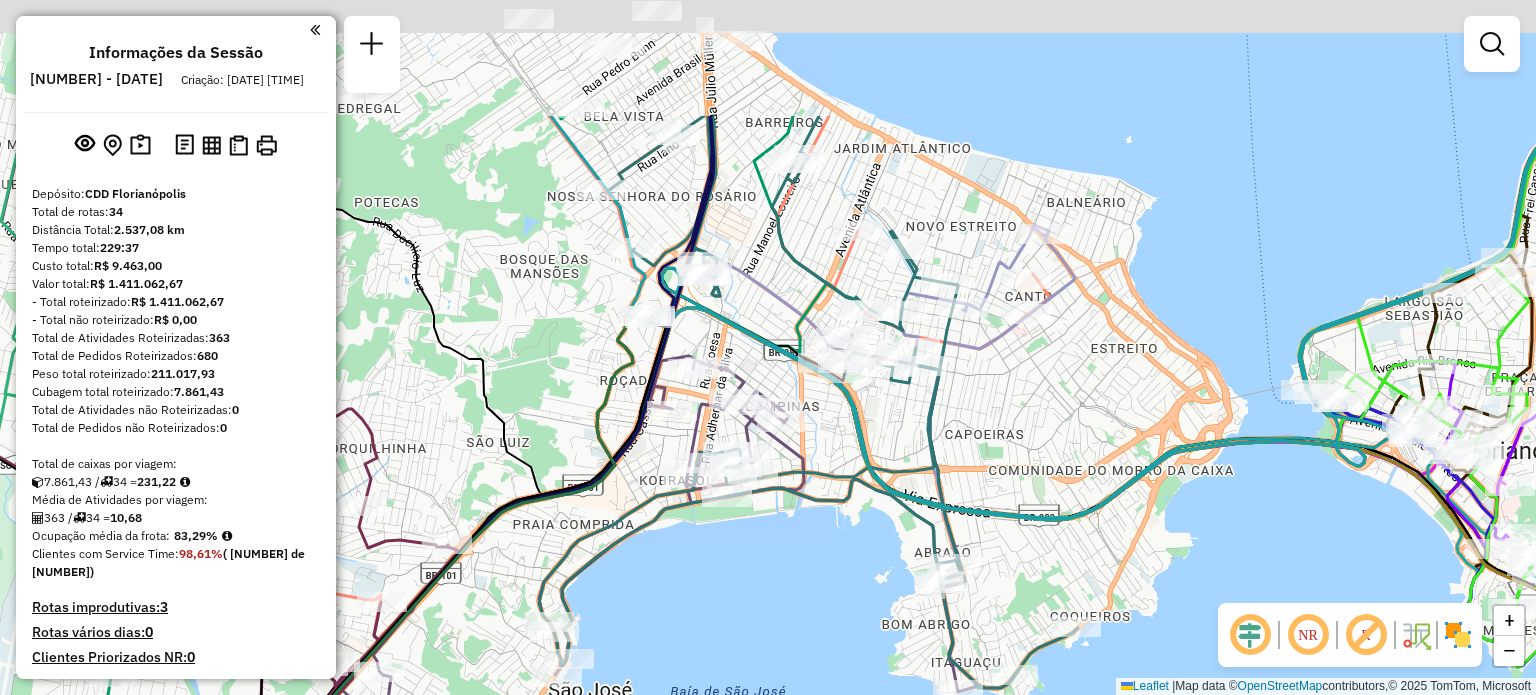 drag, startPoint x: 1288, startPoint y: 150, endPoint x: 1059, endPoint y: 314, distance: 281.66824 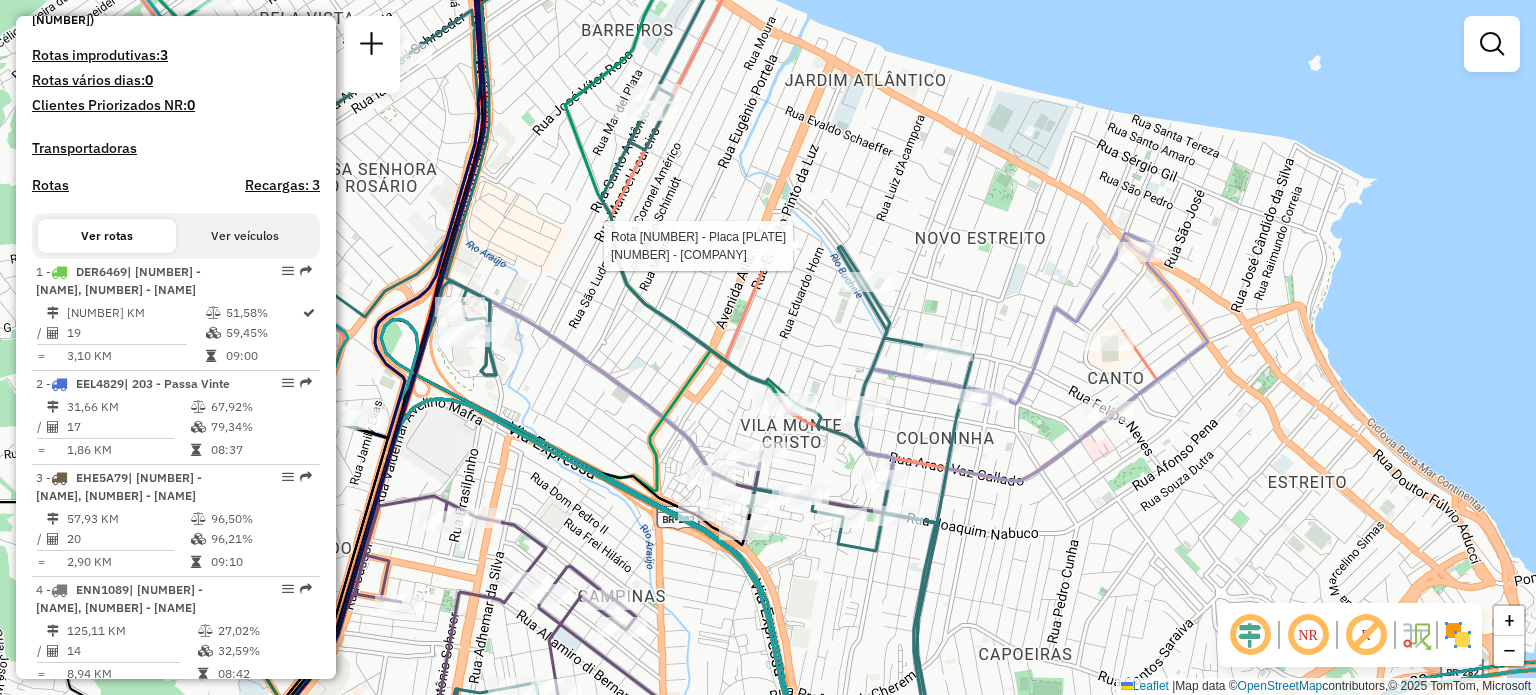 select on "**********" 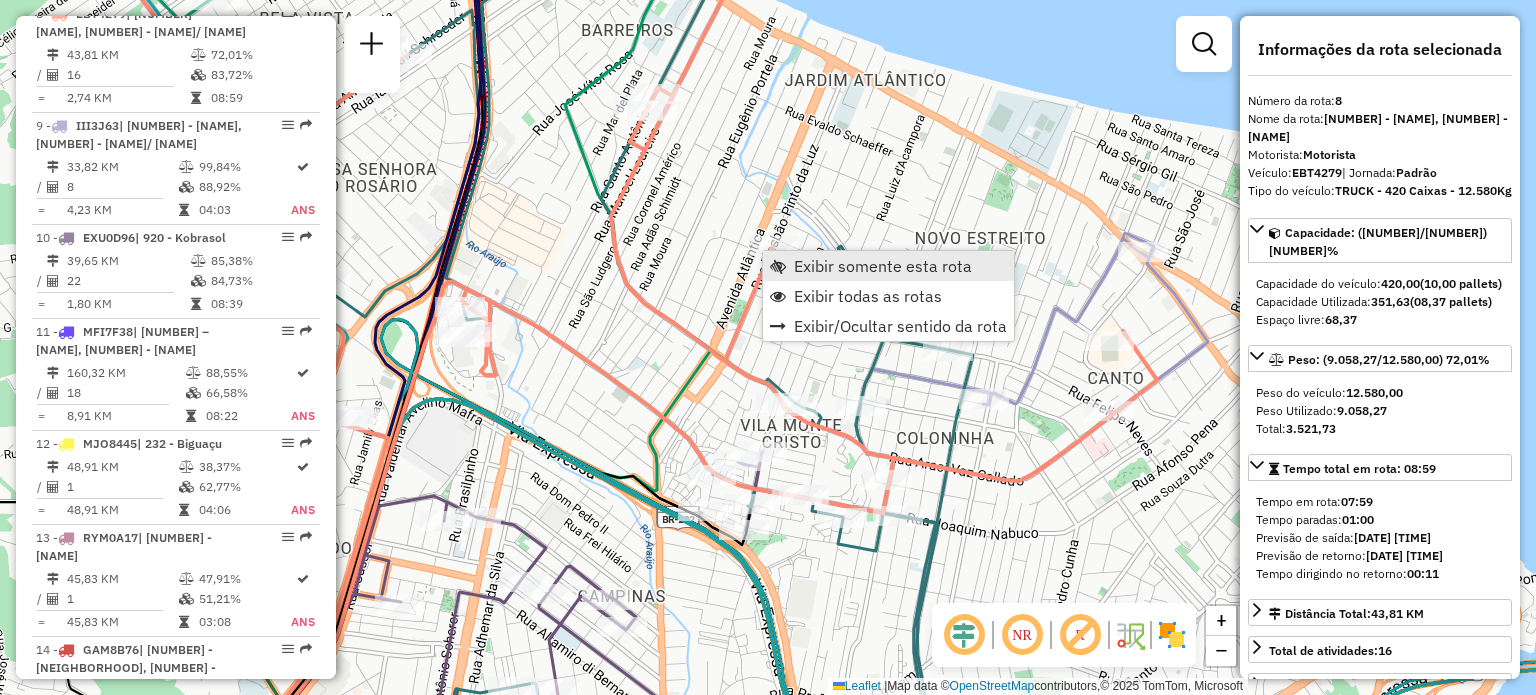 click on "Exibir somente esta rota" at bounding box center [883, 266] 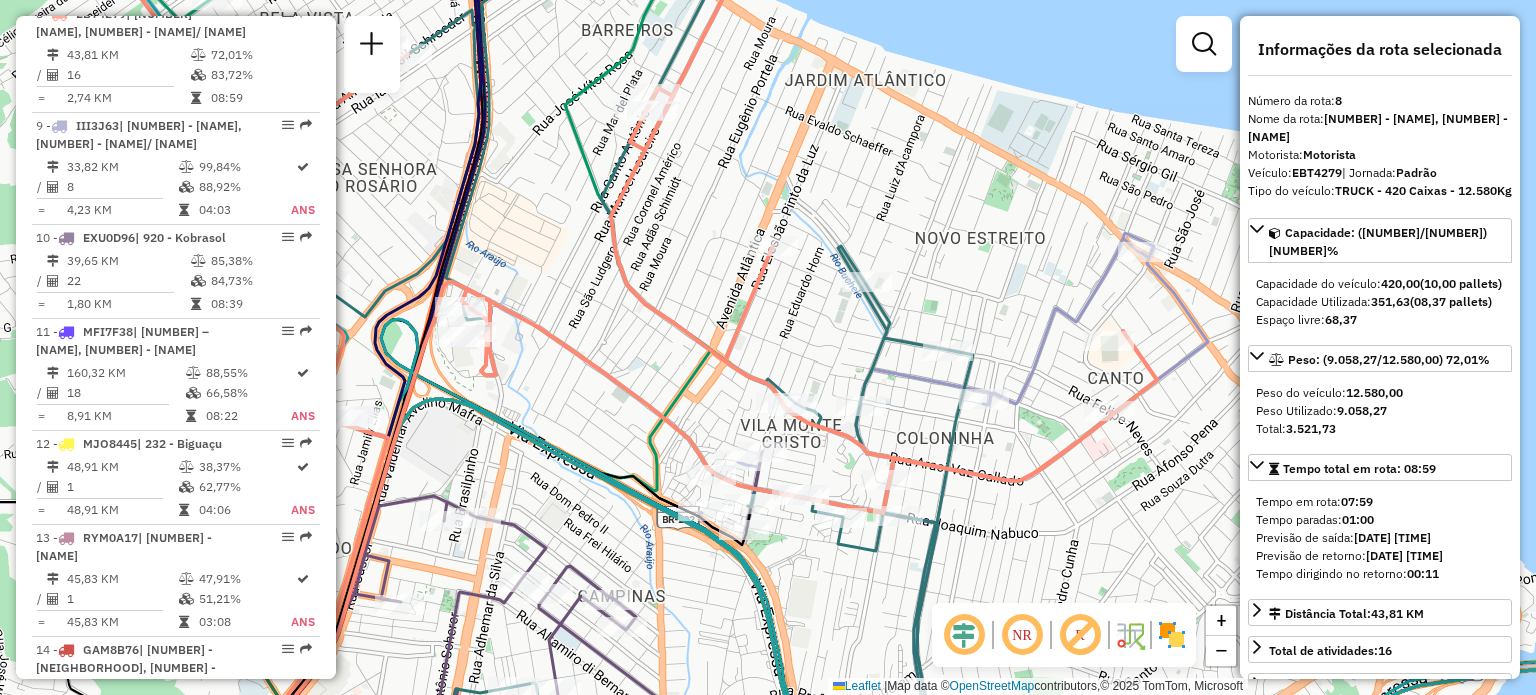 scroll, scrollTop: 1576, scrollLeft: 0, axis: vertical 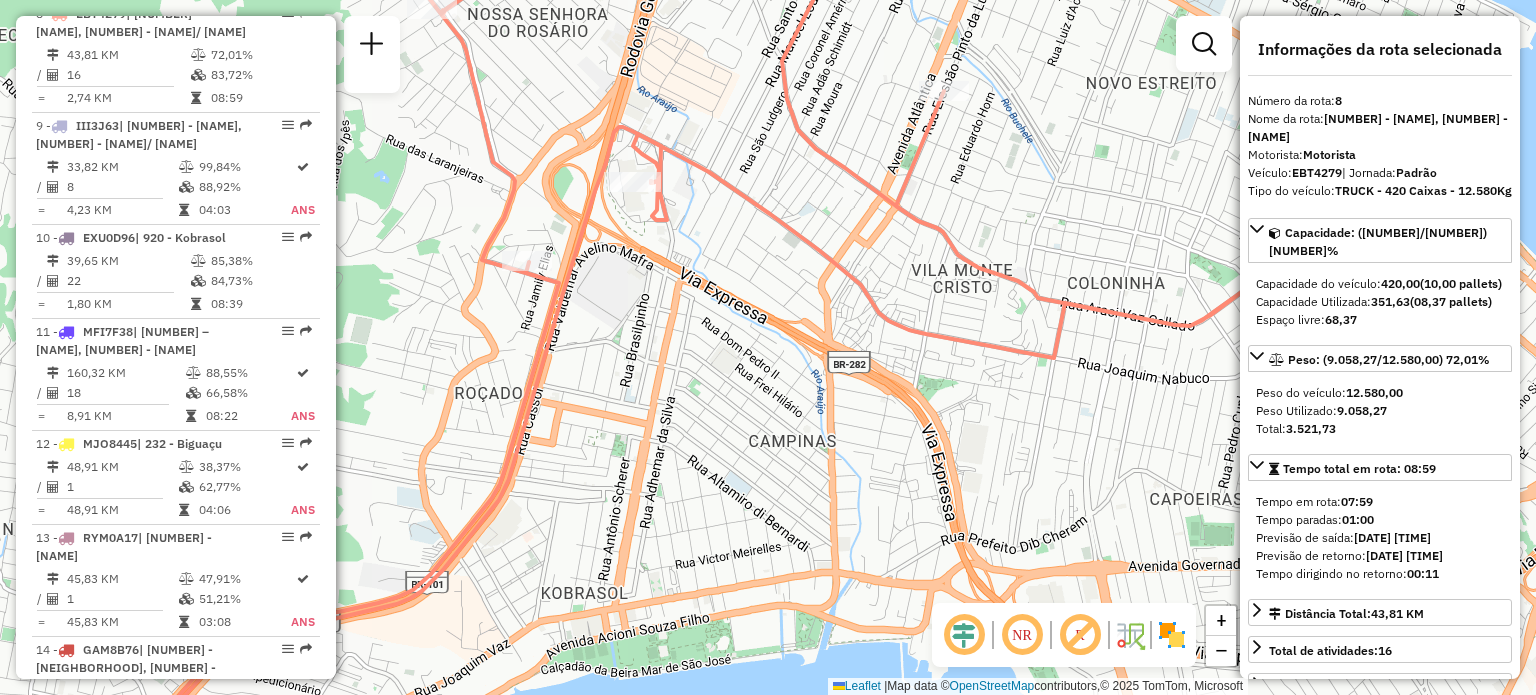drag, startPoint x: 438, startPoint y: 181, endPoint x: 600, endPoint y: 308, distance: 205.84703 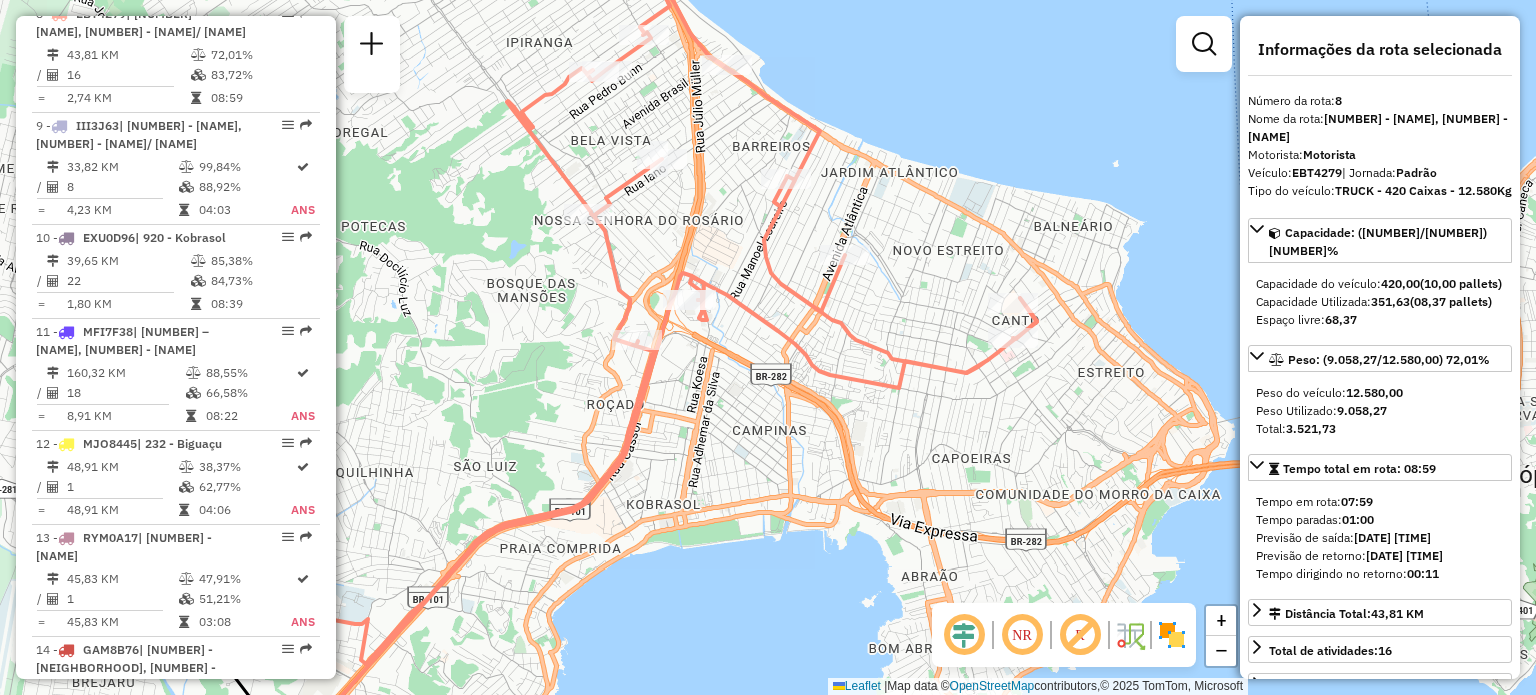 drag, startPoint x: 496, startPoint y: 85, endPoint x: 601, endPoint y: 303, distance: 241.96901 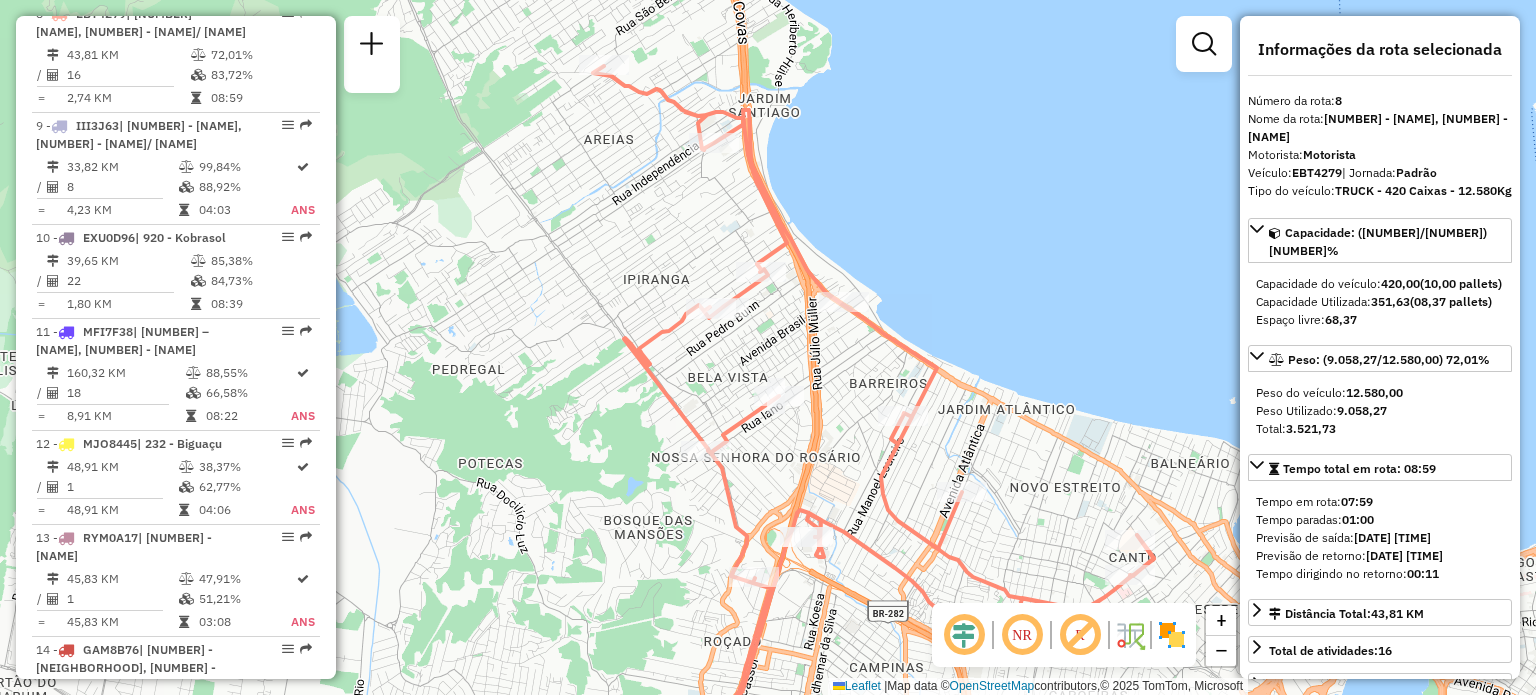 drag, startPoint x: 500, startPoint y: 266, endPoint x: 726, endPoint y: 391, distance: 258.26538 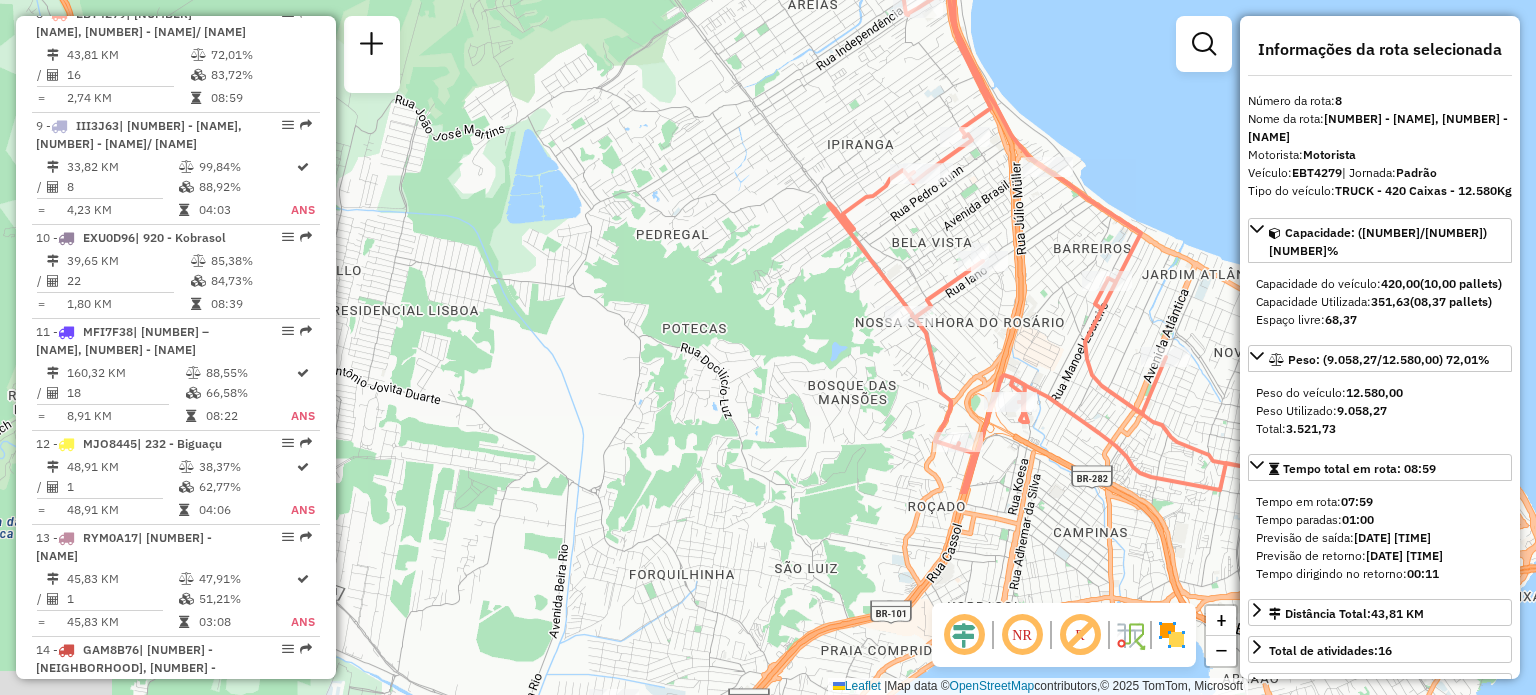 drag, startPoint x: 732, startPoint y: 336, endPoint x: 727, endPoint y: 44, distance: 292.04282 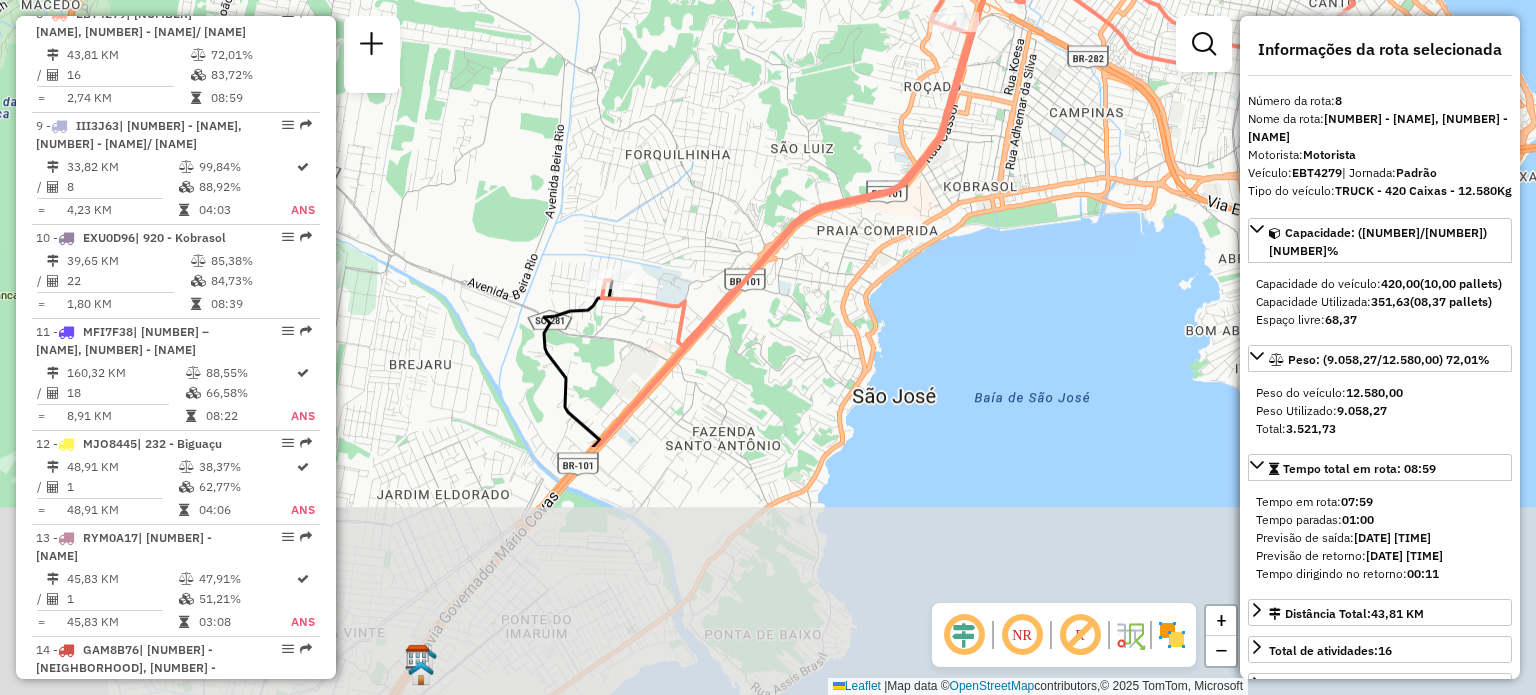 drag, startPoint x: 608, startPoint y: 410, endPoint x: 601, endPoint y: 118, distance: 292.0839 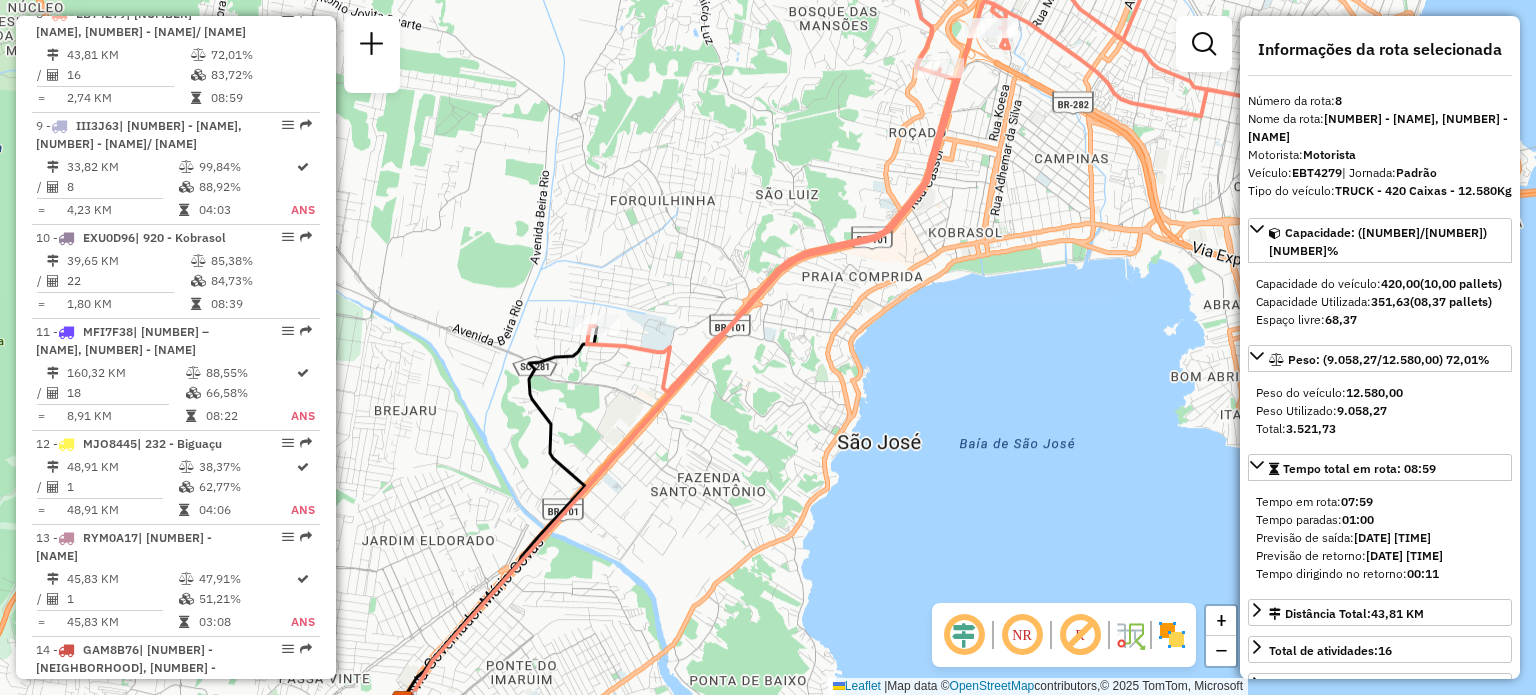 drag, startPoint x: 820, startPoint y: 150, endPoint x: 724, endPoint y: 267, distance: 151.34398 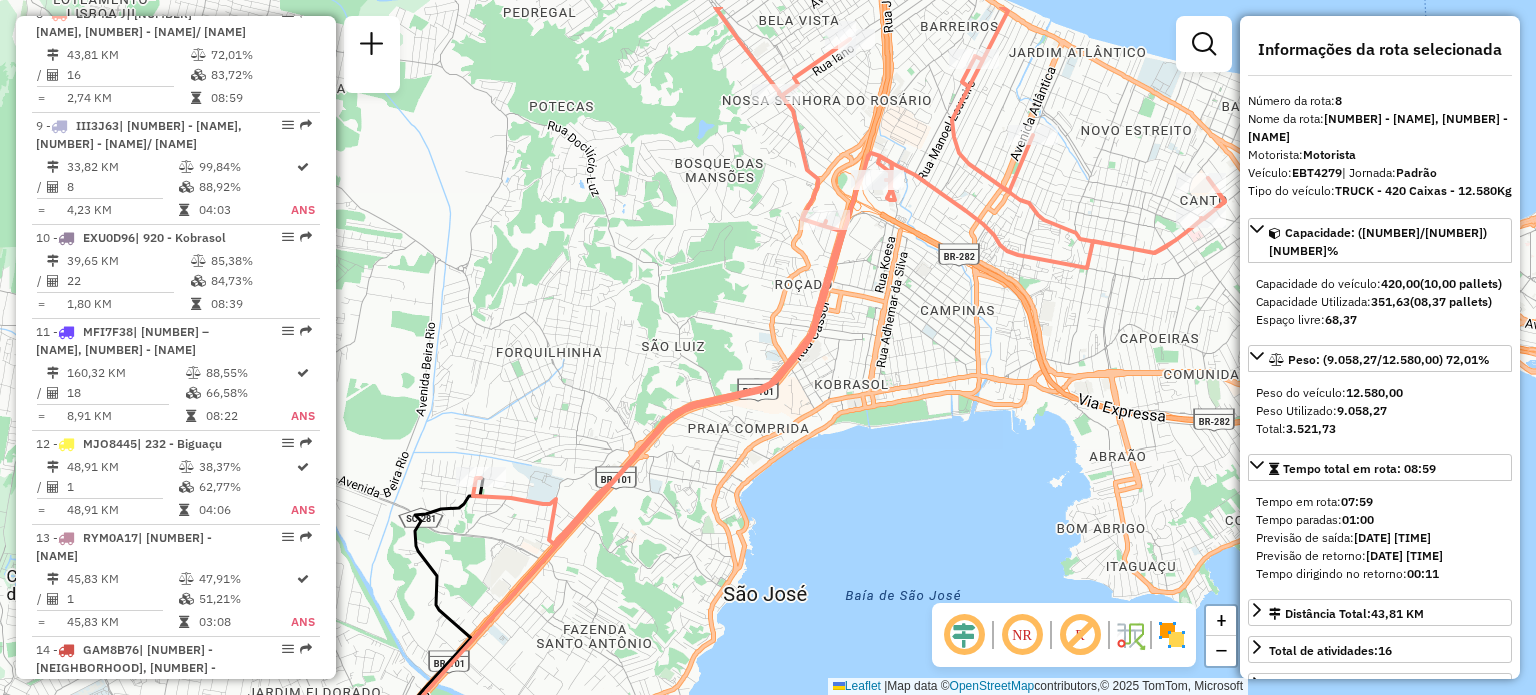 drag, startPoint x: 733, startPoint y: 267, endPoint x: 664, endPoint y: 395, distance: 145.41321 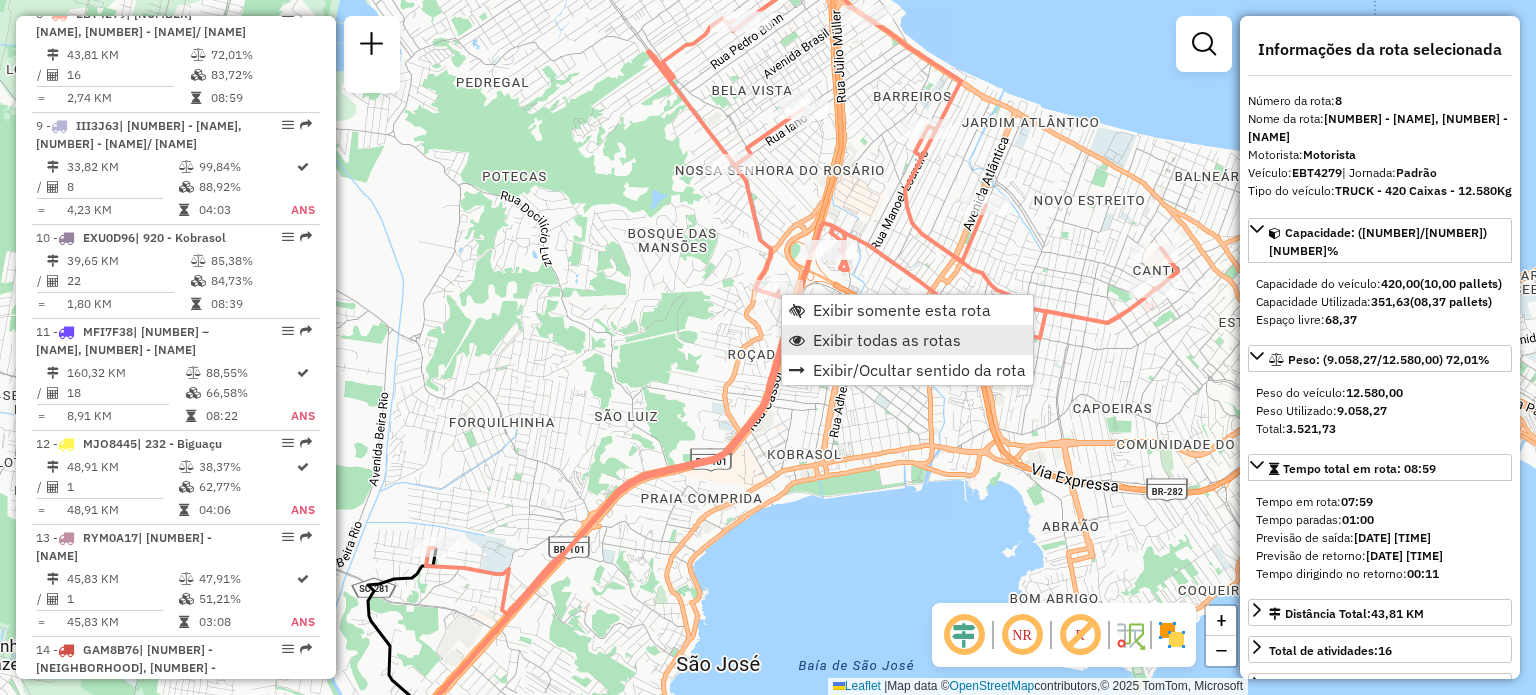 click on "Exibir todas as rotas" at bounding box center (907, 340) 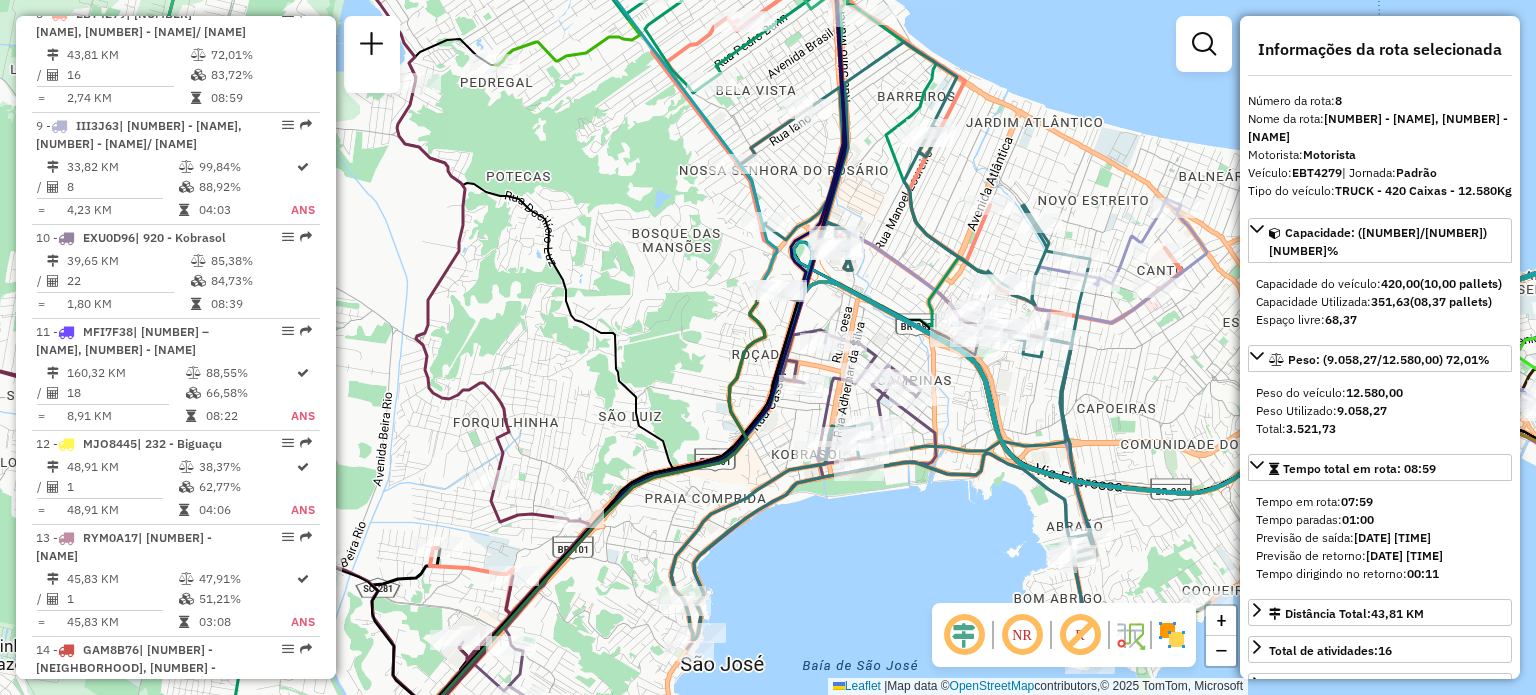 drag, startPoint x: 520, startPoint y: 249, endPoint x: 949, endPoint y: 303, distance: 432.38525 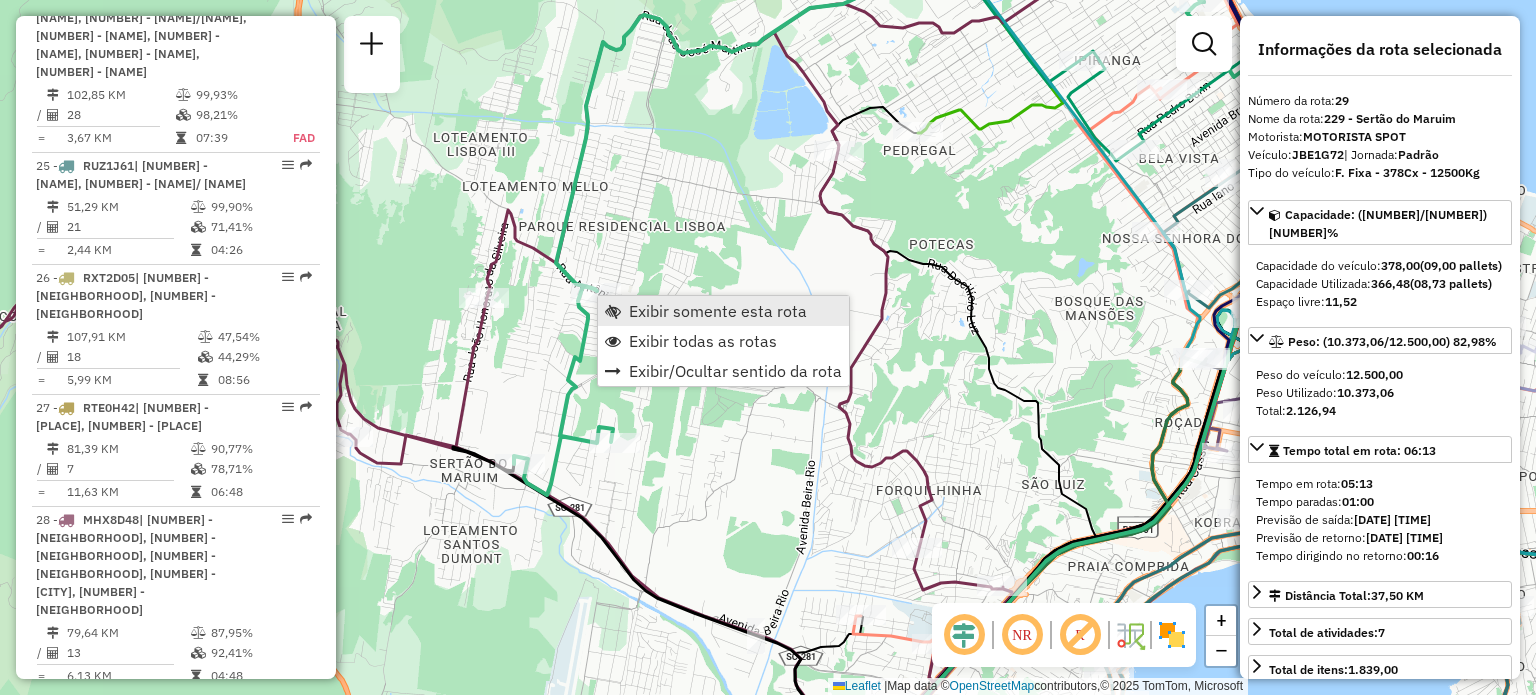 scroll, scrollTop: 3960, scrollLeft: 0, axis: vertical 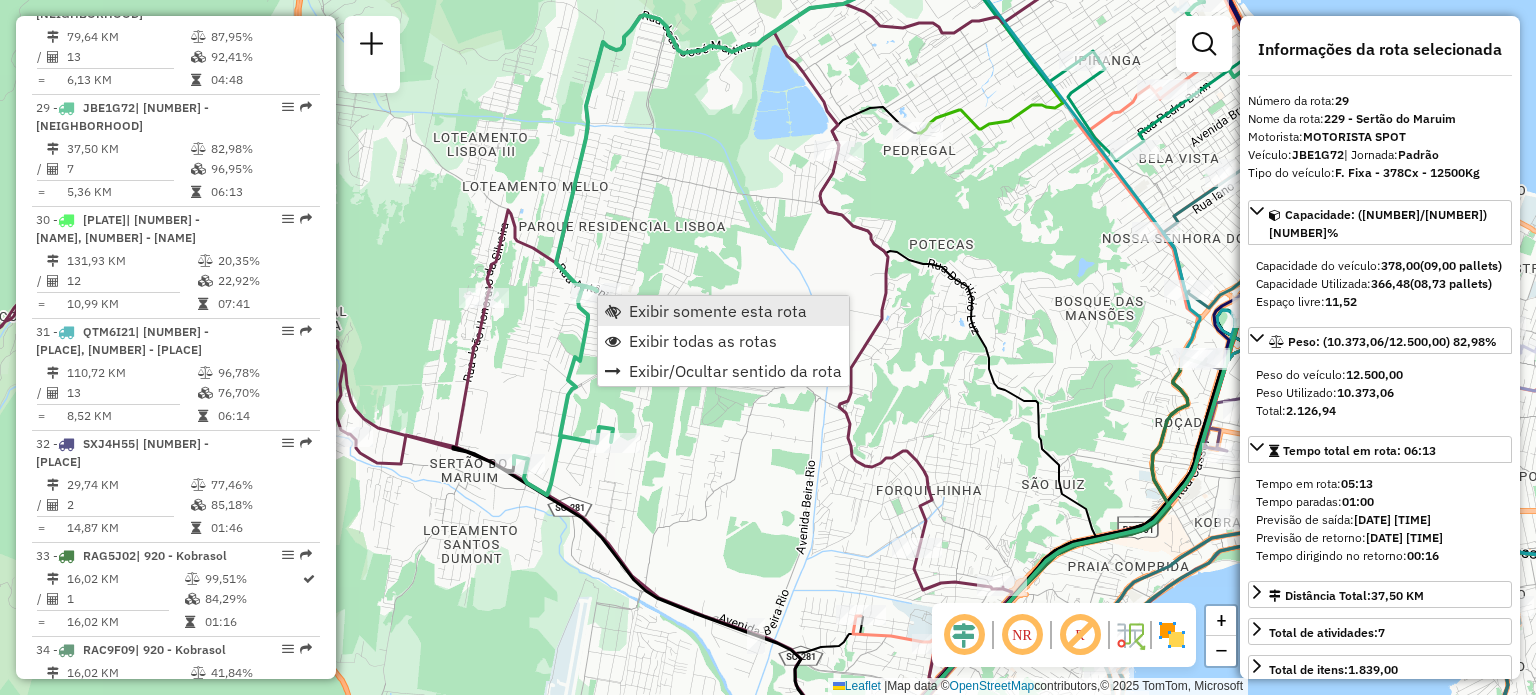 click on "Exibir somente esta rota" at bounding box center (718, 311) 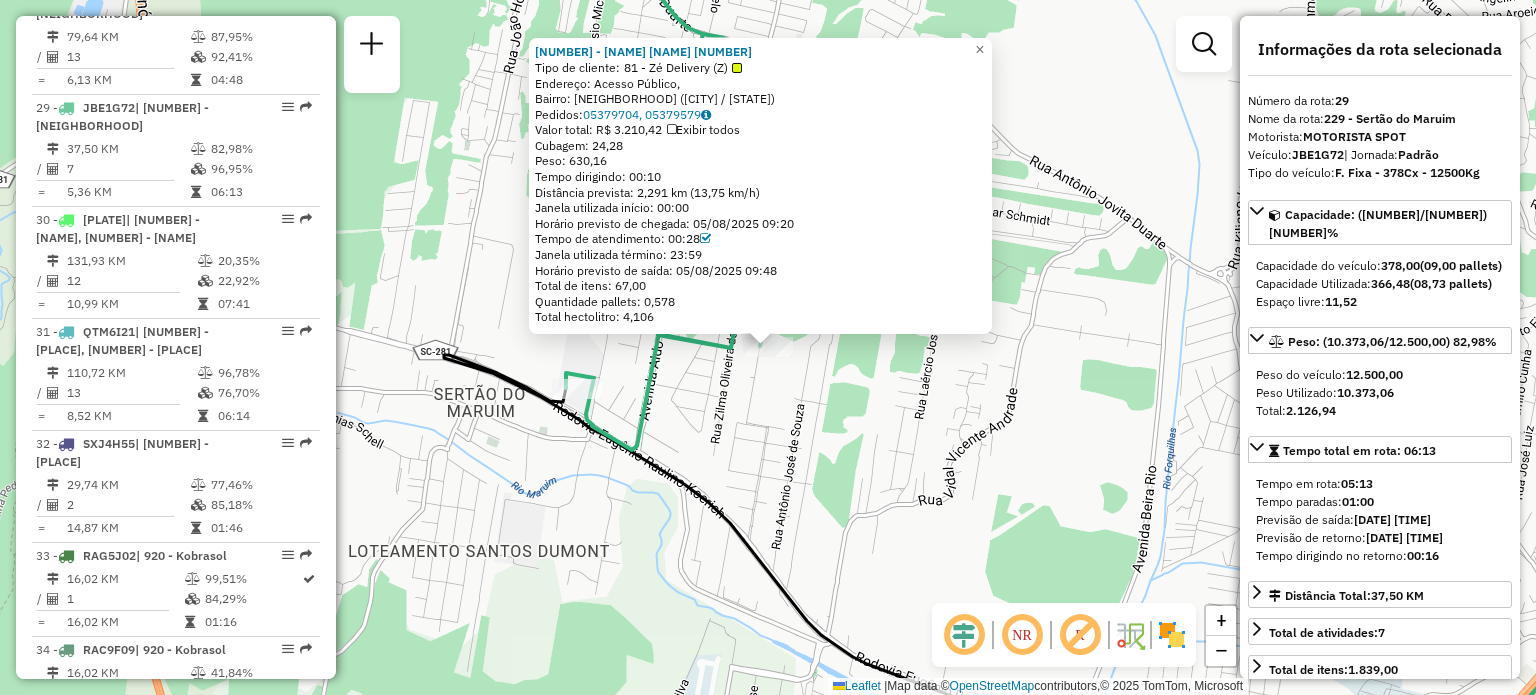 click on "[NUMBER] - [NAME] [NAME] [NUMBER]   Tipo de cliente:   [NUMBER] - [NAME] ([INITIAL])   Endereço: [STREET_NAME],    Bairro: [NEIGHBORHOOD] ([CITY] / [STATE])   Pedidos:  [NUMBER], [NUMBER]   Valor total: R$ [AMOUNT]   Exibir todos   Cubagem: [NUMBER]  Peso: [NUMBER]  Tempo dirigindo: [TIME]   Distância prevista: [NUMBER] km ([NUMBER] km/h)   Janela utilizada início: [TIME]   Horário previsto de chegada: [DATE] [TIME]   Tempo de atendimento: [TIME]   Janela utilizada término: [TIME]   Horário previsto de saída: [DATE] [TIME]   Total de itens: [NUMBER]   Quantidade pallets: [NUMBER]   Total hectolitro: [NUMBER]  × Janela de atendimento Grade de atendimento Capacidade Transportadoras Veículos Cliente Pedidos  Rotas Selecione os dias de semana para filtrar as janelas de atendimento  Seg   Ter   Qua   Qui   Sex   Sáb   Dom  Informe o período da janela de atendimento: De: Até:  Filtrar exatamente a janela do cliente  Considerar janela de atendimento padrão  Selecione os dias de semana para filtrar as grades de atendimento  Seg" 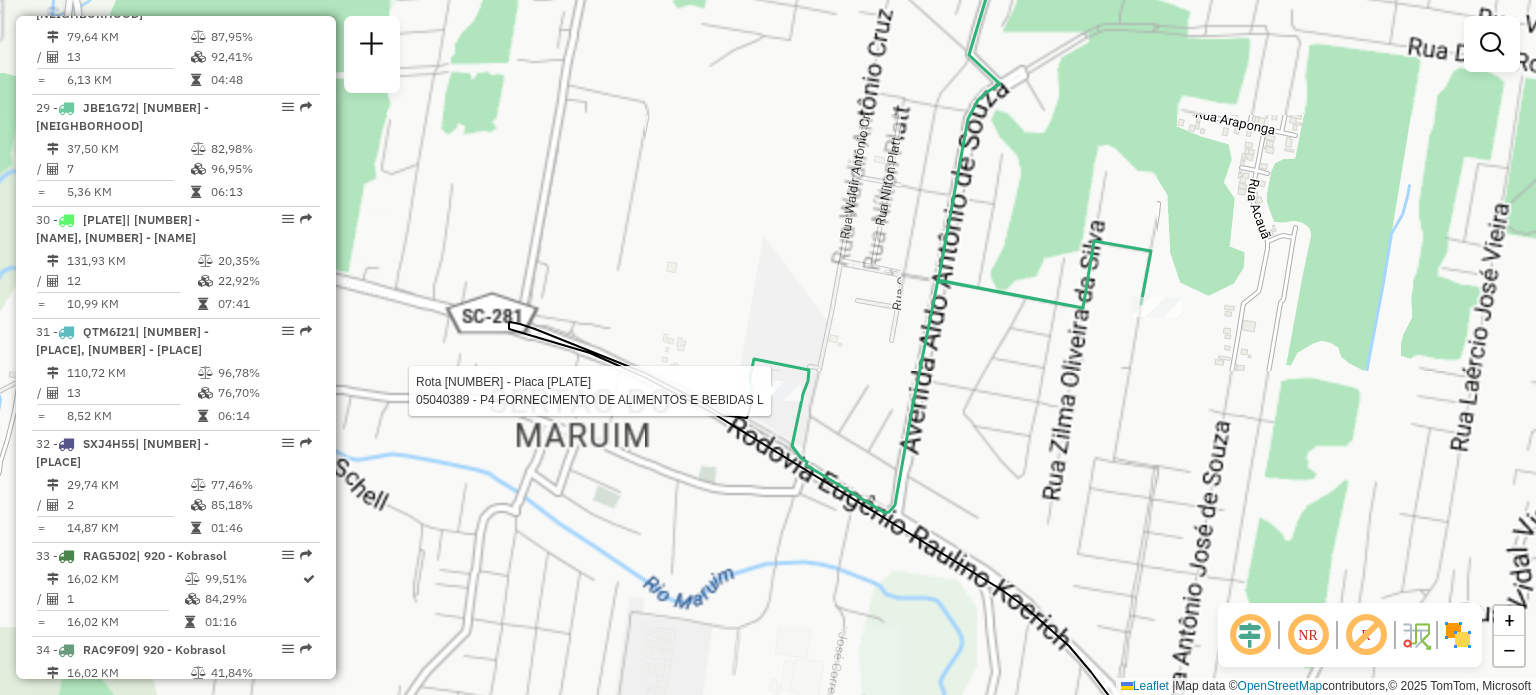 select on "**********" 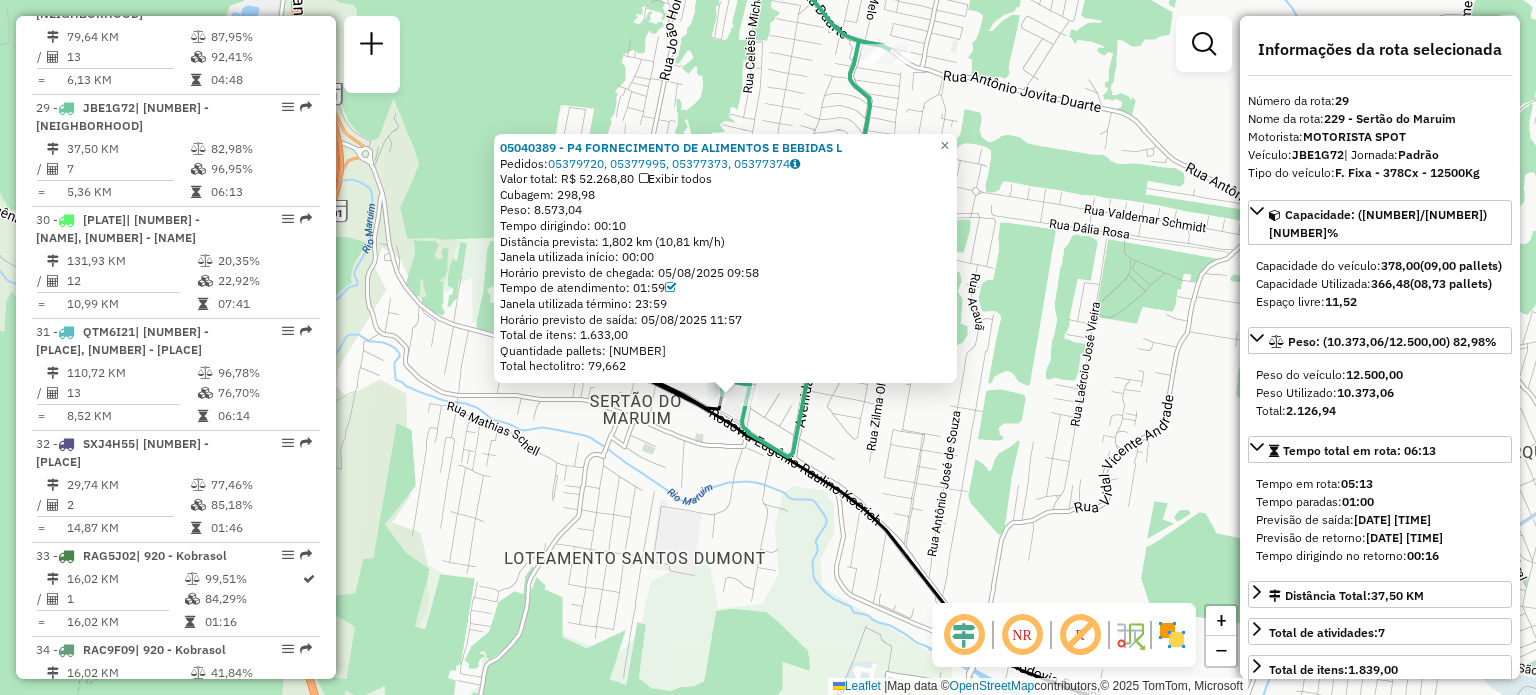 click on "[NUMBER] - [NAME] [NAME] [NAME] [NAME] [NAME] Pedidos:  [NUMBER], [NUMBER]   Valor total: R$ [AMOUNT]   Exibir todos   Cubagem: [NUMBER]  Peso: [NUMBER]  Tempo dirigindo: [TIME]   Distância prevista: [NUMBER] km ([NUMBER] km/h)   Janela utilizada início: [TIME]   Horário previsto de chegada: [DATE] [TIME]   Tempo de atendimento: [TIME]   Janela utilizada término: [TIME]   Horário previsto de saída: [DATE] [TIME]   Total de itens: [NUMBER]   Quantidade pallets: [NUMBER]   Total hectolitro: [NUMBER]  × Janela de atendimento Grade de atendimento Capacidade Transportadoras Veículos Cliente Pedidos  Rotas Selecione os dias de semana para filtrar as janelas de atendimento  Seg   Ter   Qua   Qui   Sex   Sáb   Dom  Informe o período da janela de atendimento: De: Até:  Filtrar exatamente a janela do cliente  Considerar janela de atendimento padrão  Selecione os dias de semana para filtrar as grades de atendimento  Seg   Ter   Qua   Qui   Sex   Sáb   Dom   Peso mínimo:   Peso máximo:  +" 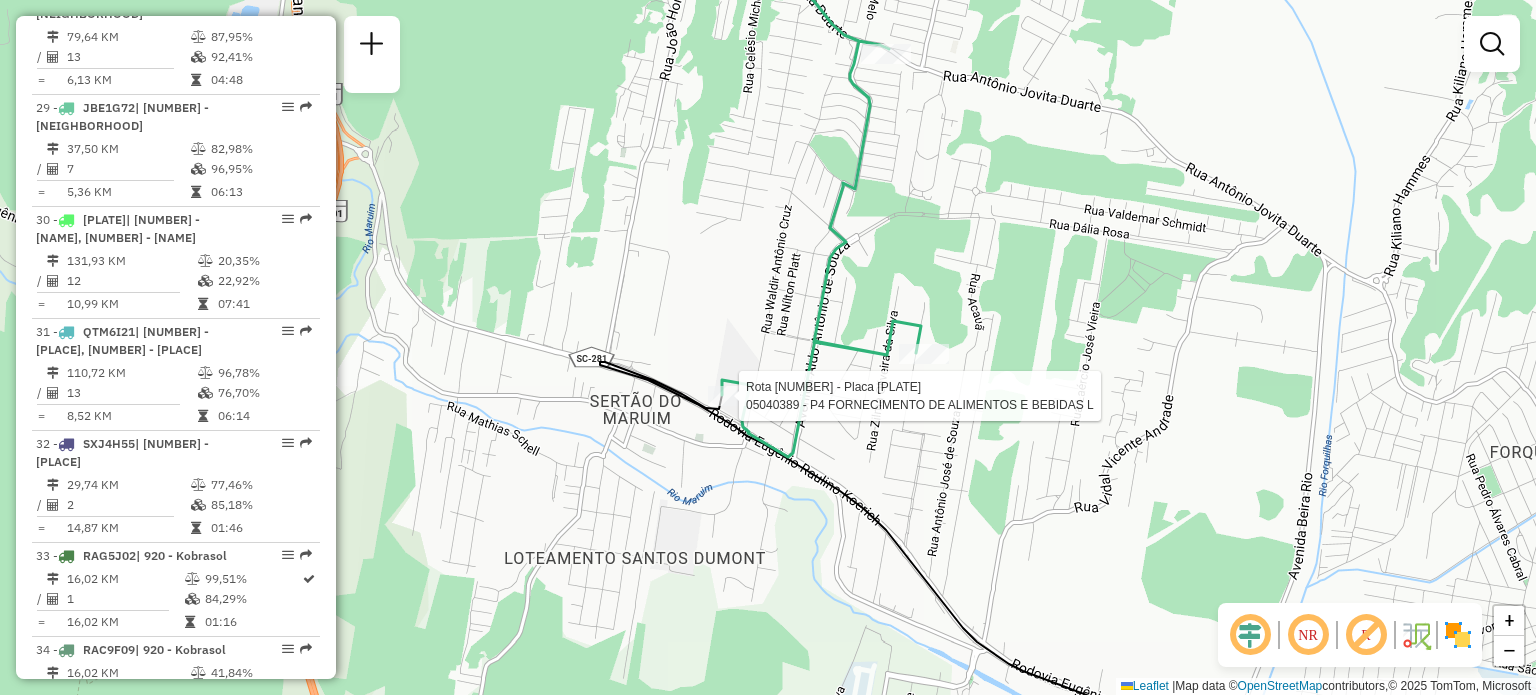 select on "**********" 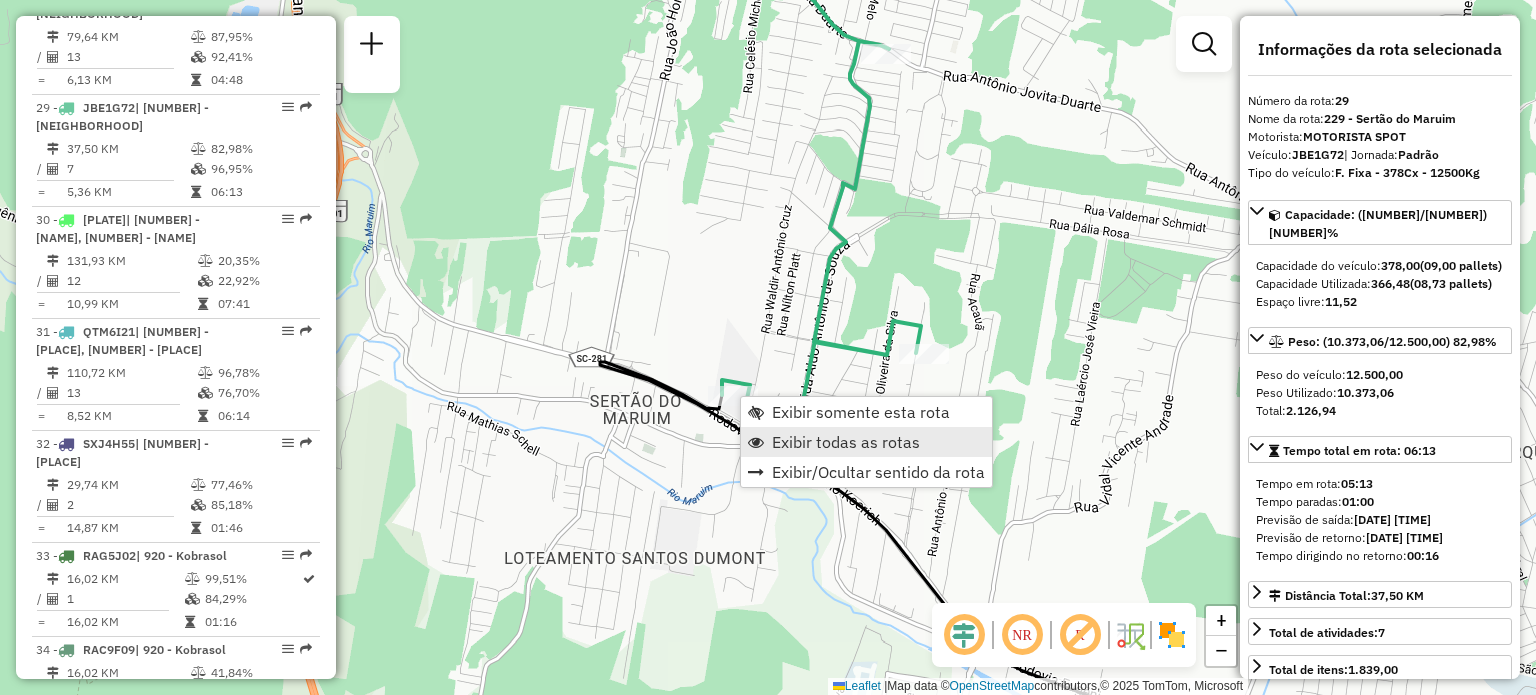 click on "Exibir todas as rotas" at bounding box center [846, 442] 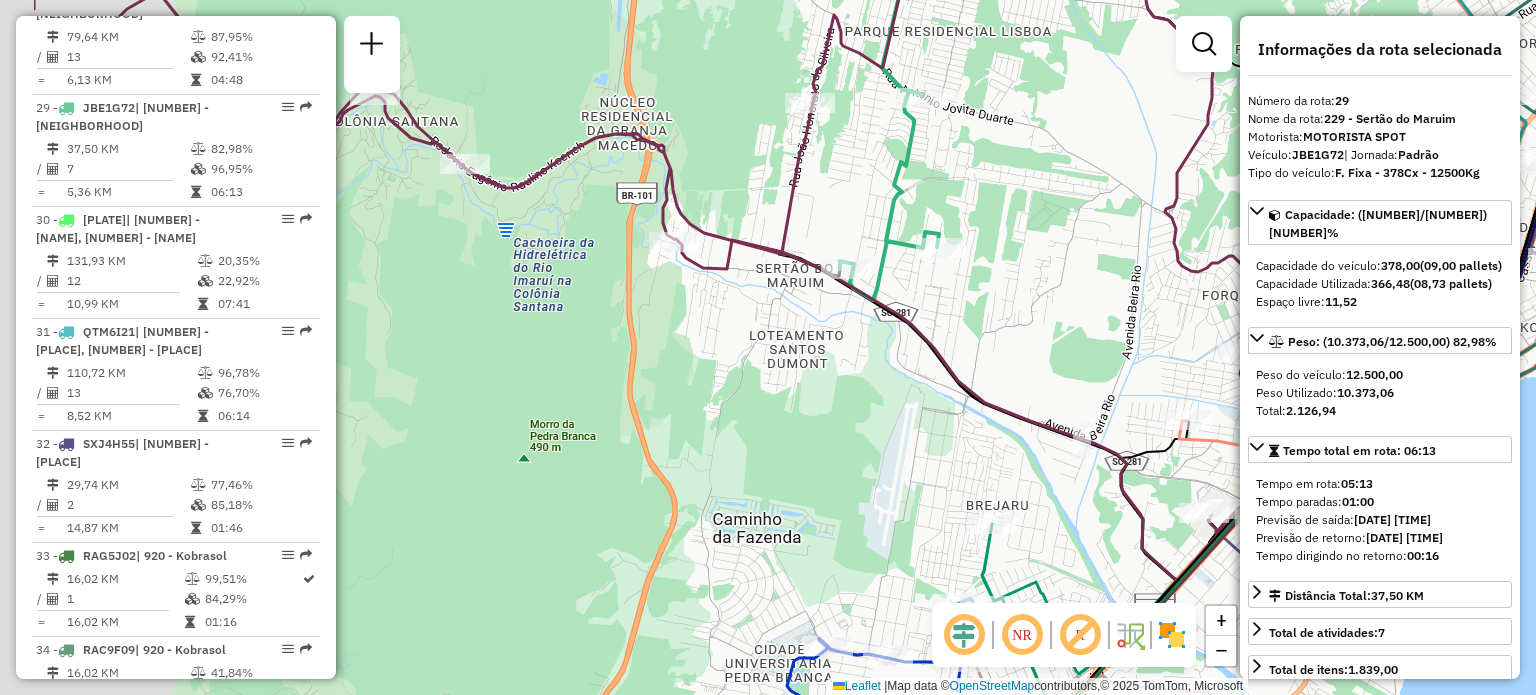 drag, startPoint x: 552, startPoint y: 245, endPoint x: 732, endPoint y: 263, distance: 180.89777 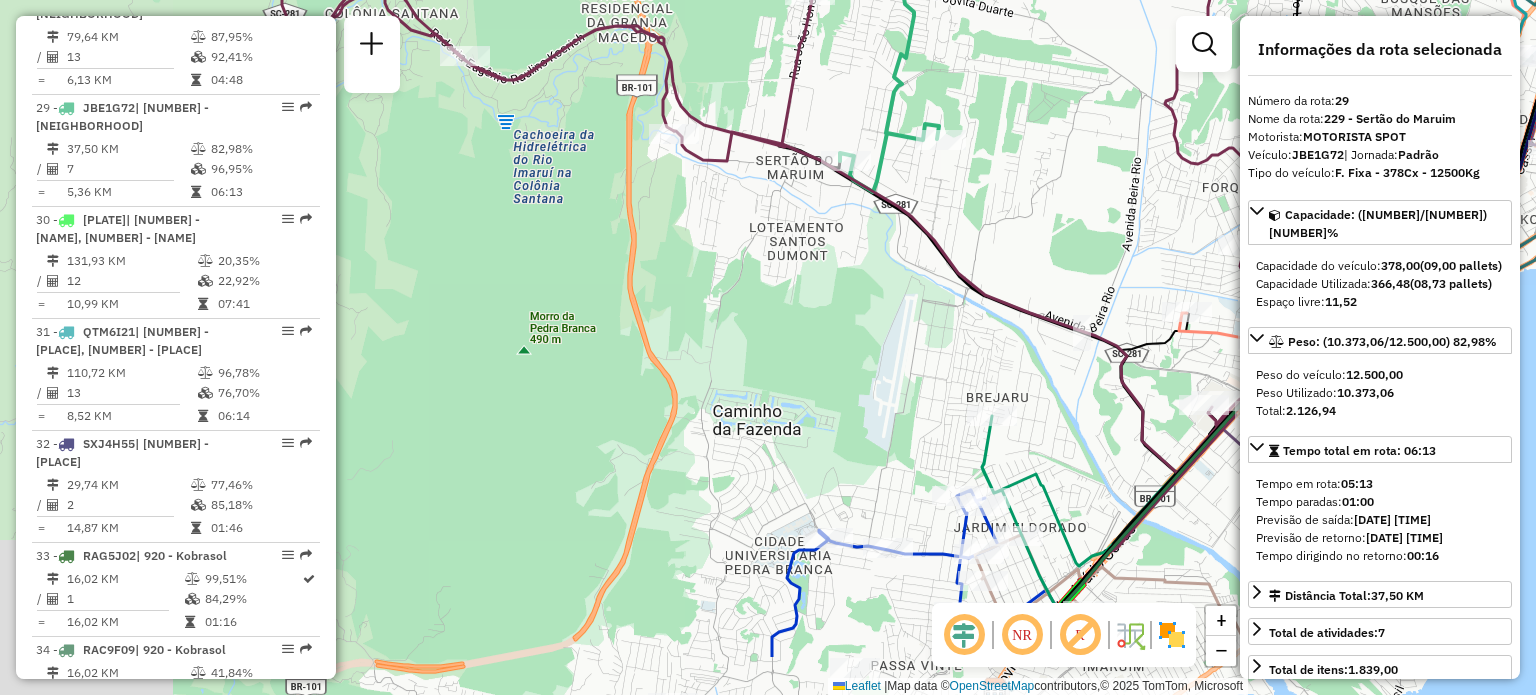 drag, startPoint x: 734, startPoint y: 246, endPoint x: 710, endPoint y: 51, distance: 196.47137 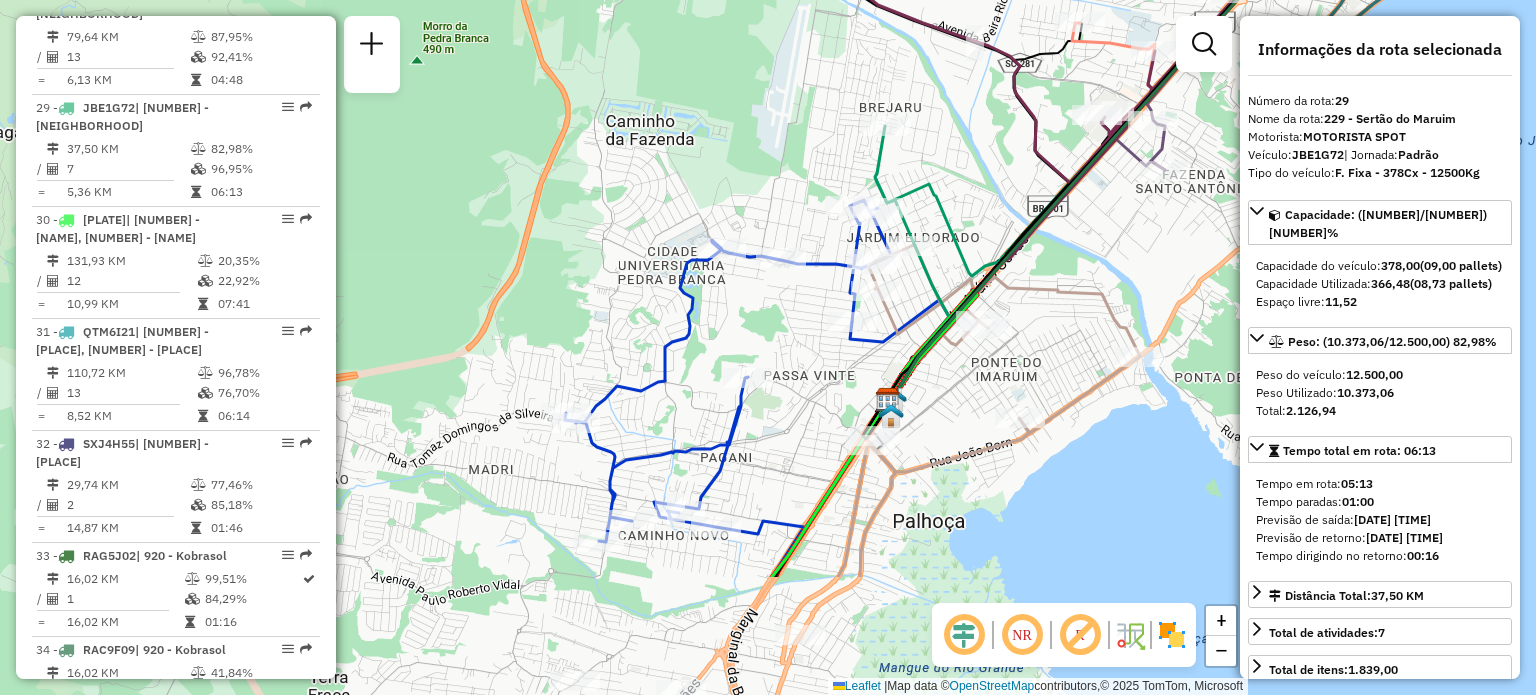 drag, startPoint x: 895, startPoint y: 387, endPoint x: 787, endPoint y: 159, distance: 252.28555 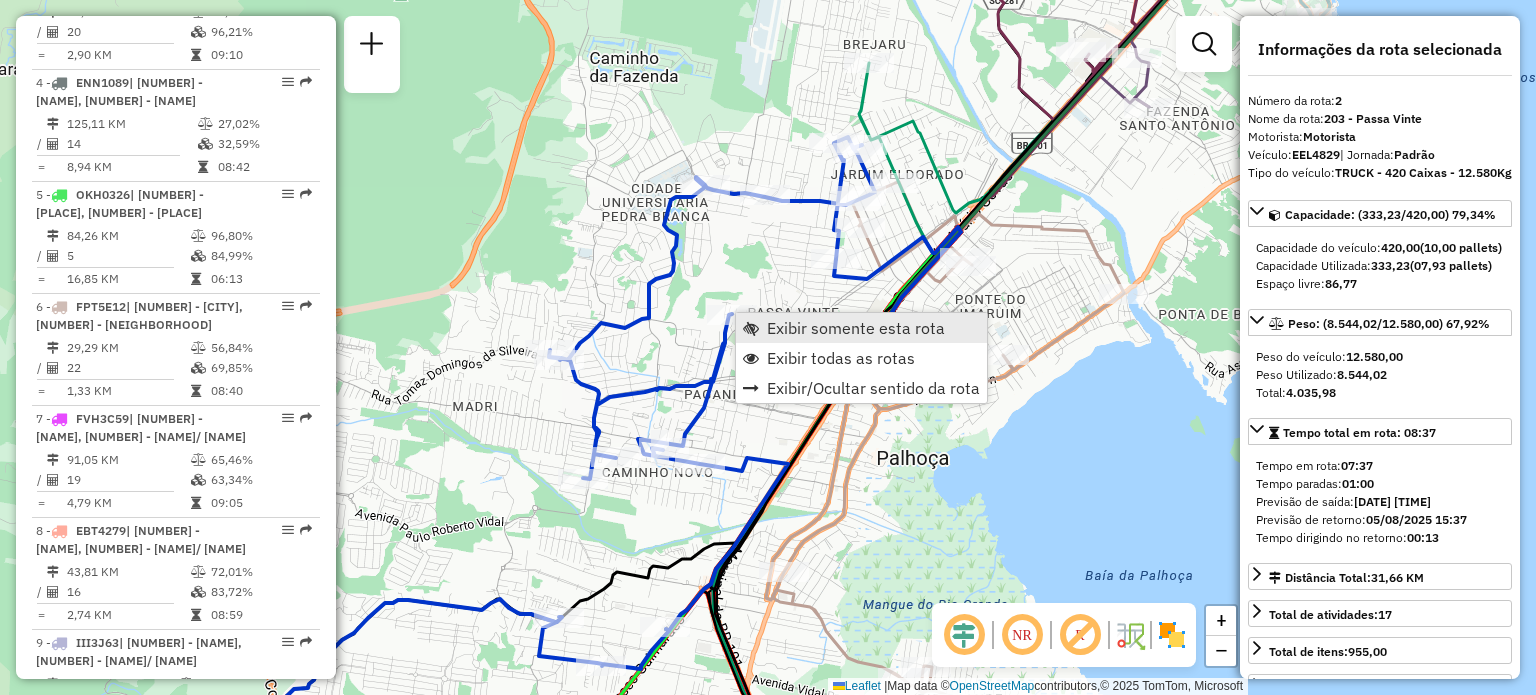 scroll, scrollTop: 907, scrollLeft: 0, axis: vertical 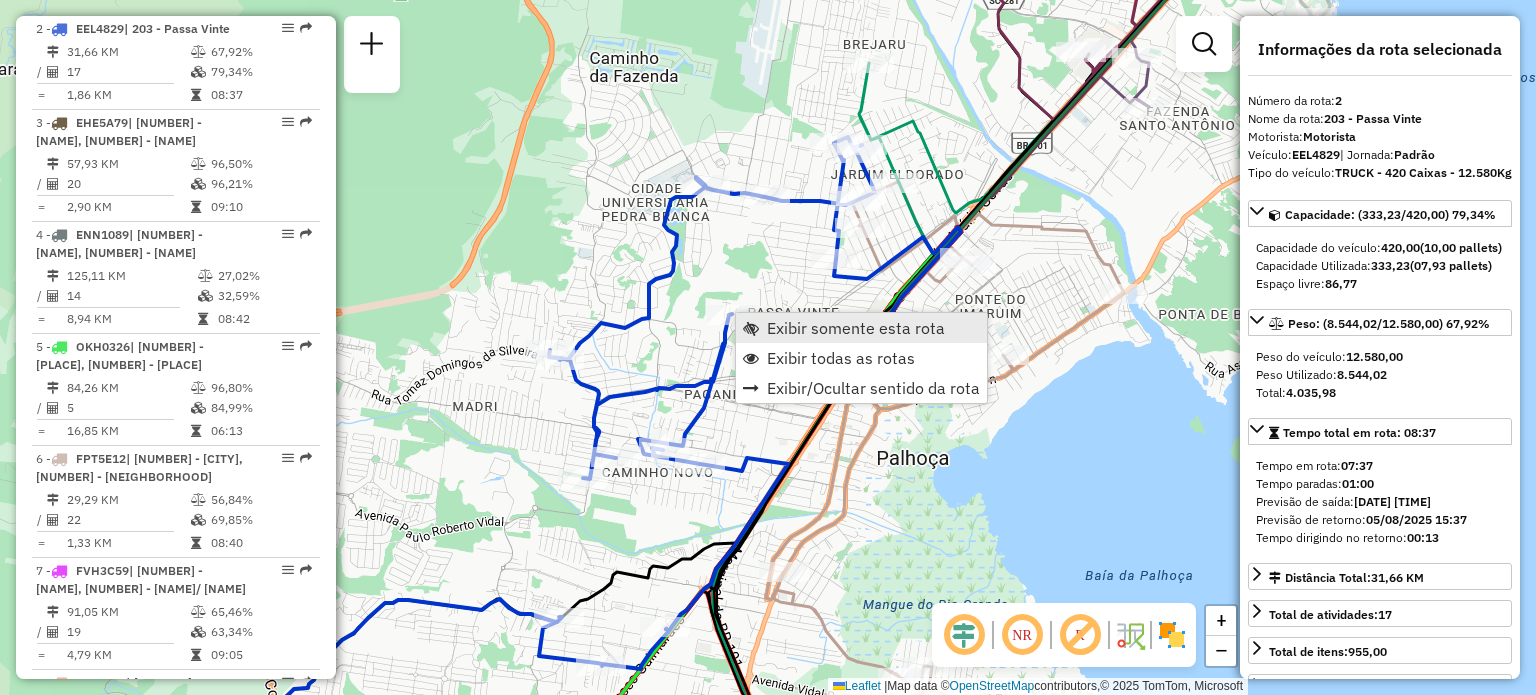 click on "Exibir somente esta rota" at bounding box center [856, 328] 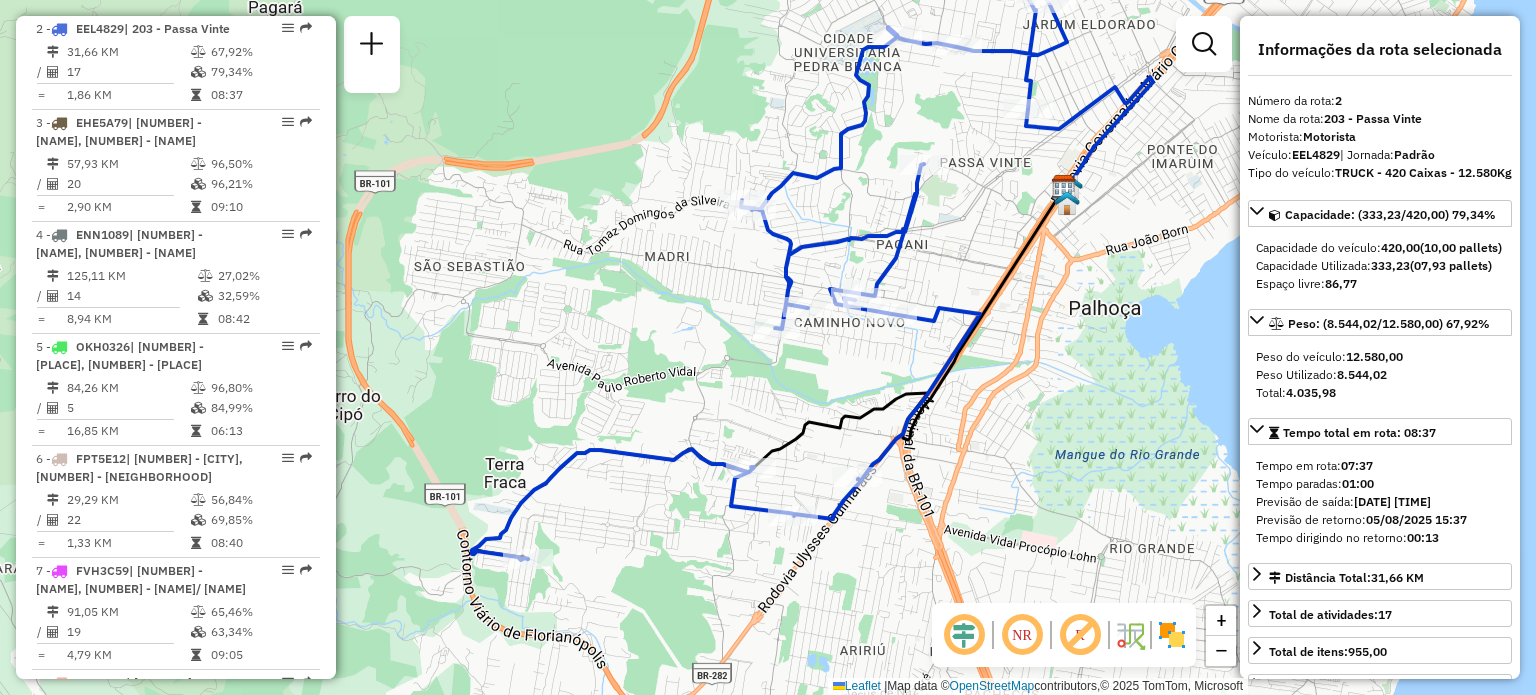 drag, startPoint x: 522, startPoint y: 474, endPoint x: 568, endPoint y: 399, distance: 87.982956 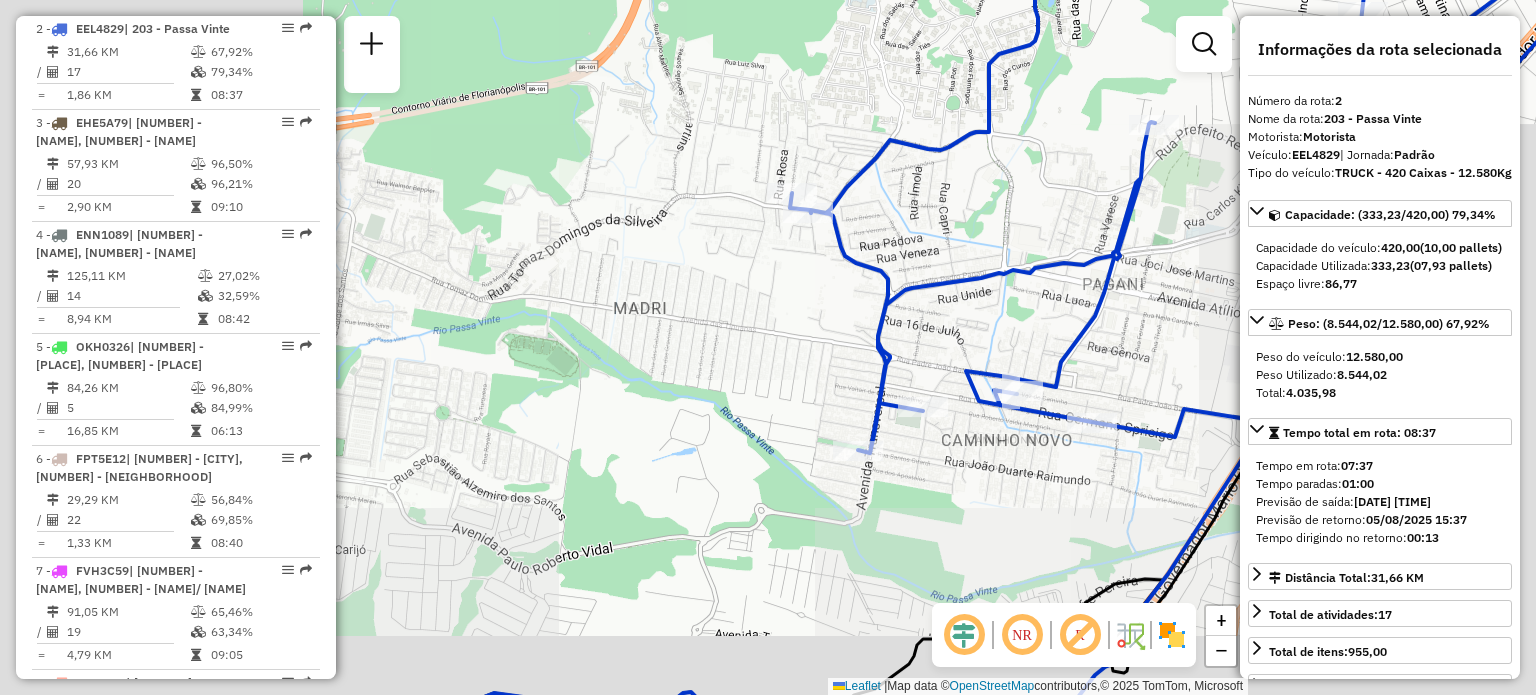 drag, startPoint x: 976, startPoint y: 240, endPoint x: 904, endPoint y: 221, distance: 74.46476 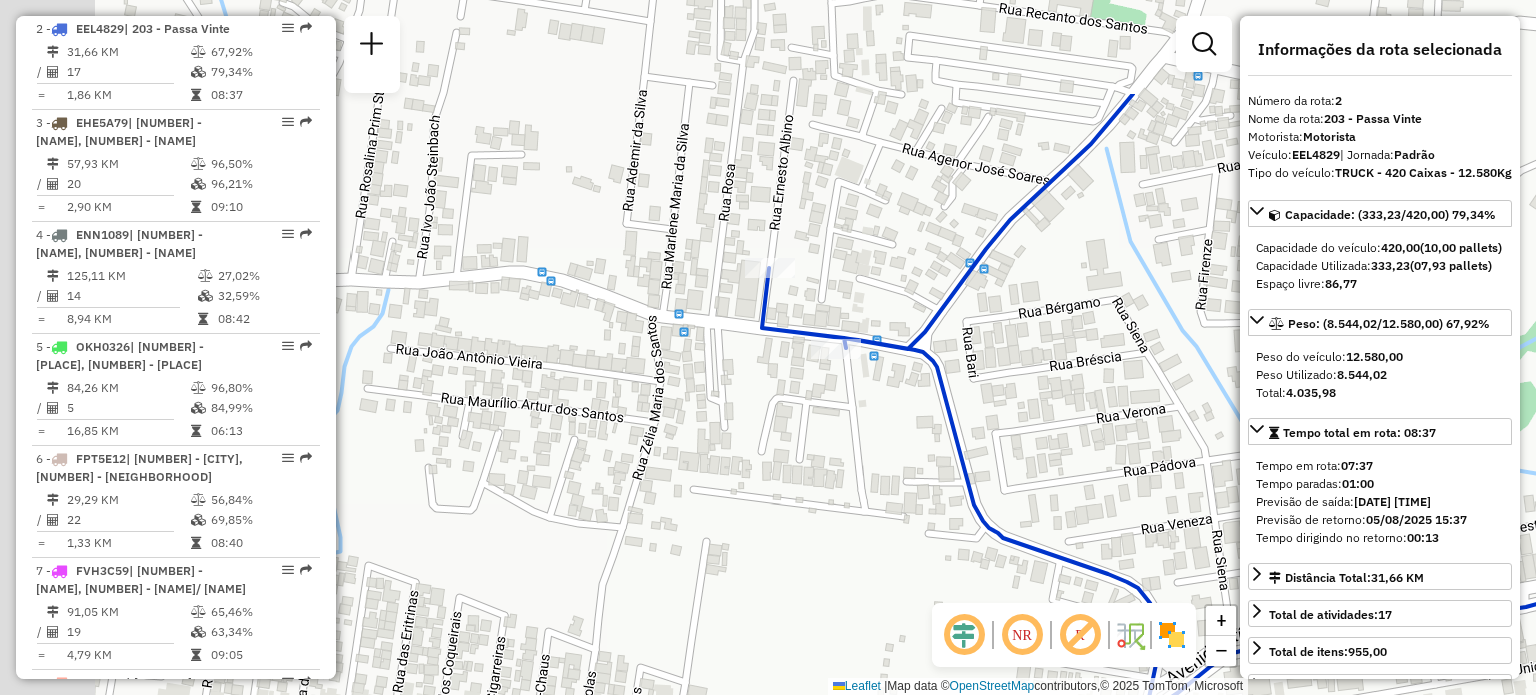 drag, startPoint x: 490, startPoint y: 171, endPoint x: 720, endPoint y: 334, distance: 281.90247 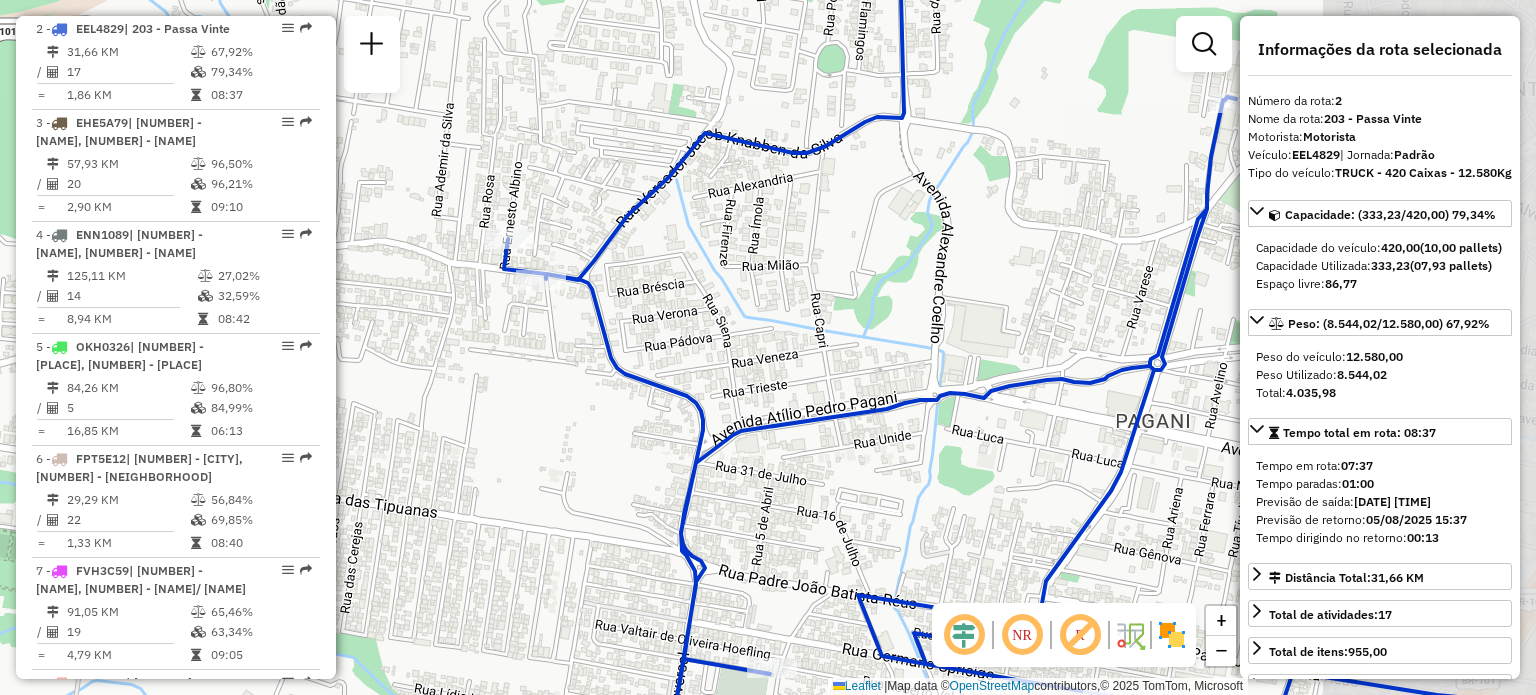 drag, startPoint x: 824, startPoint y: 319, endPoint x: 620, endPoint y: 285, distance: 206.81392 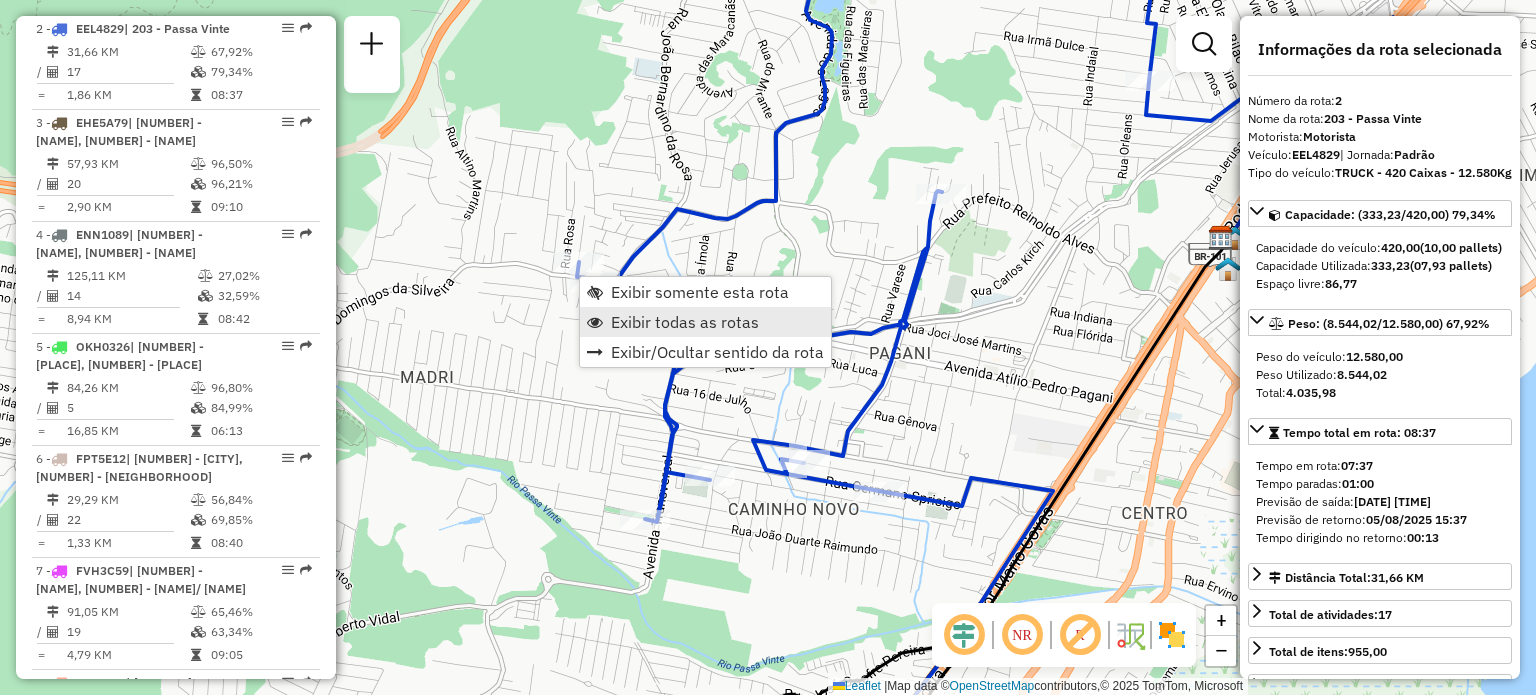 click on "Exibir todas as rotas" at bounding box center [685, 322] 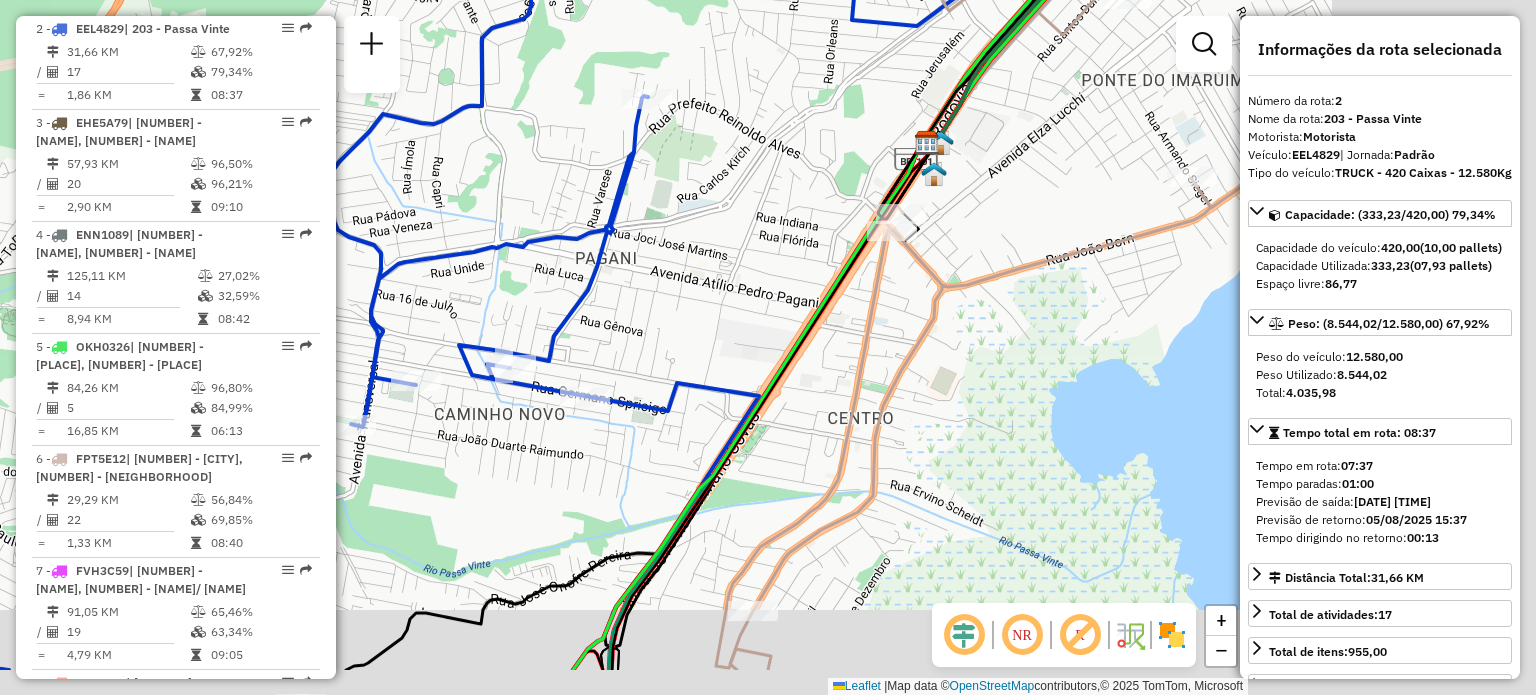 drag, startPoint x: 1020, startPoint y: 439, endPoint x: 555, endPoint y: 295, distance: 486.7864 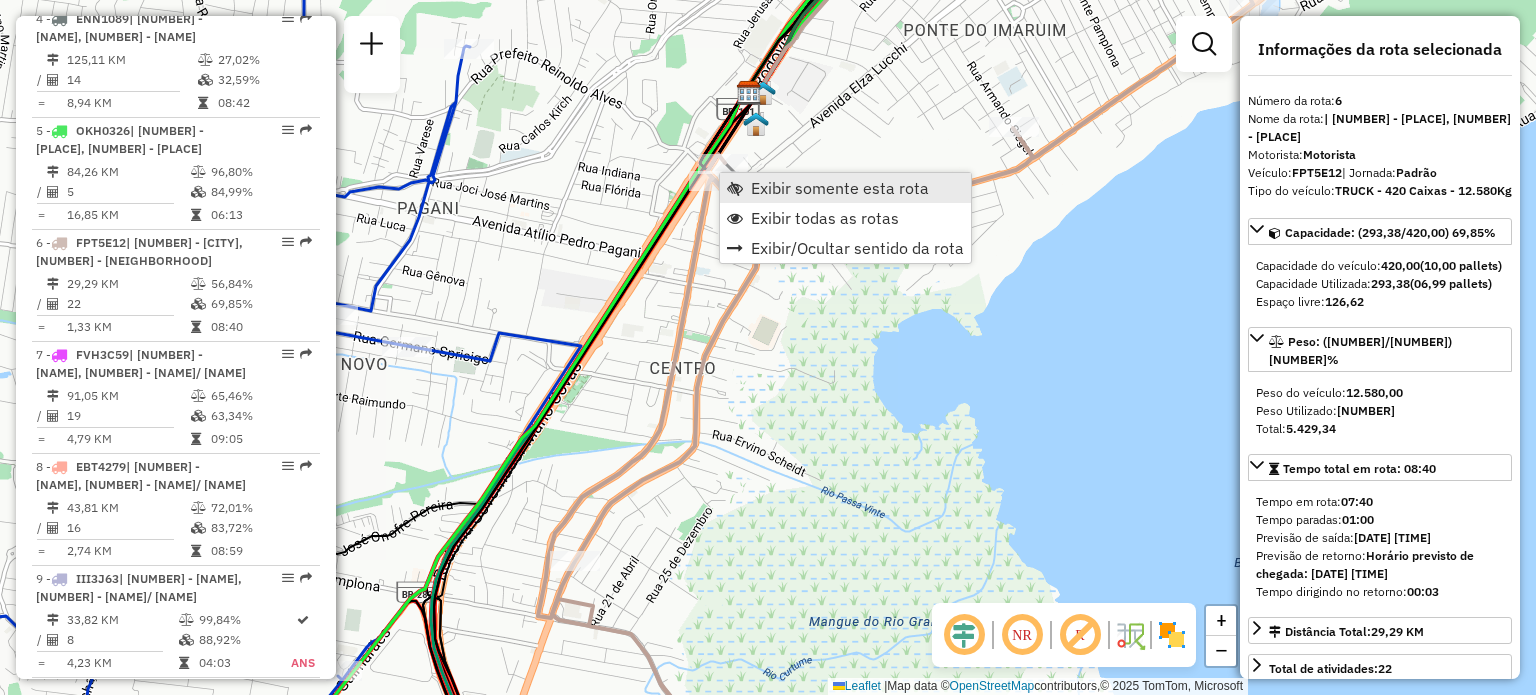 scroll, scrollTop: 1336, scrollLeft: 0, axis: vertical 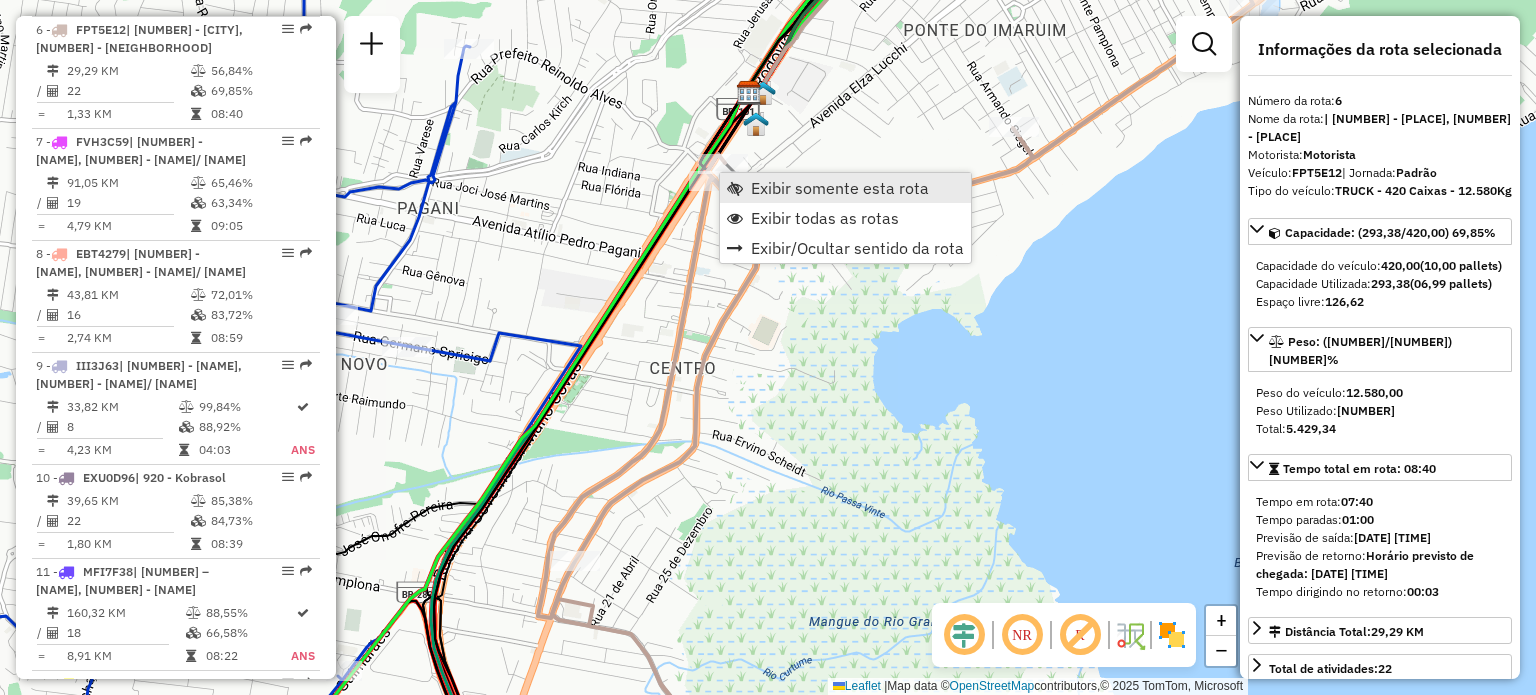 click on "Exibir somente esta rota" at bounding box center (840, 188) 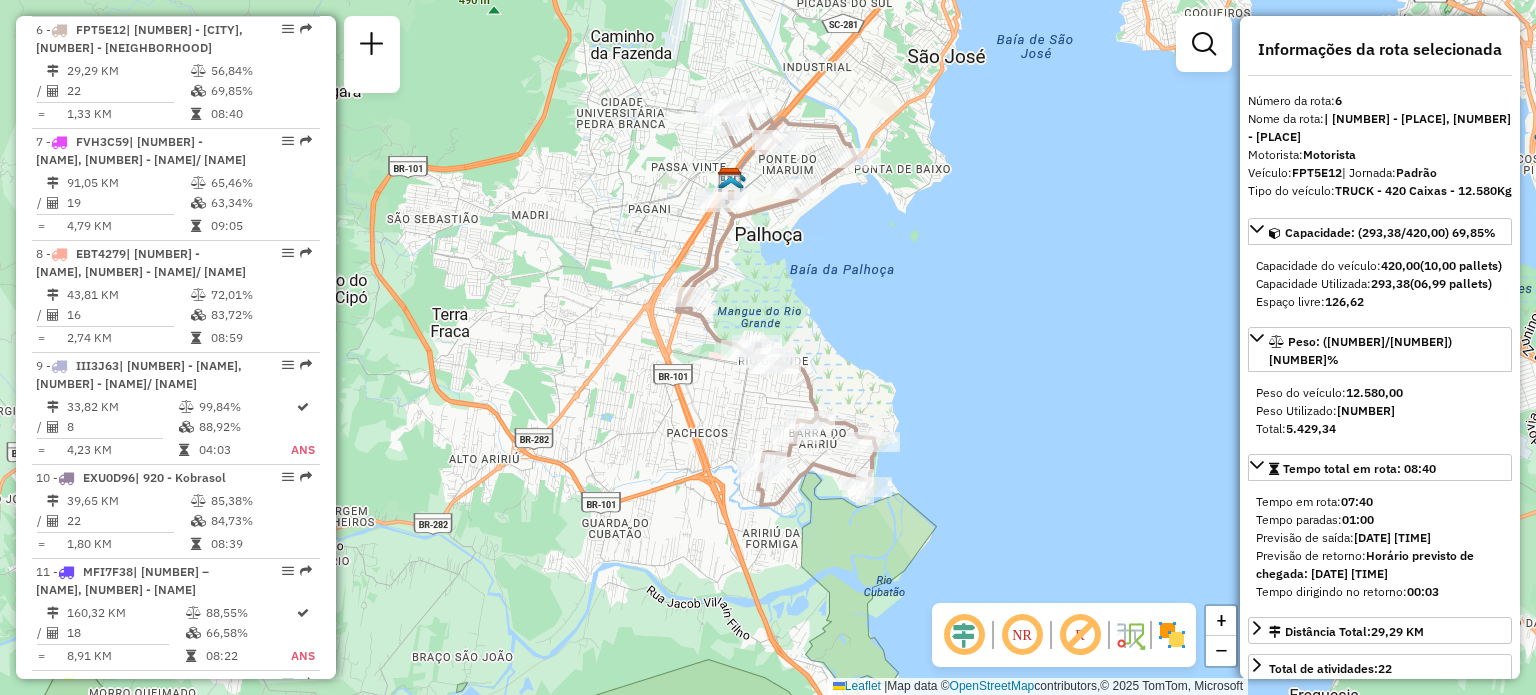 drag, startPoint x: 906, startPoint y: 388, endPoint x: 879, endPoint y: 303, distance: 89.1852 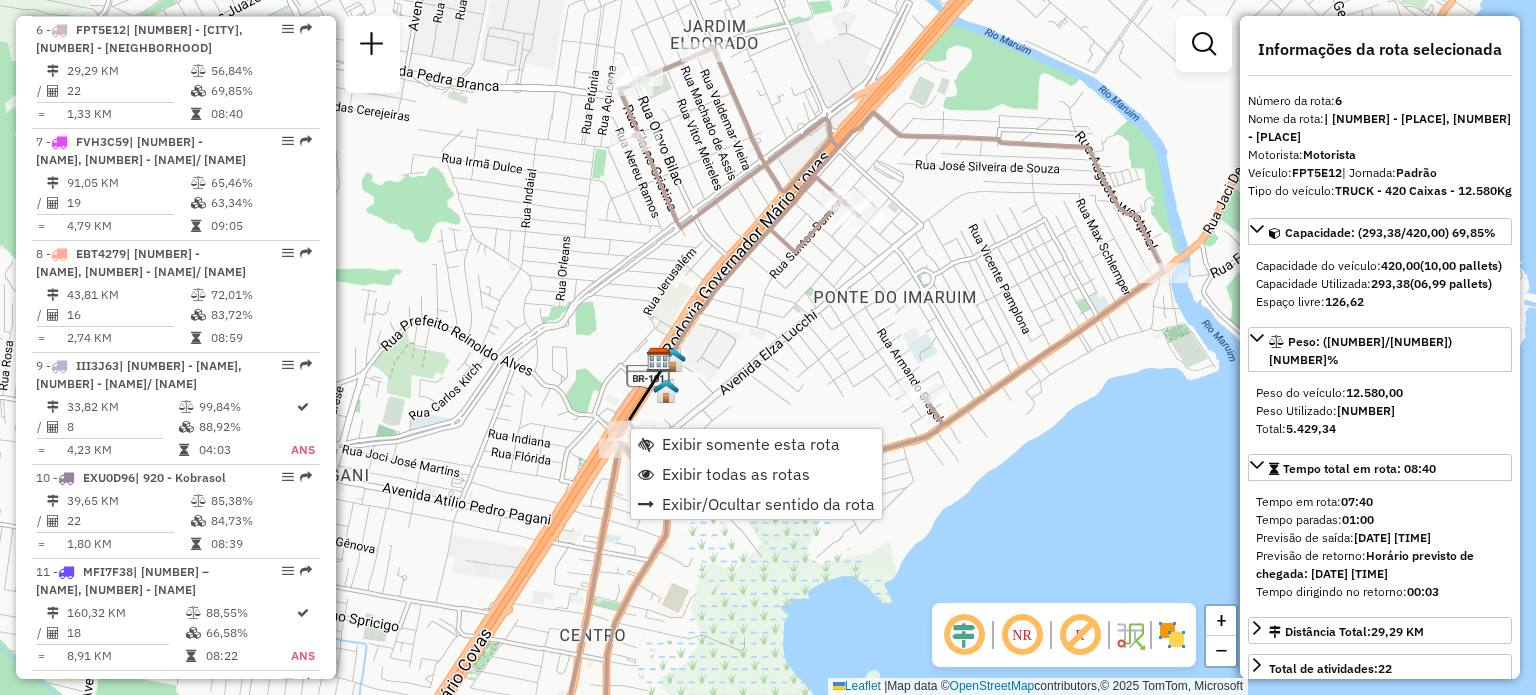 click on "Janela de atendimento Grade de atendimento Capacidade Transportadoras Veículos Cliente Pedidos  Rotas Selecione os dias de semana para filtrar as janelas de atendimento  Seg   Ter   Qua   Qui   Sex   Sáb   Dom  Informe o período da janela de atendimento: De: Até:  Filtrar exatamente a janela do cliente  Considerar janela de atendimento padrão  Selecione os dias de semana para filtrar as grades de atendimento  Seg   Ter   Qua   Qui   Sex   Sáb   Dom   Considerar clientes sem dia de atendimento cadastrado  Clientes fora do dia de atendimento selecionado Filtrar as atividades entre os valores definidos abaixo:  Peso mínimo:   Peso máximo:   Cubagem mínima:   Cubagem máxima:   De:   Até:  Filtrar as atividades entre o tempo de atendimento definido abaixo:  De:   Até:   Considerar capacidade total dos clientes não roteirizados Transportadora: Selecione um ou mais itens Tipo de veículo: Selecione um ou mais itens Veículo: Selecione um ou mais itens Motorista: Selecione um ou mais itens Nome: Rótulo:" 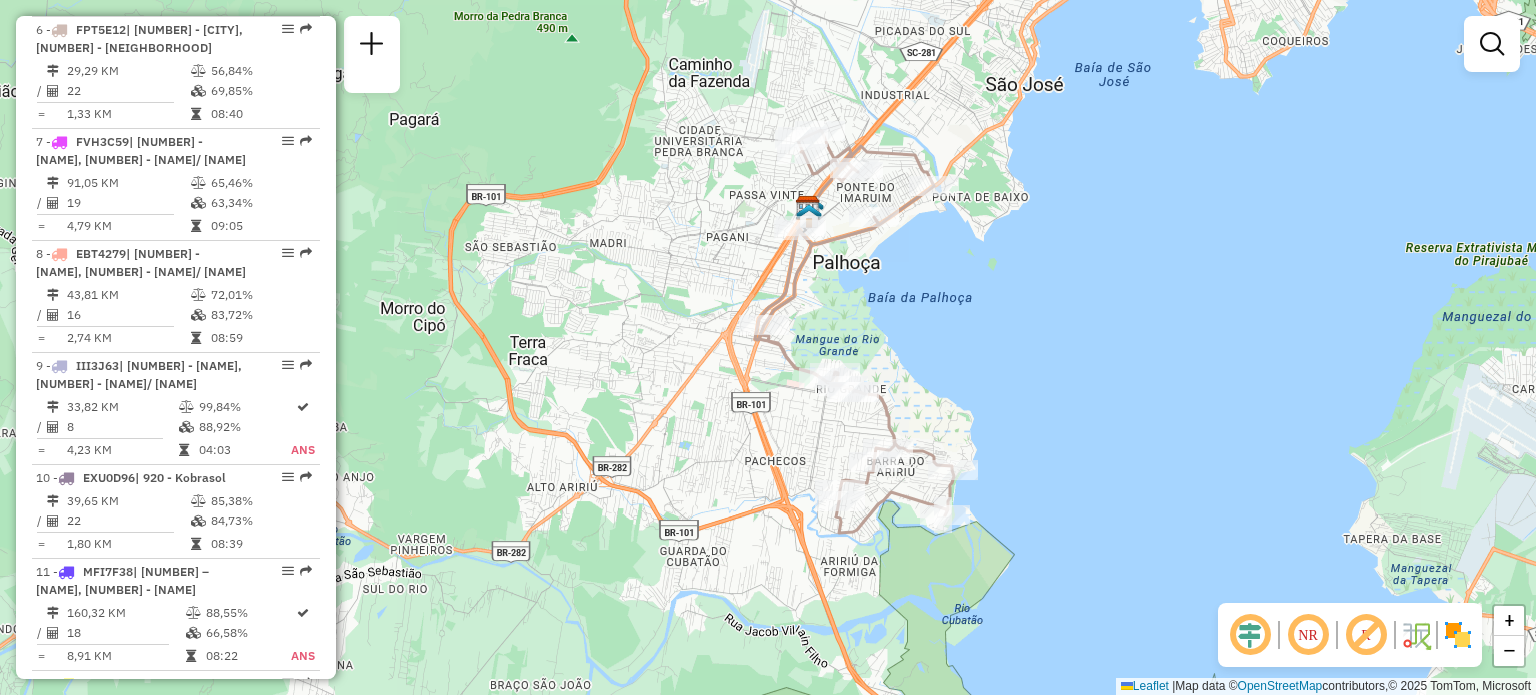 drag, startPoint x: 886, startPoint y: 408, endPoint x: 921, endPoint y: 201, distance: 209.93808 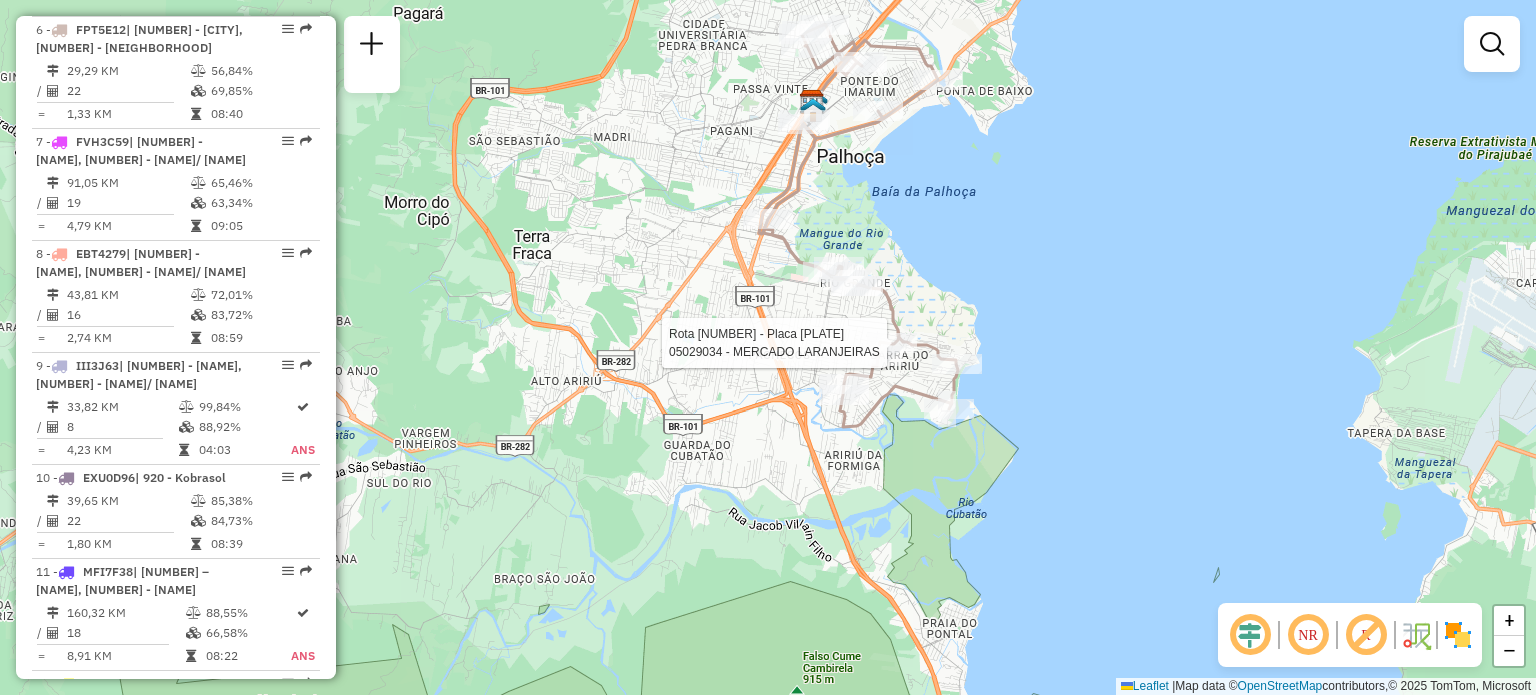 select on "**********" 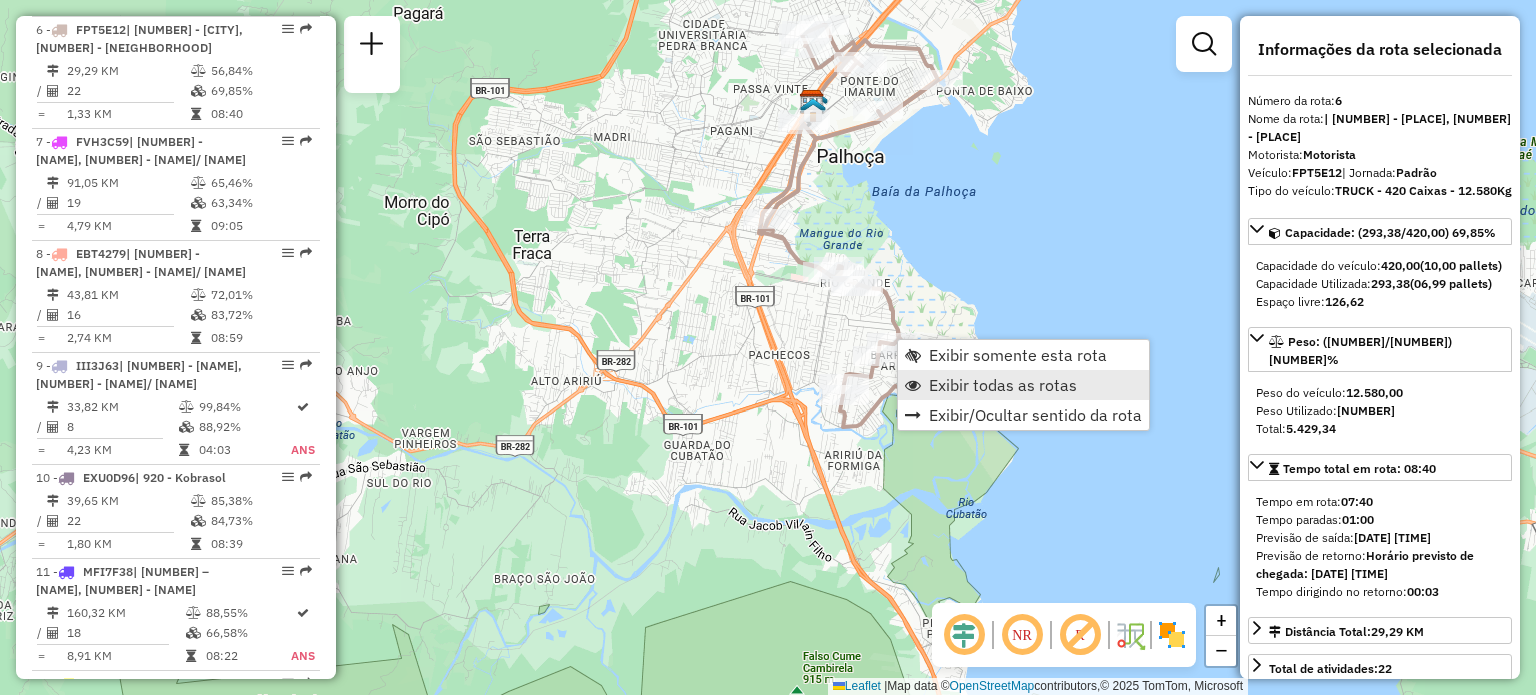 click on "Exibir todas as rotas" at bounding box center (1003, 385) 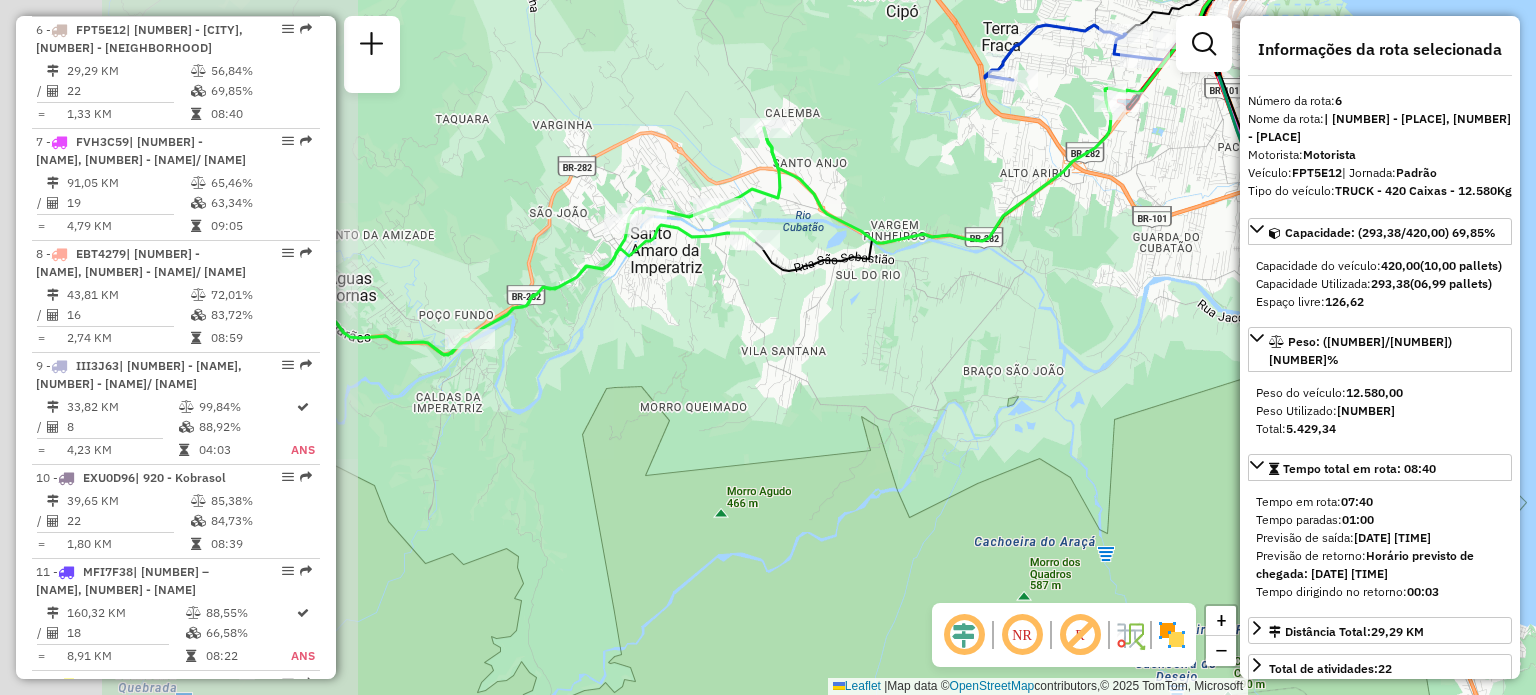 drag, startPoint x: 632, startPoint y: 374, endPoint x: 1101, endPoint y: 166, distance: 513.05457 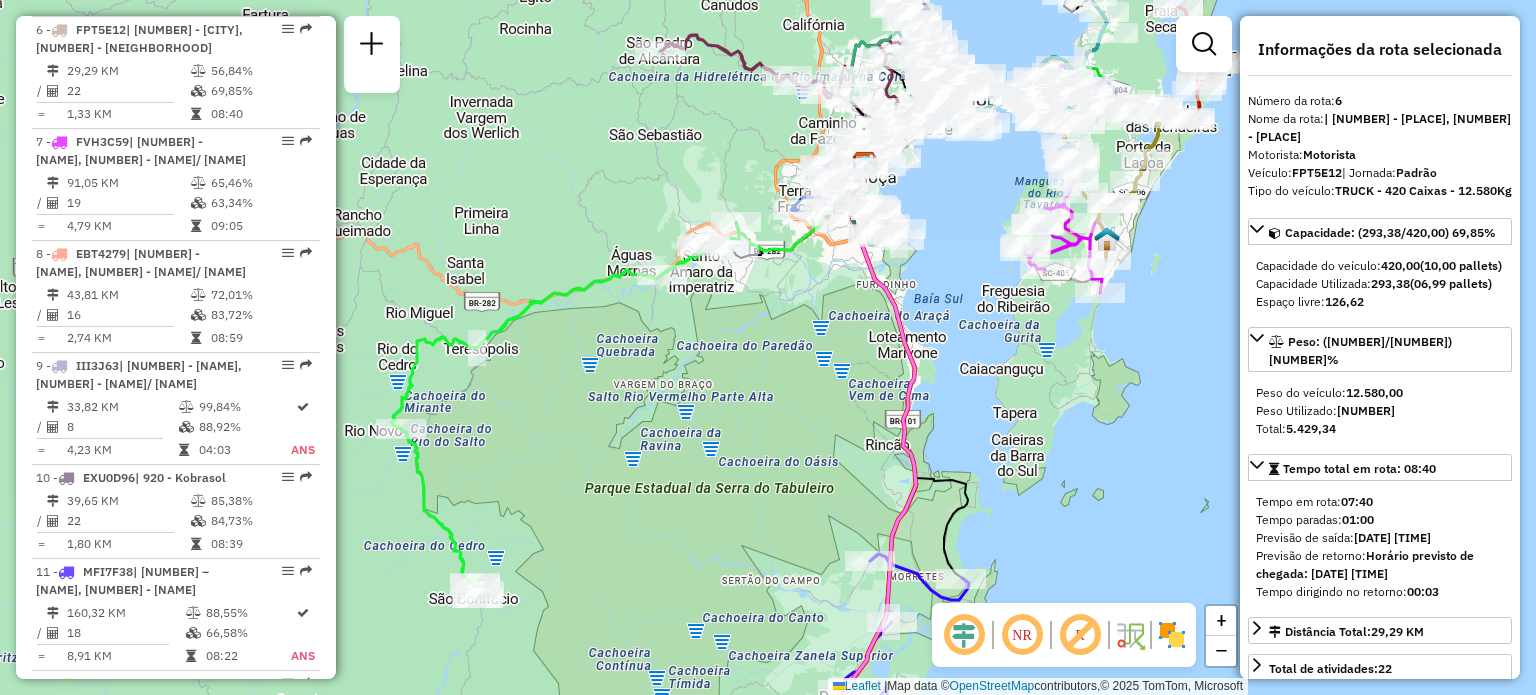 drag, startPoint x: 512, startPoint y: 257, endPoint x: 727, endPoint y: 252, distance: 215.05814 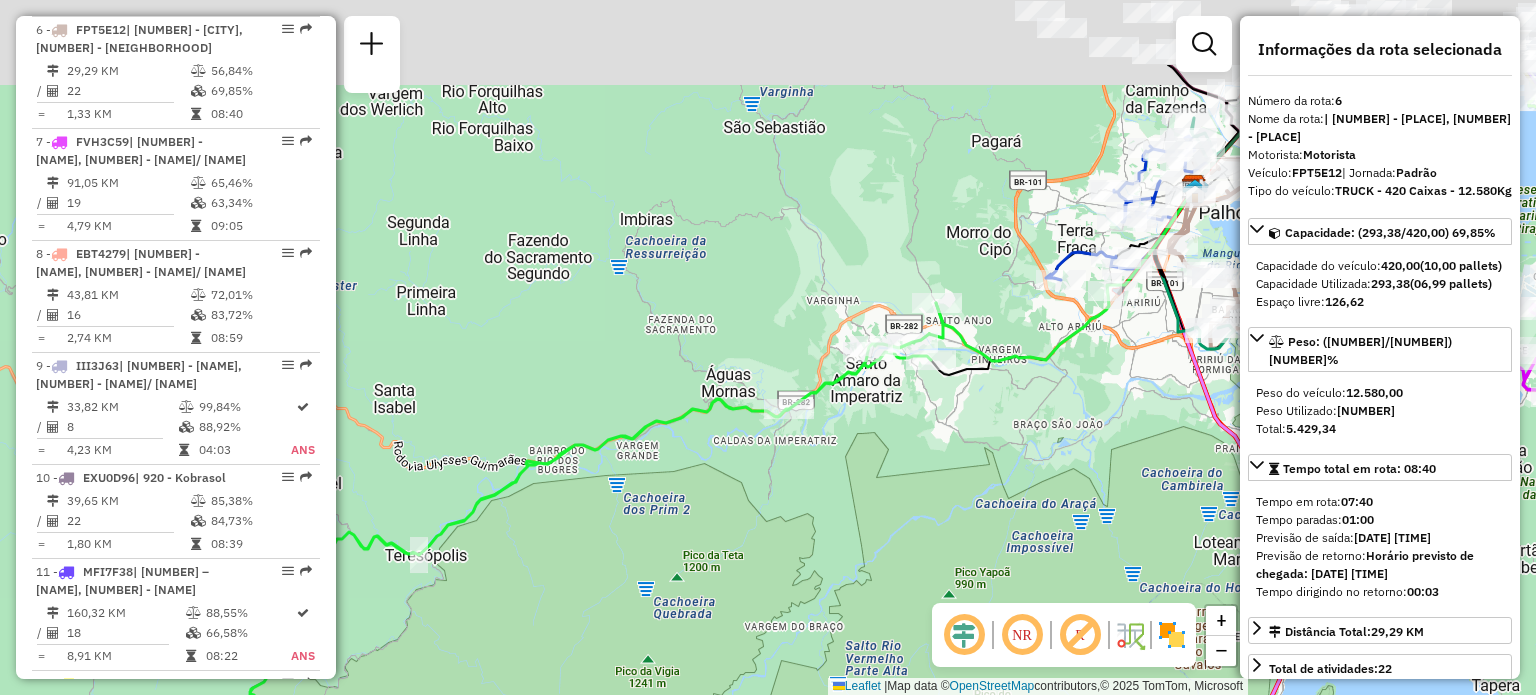 drag, startPoint x: 956, startPoint y: 113, endPoint x: 816, endPoint y: 418, distance: 335.5965 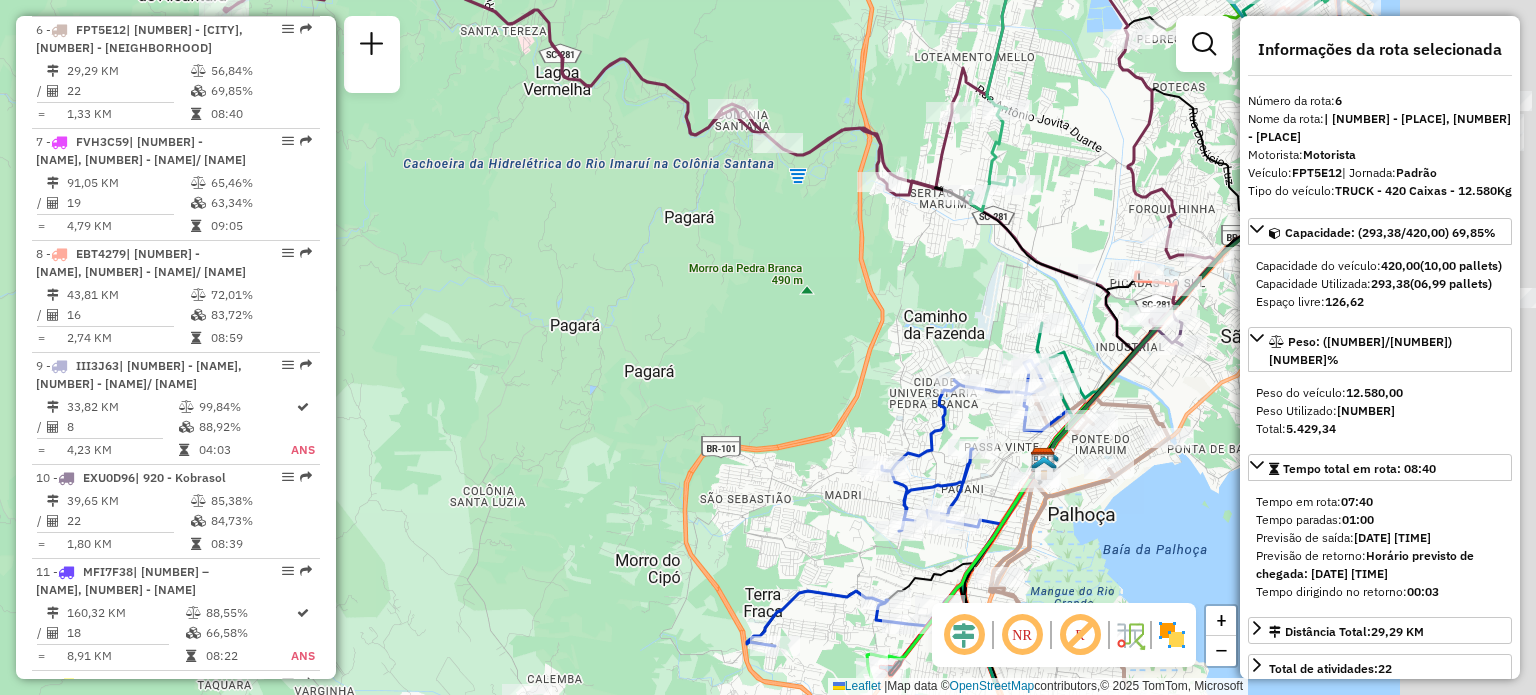 drag, startPoint x: 1063, startPoint y: 142, endPoint x: 780, endPoint y: 60, distance: 294.64047 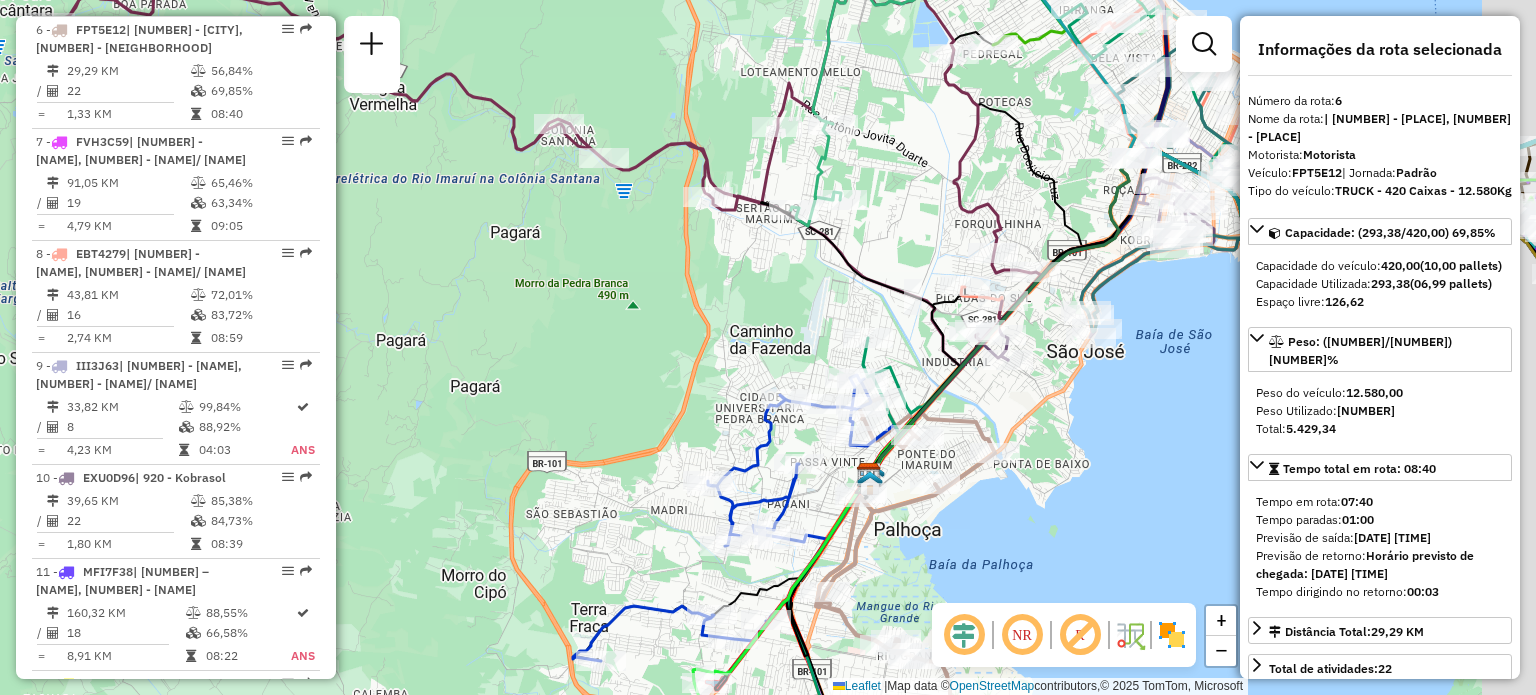 drag, startPoint x: 1077, startPoint y: 121, endPoint x: 652, endPoint y: 2, distance: 441.34567 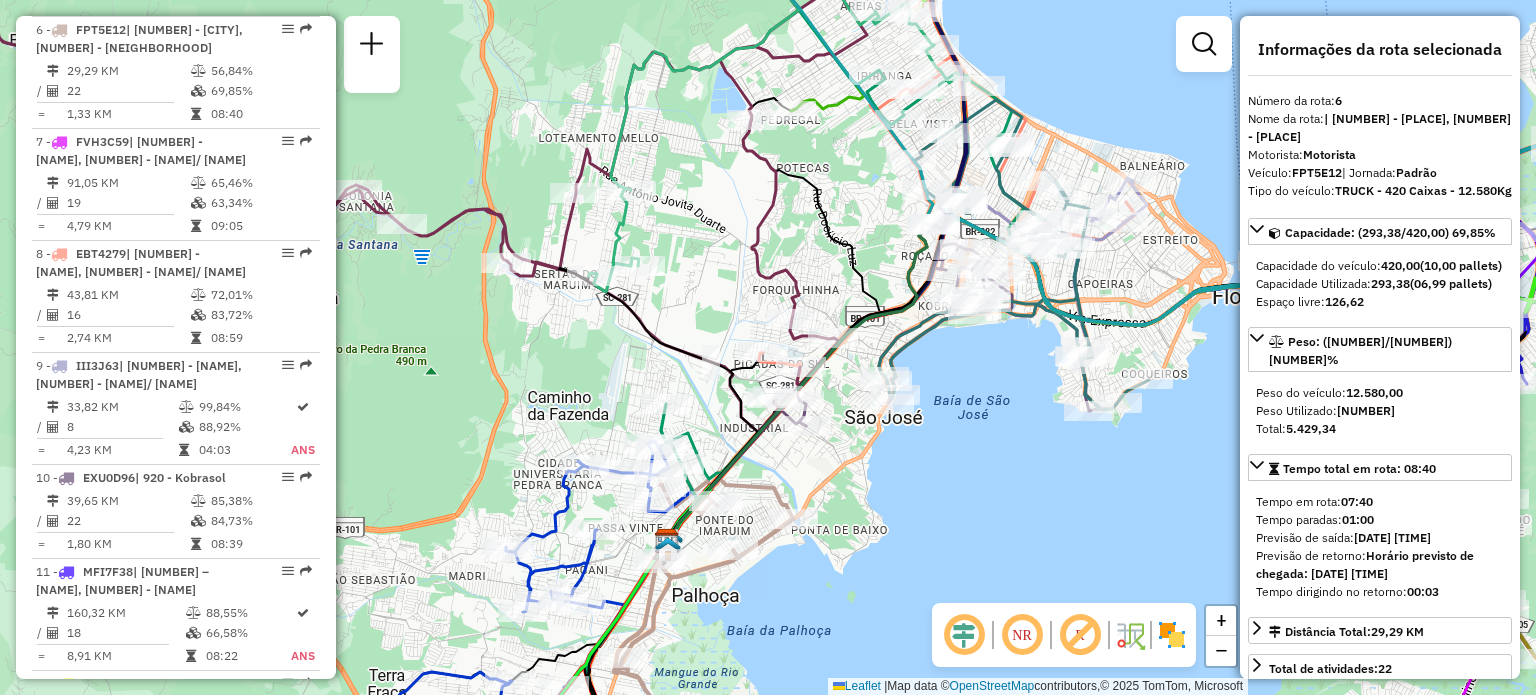 drag, startPoint x: 813, startPoint y: 123, endPoint x: 777, endPoint y: 167, distance: 56.85068 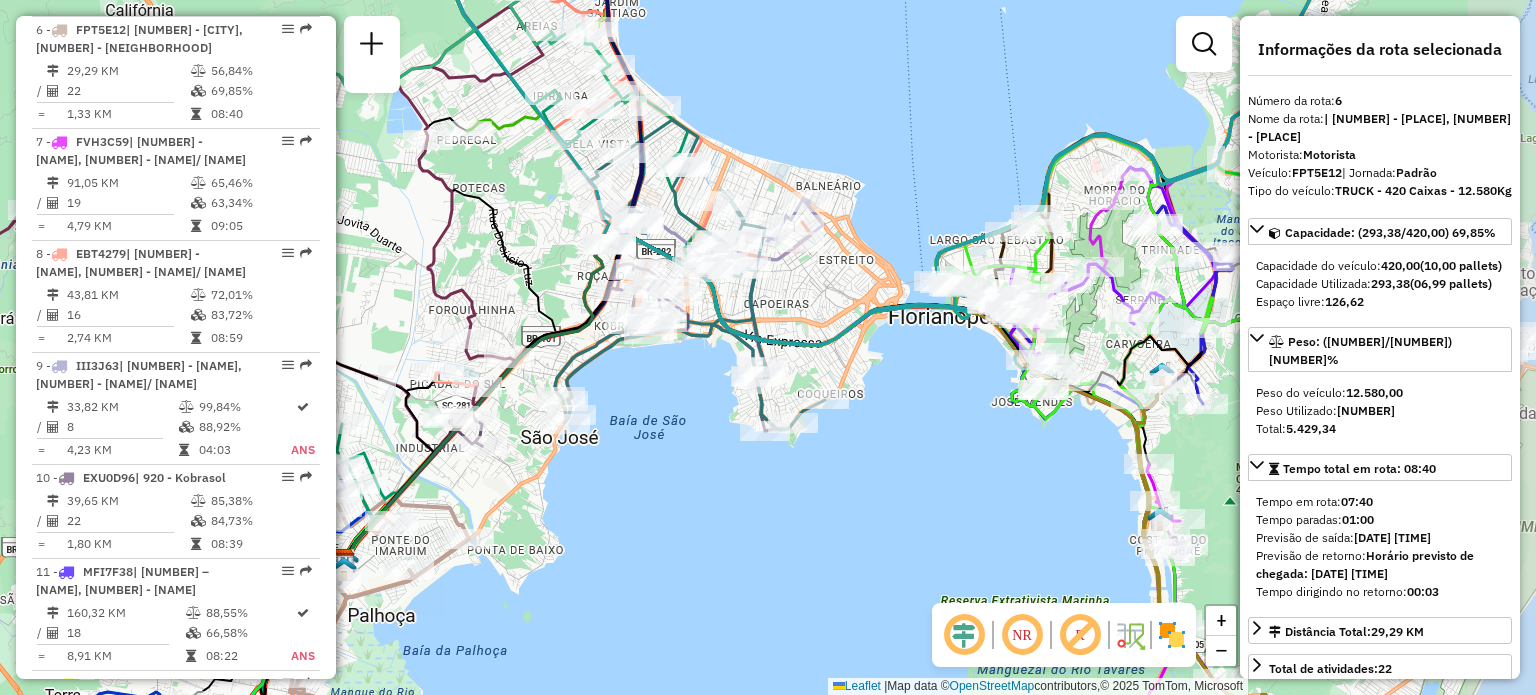 drag, startPoint x: 1123, startPoint y: 449, endPoint x: 784, endPoint y: 470, distance: 339.6498 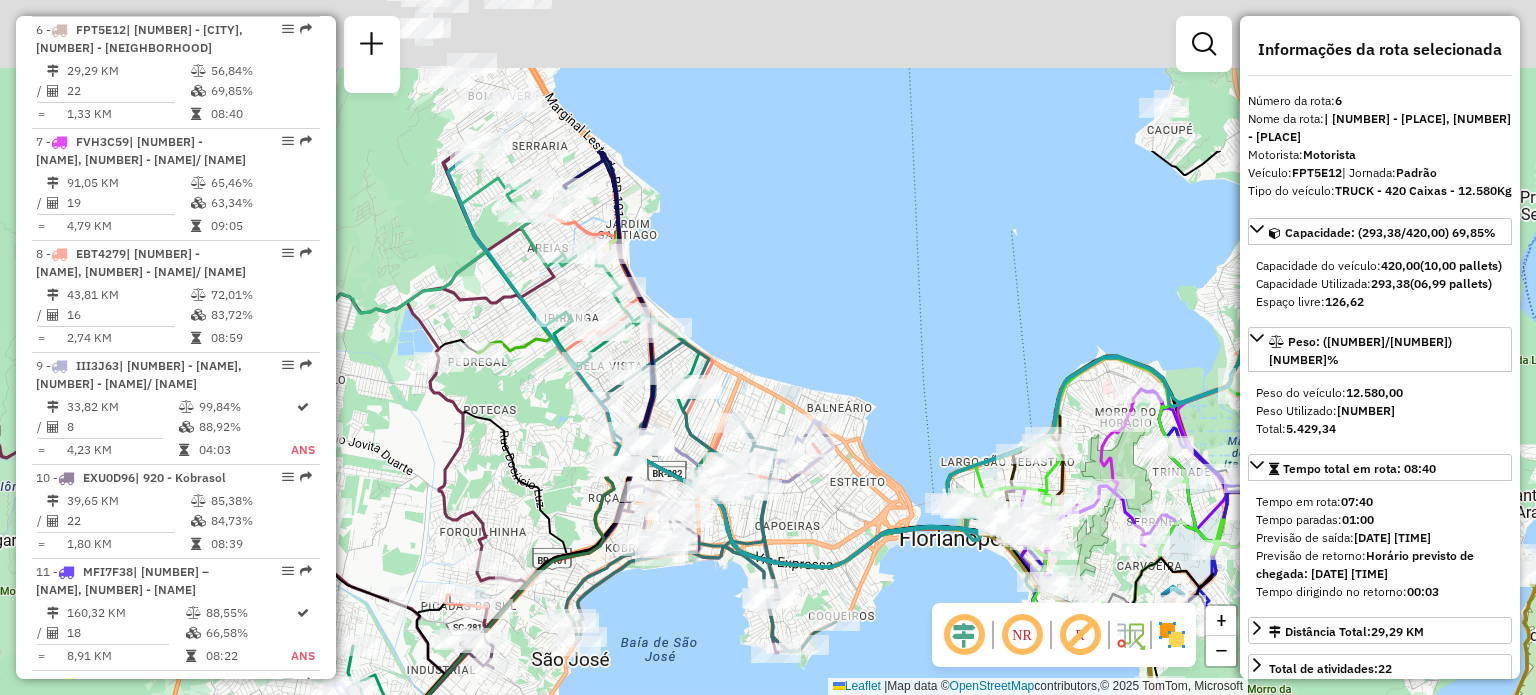 drag, startPoint x: 520, startPoint y: 63, endPoint x: 539, endPoint y: 392, distance: 329.5482 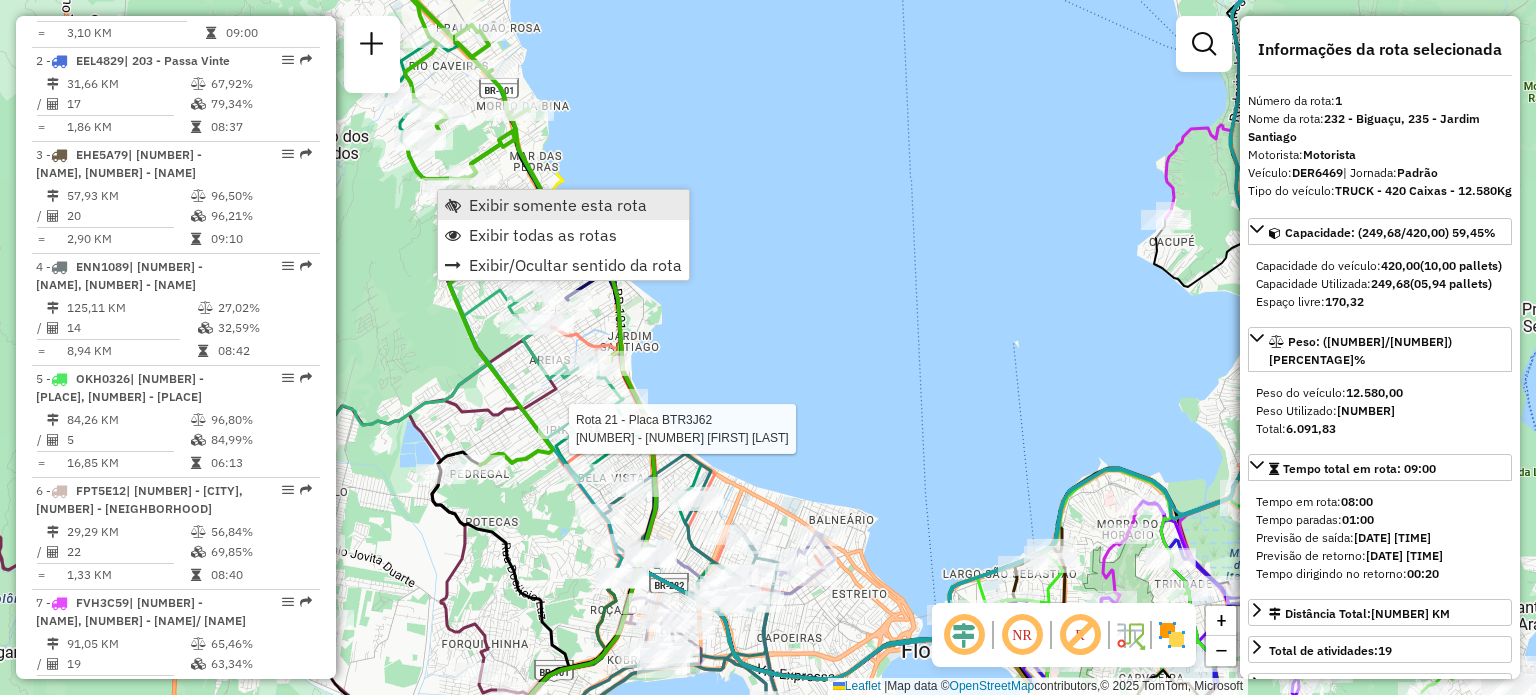 scroll, scrollTop: 795, scrollLeft: 0, axis: vertical 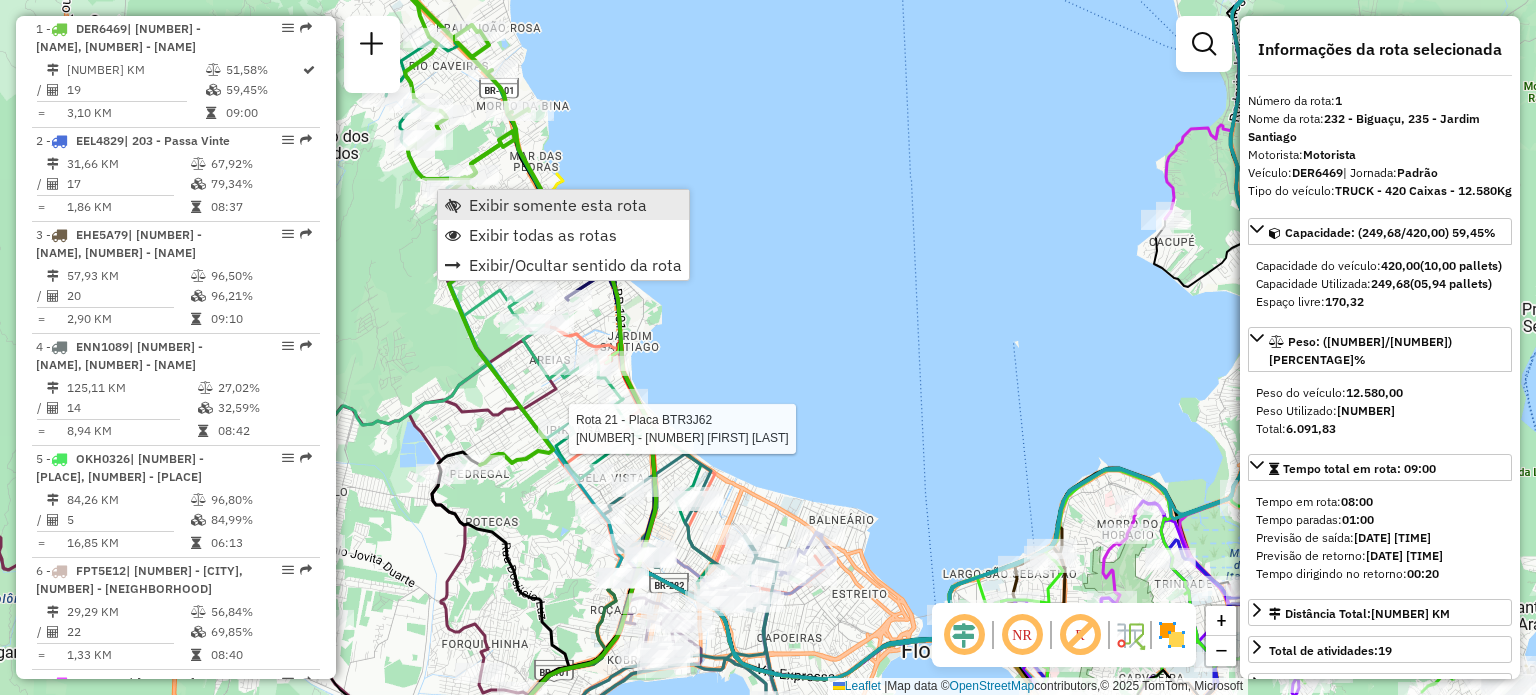 click on "Exibir somente esta rota" at bounding box center (558, 205) 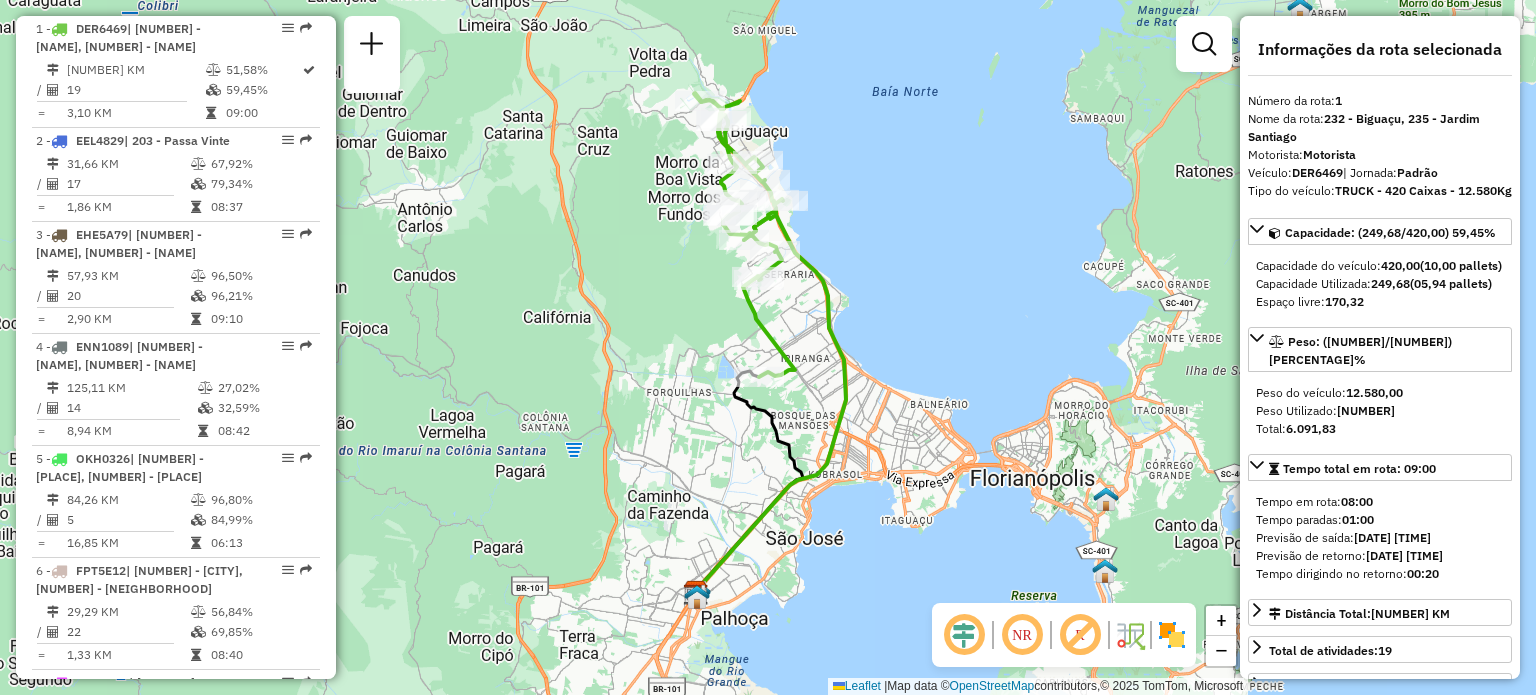 drag, startPoint x: 868, startPoint y: 159, endPoint x: 894, endPoint y: 208, distance: 55.470715 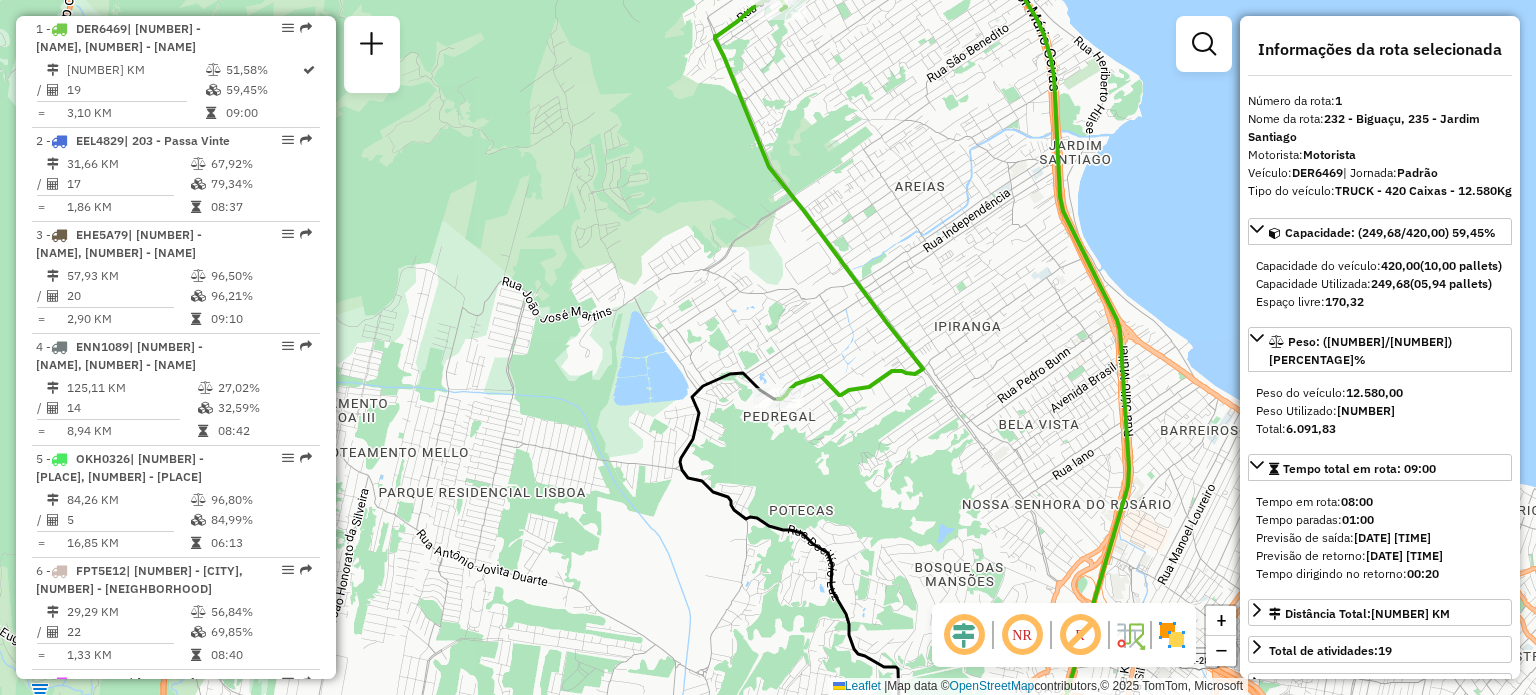 drag, startPoint x: 802, startPoint y: 275, endPoint x: 809, endPoint y: 550, distance: 275.08908 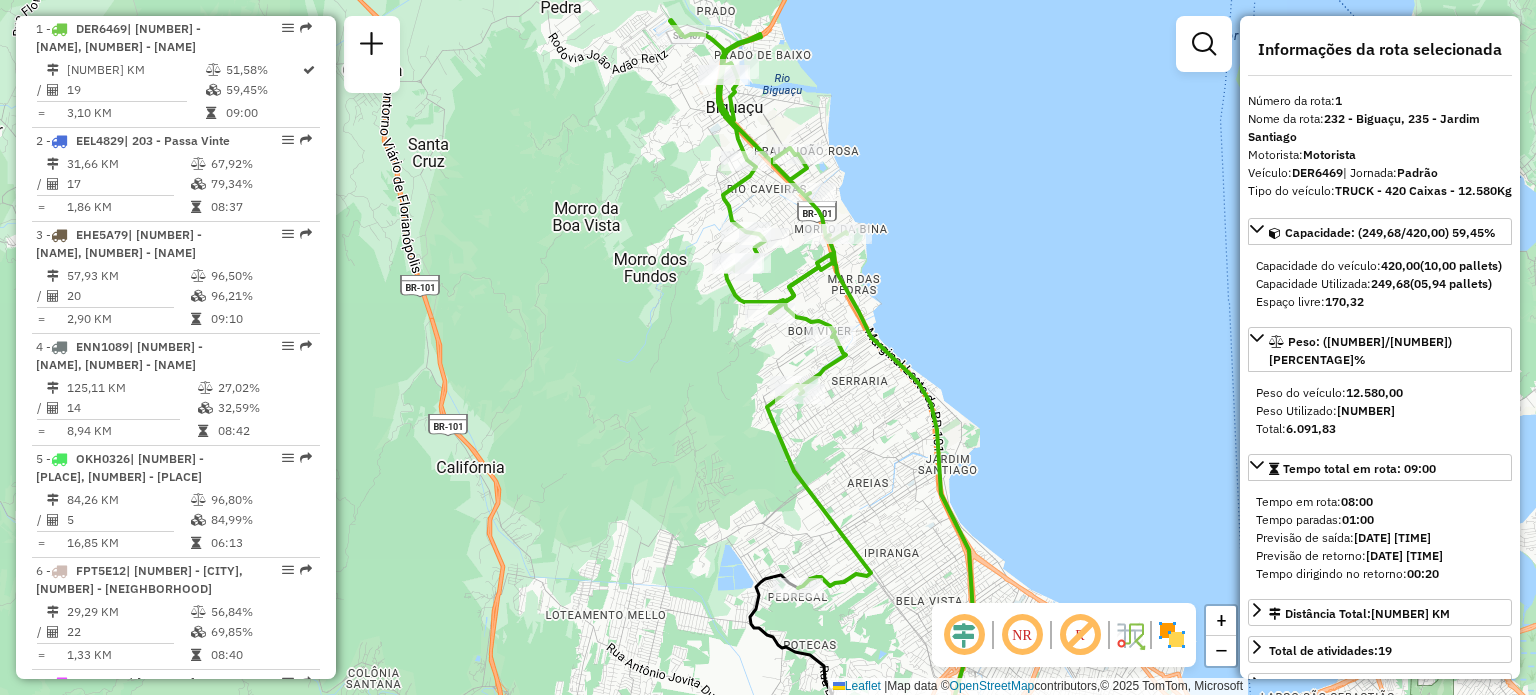 drag, startPoint x: 636, startPoint y: 152, endPoint x: 643, endPoint y: 365, distance: 213.11499 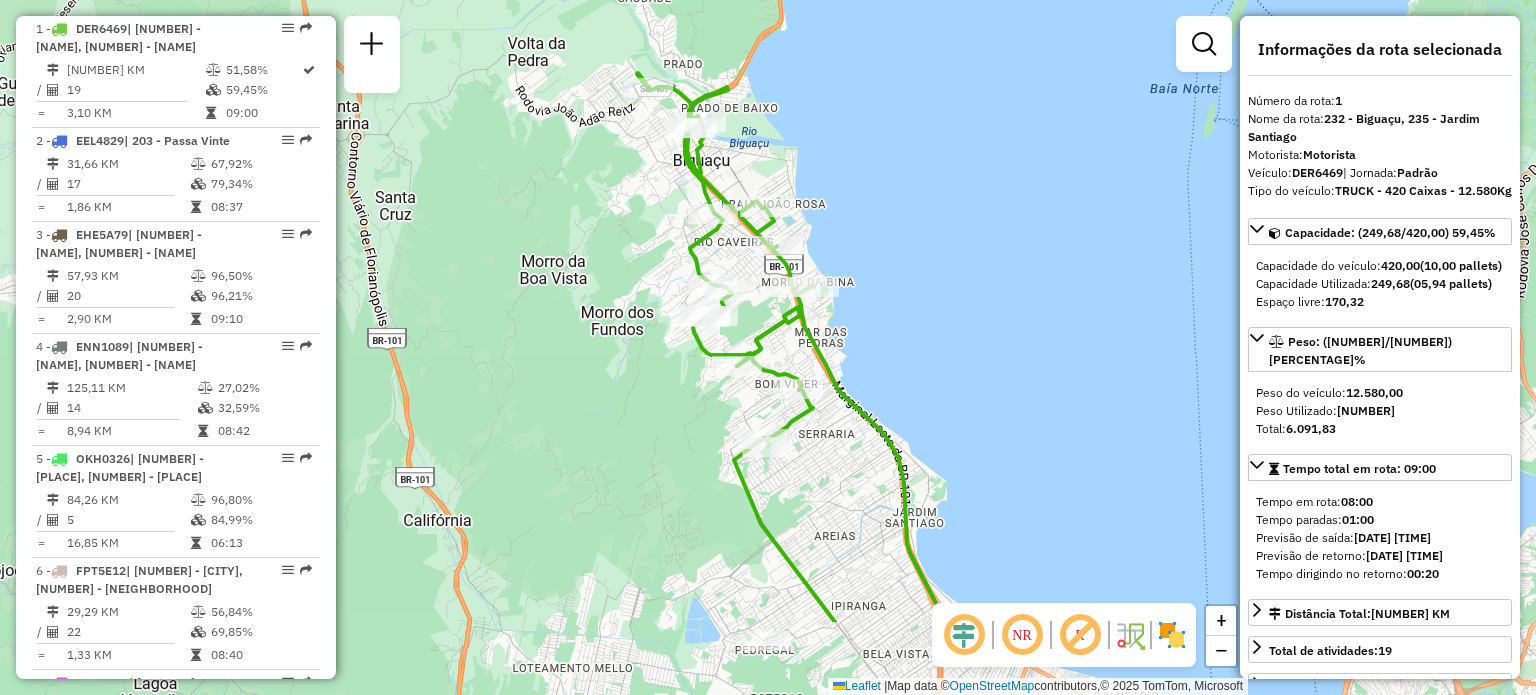 drag, startPoint x: 660, startPoint y: 315, endPoint x: 636, endPoint y: 141, distance: 175.64737 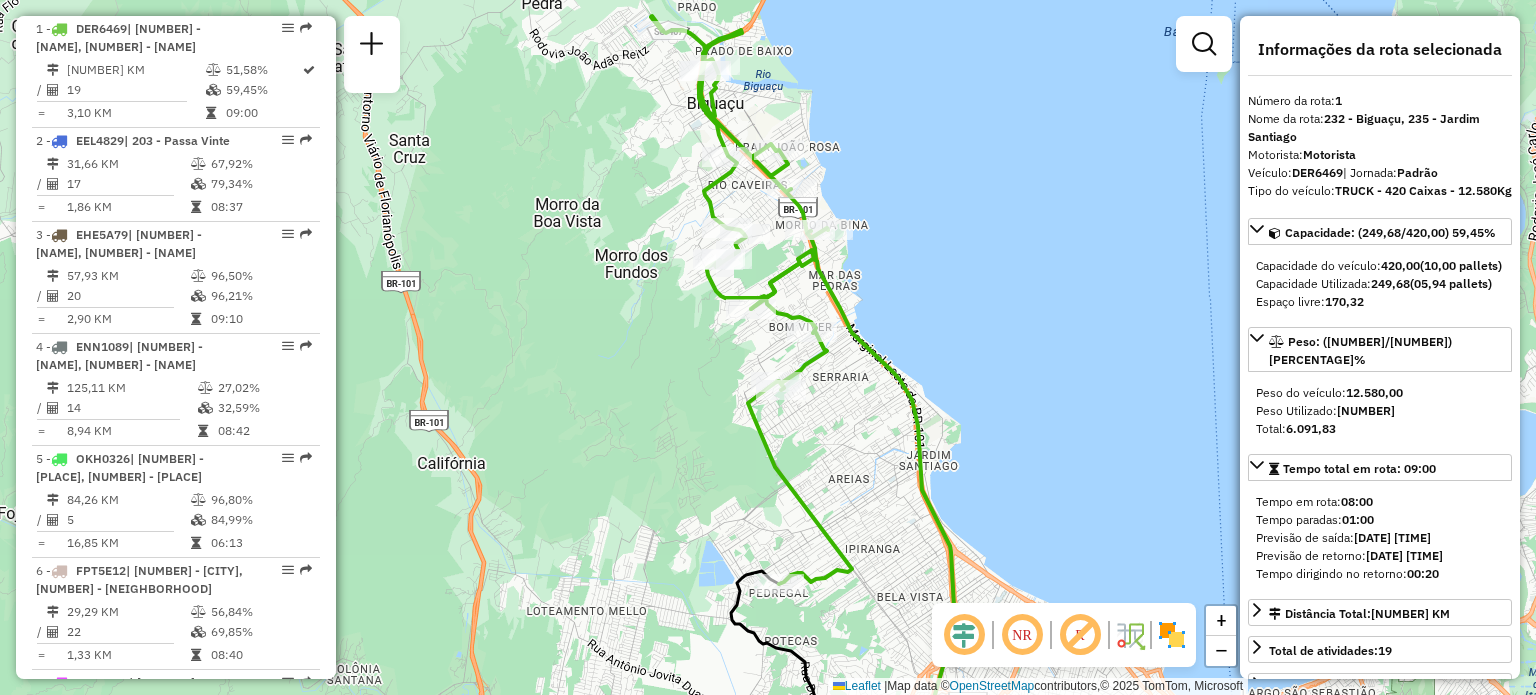 drag, startPoint x: 585, startPoint y: 240, endPoint x: 608, endPoint y: 543, distance: 303.87167 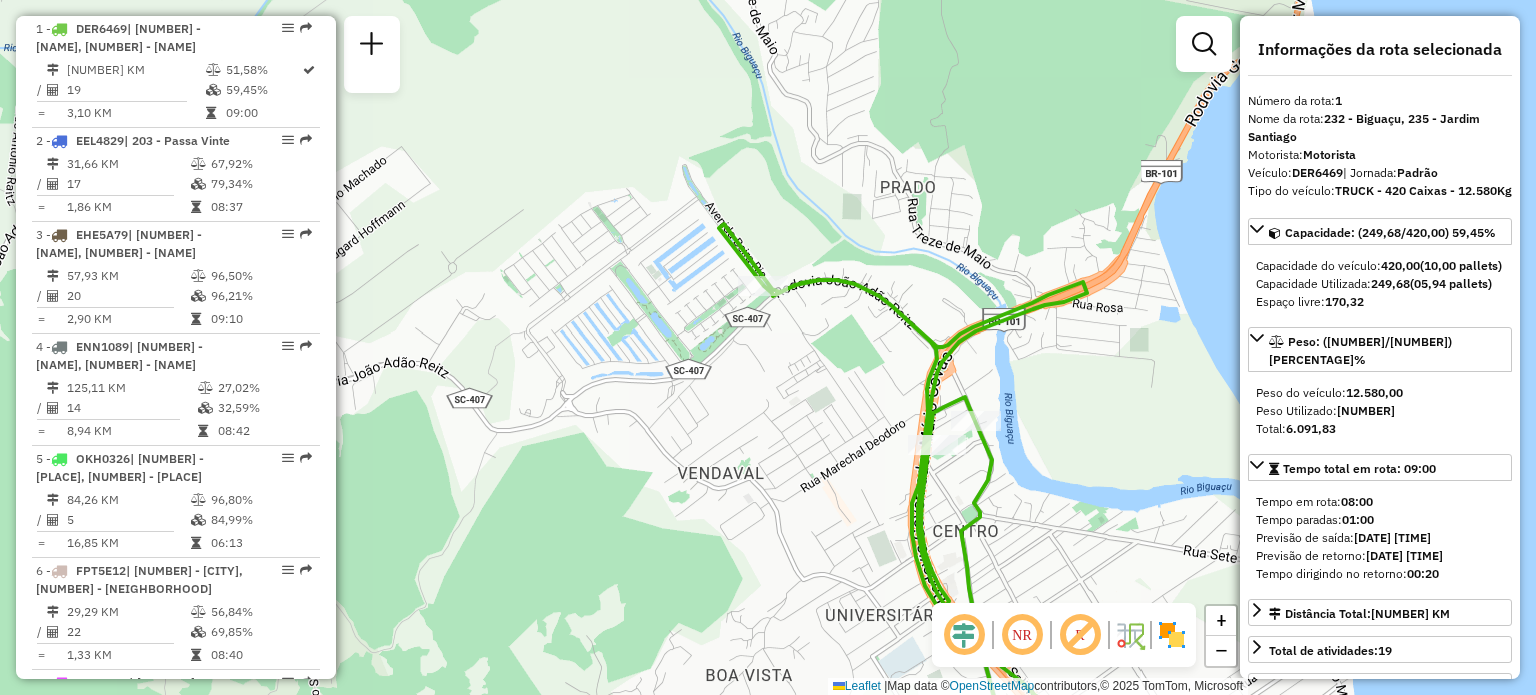 drag, startPoint x: 915, startPoint y: 390, endPoint x: 863, endPoint y: 266, distance: 134.46188 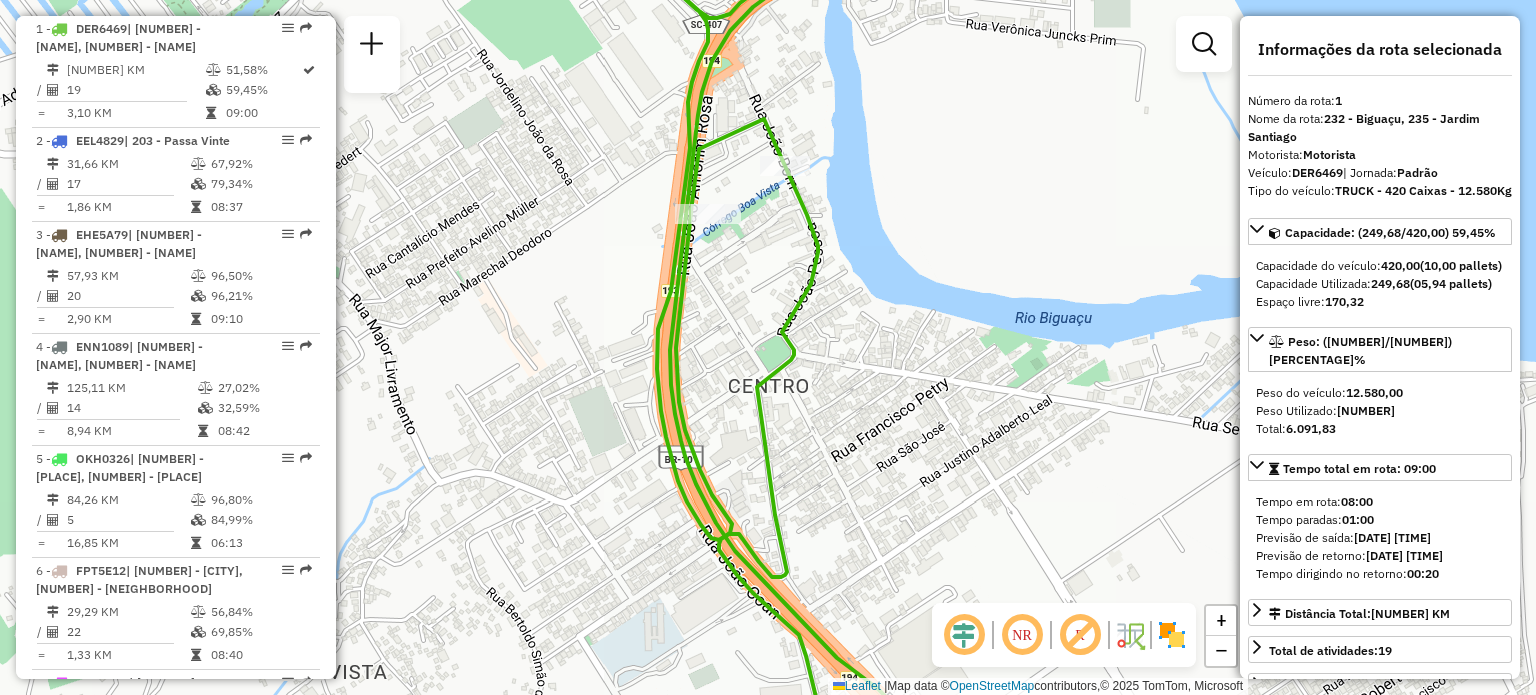 drag, startPoint x: 803, startPoint y: 466, endPoint x: 810, endPoint y: 283, distance: 183.13383 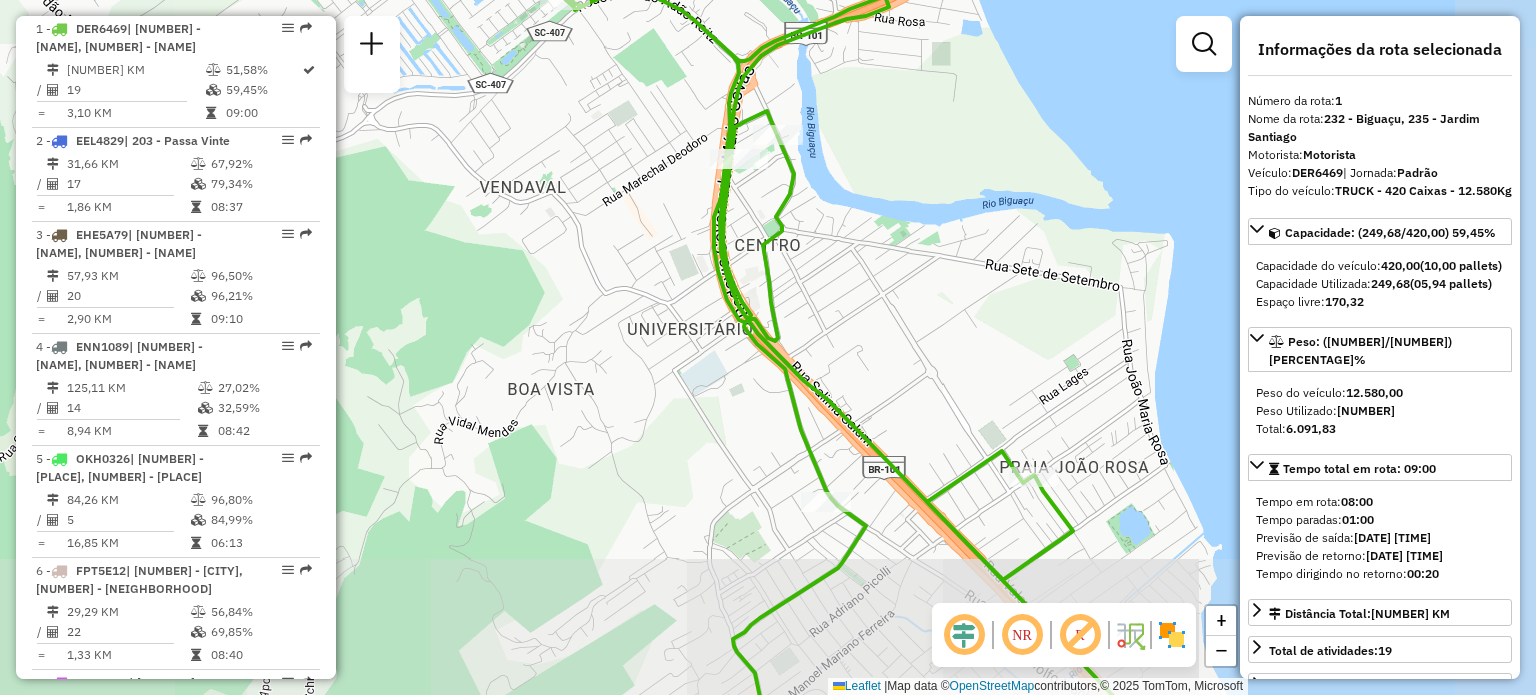 drag, startPoint x: 864, startPoint y: 349, endPoint x: 785, endPoint y: 99, distance: 262.18506 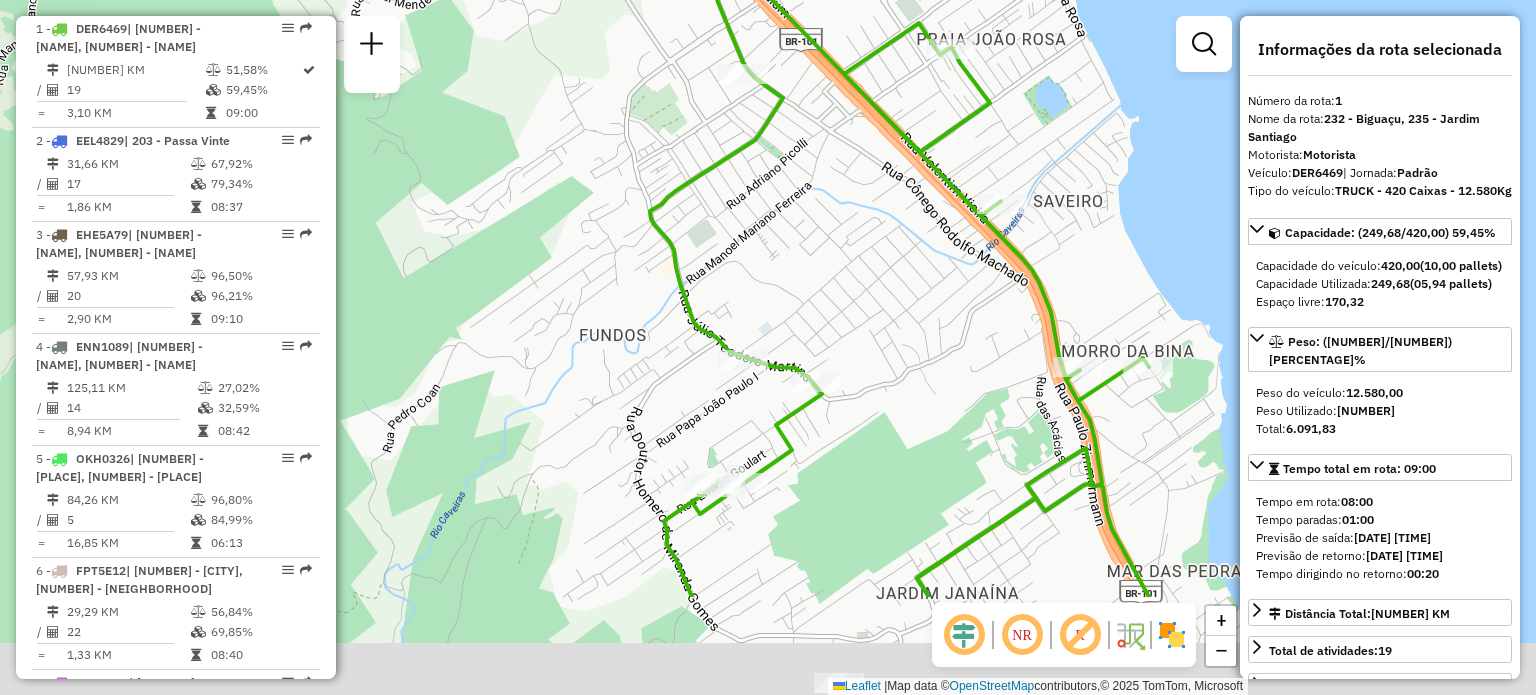 drag, startPoint x: 764, startPoint y: 327, endPoint x: 736, endPoint y: 161, distance: 168.34488 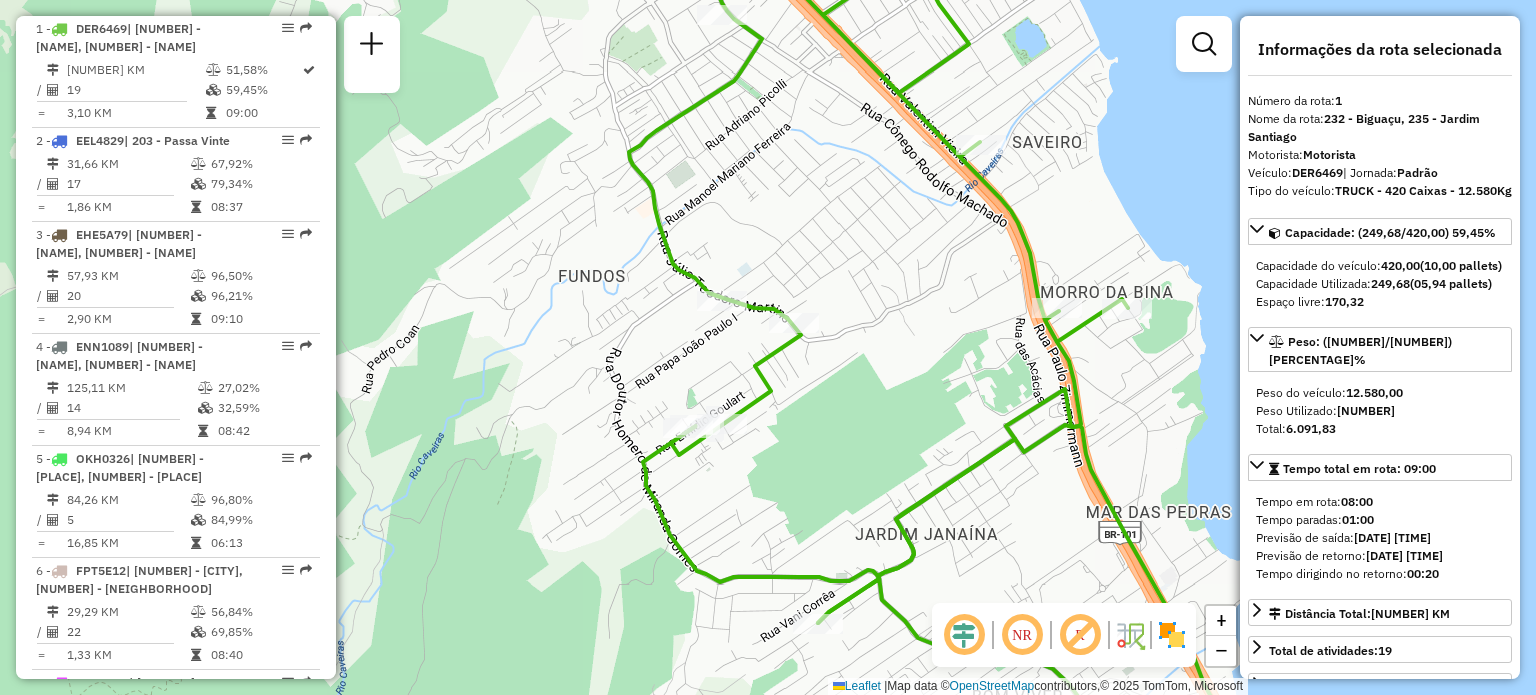 drag, startPoint x: 784, startPoint y: 413, endPoint x: 749, endPoint y: 271, distance: 146.24979 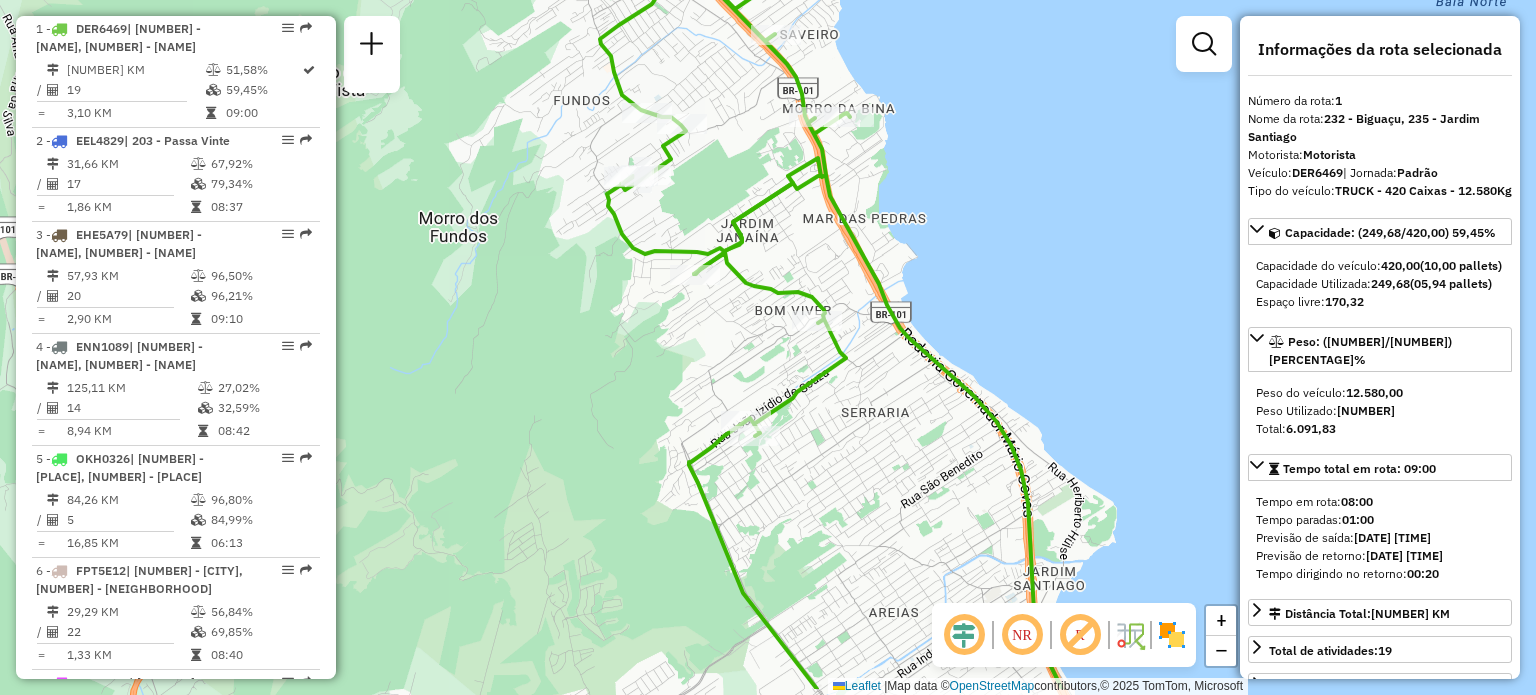 drag, startPoint x: 855, startPoint y: 340, endPoint x: 770, endPoint y: 207, distance: 157.84169 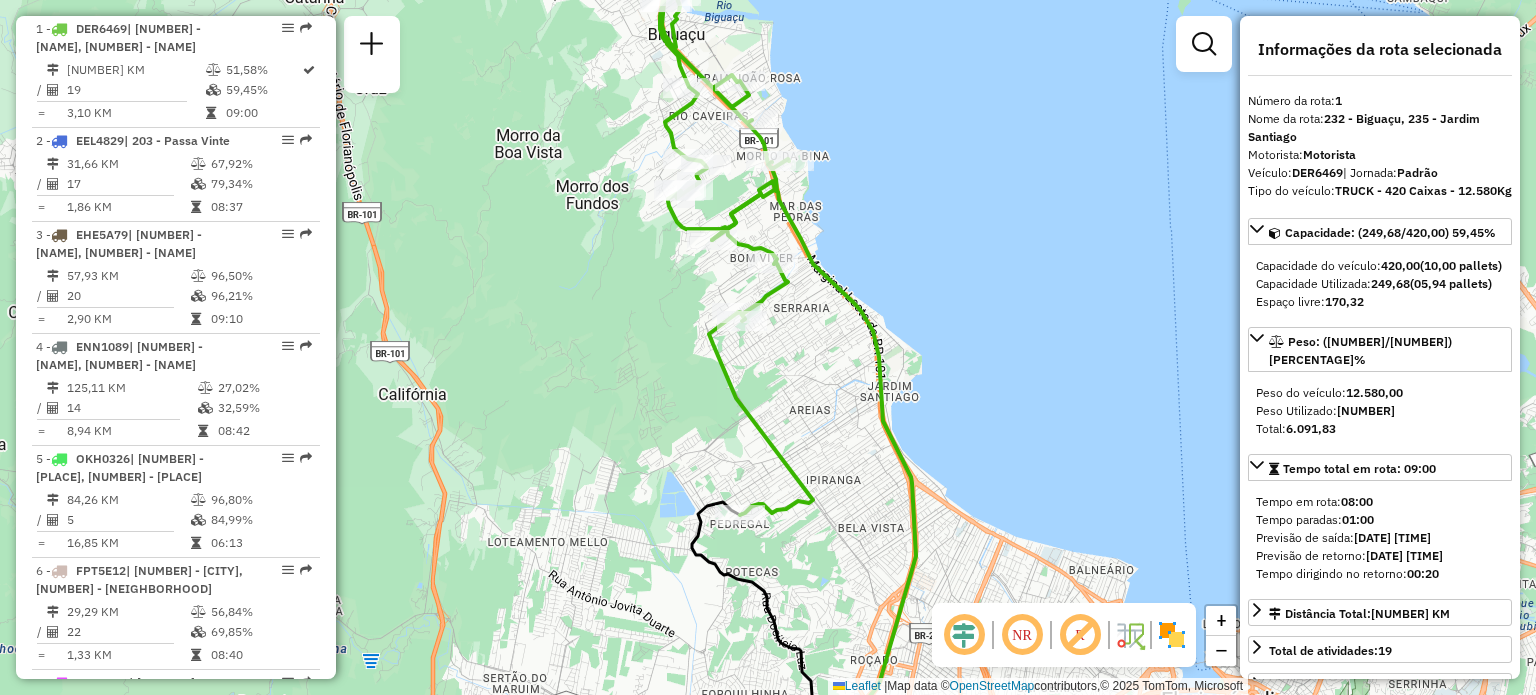 drag, startPoint x: 817, startPoint y: 375, endPoint x: 740, endPoint y: 93, distance: 292.32346 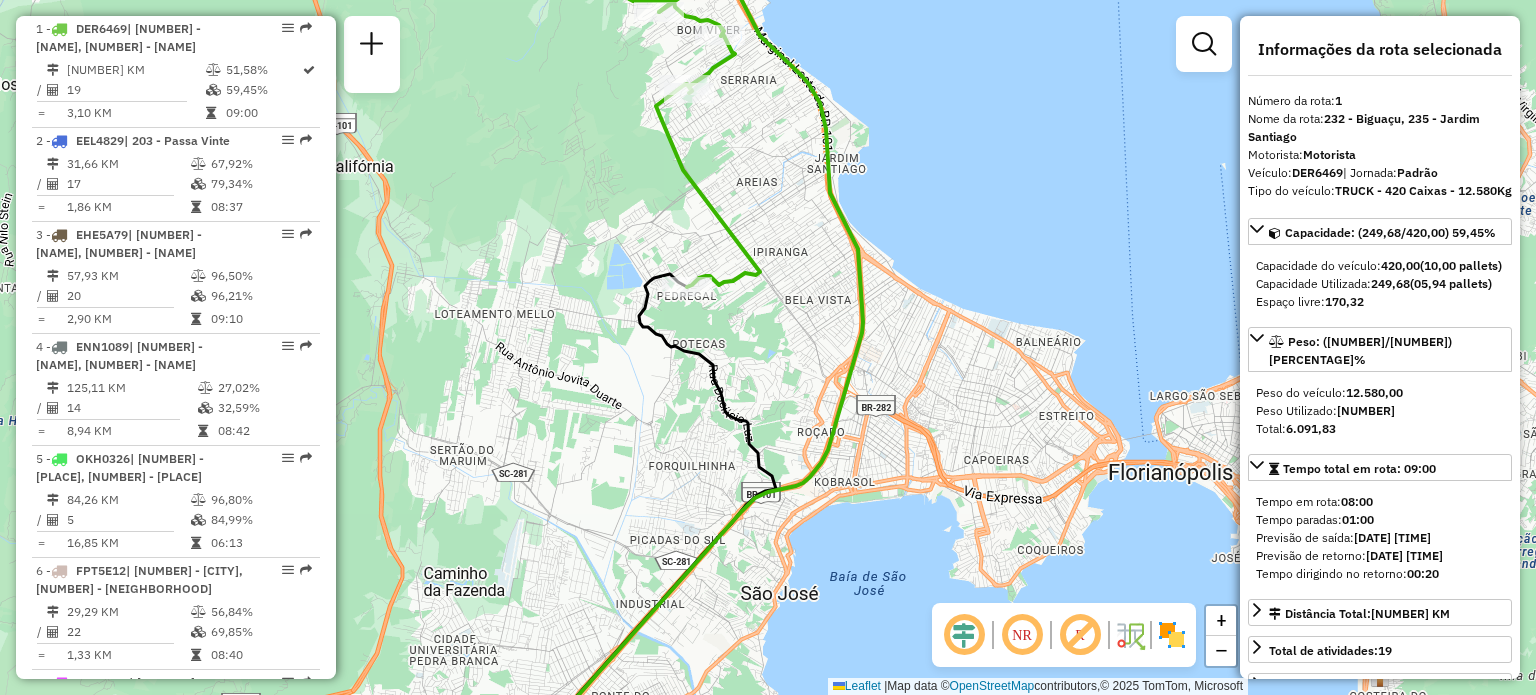 drag, startPoint x: 775, startPoint y: 235, endPoint x: 853, endPoint y: 416, distance: 197.09135 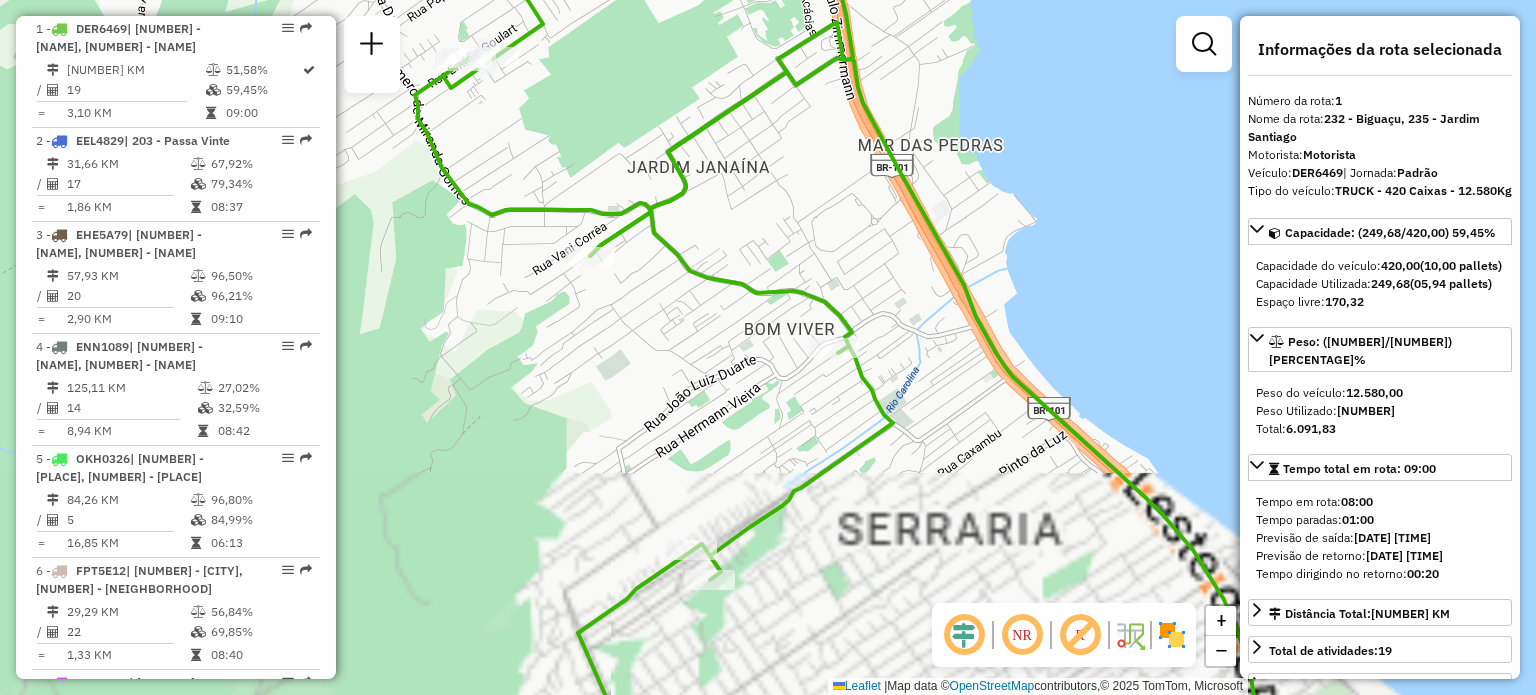 drag, startPoint x: 860, startPoint y: 76, endPoint x: 799, endPoint y: 411, distance: 340.50845 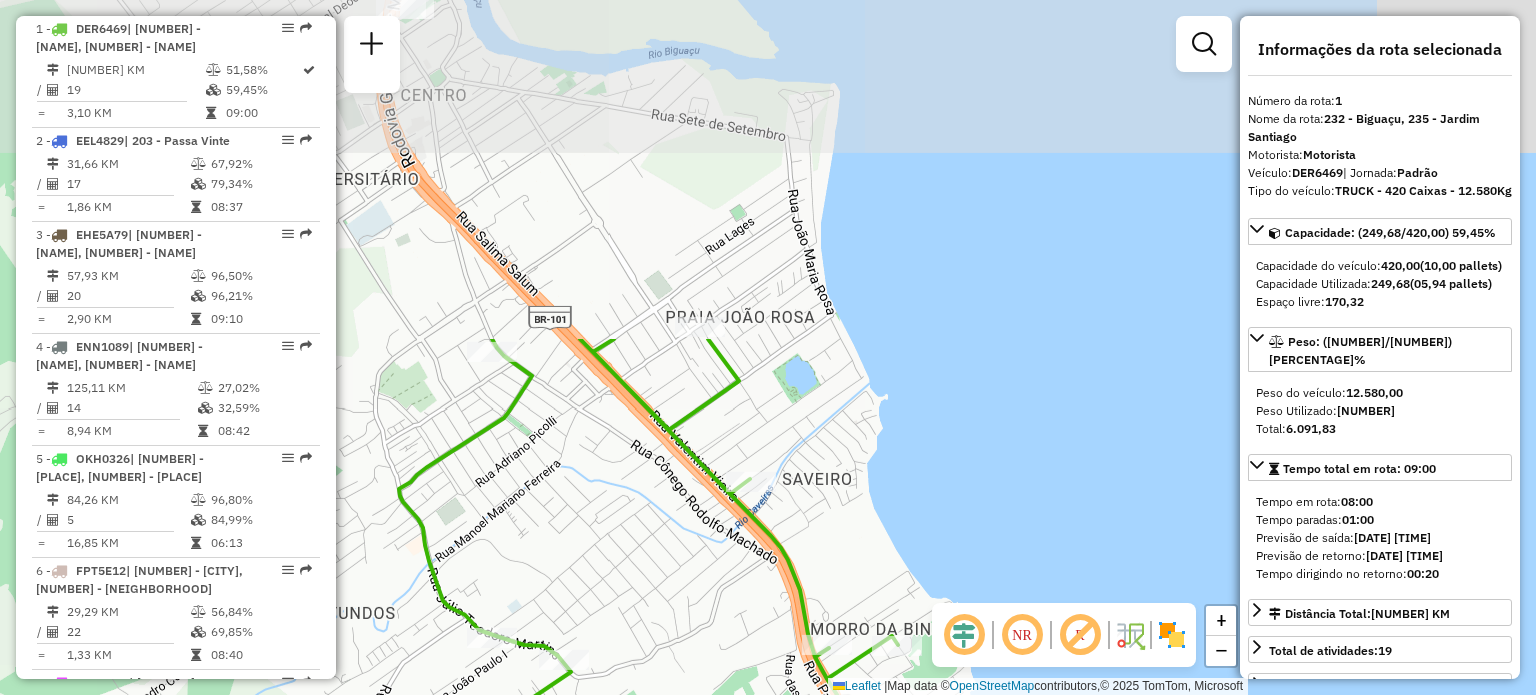 drag, startPoint x: 736, startPoint y: 148, endPoint x: 838, endPoint y: 544, distance: 408.9254 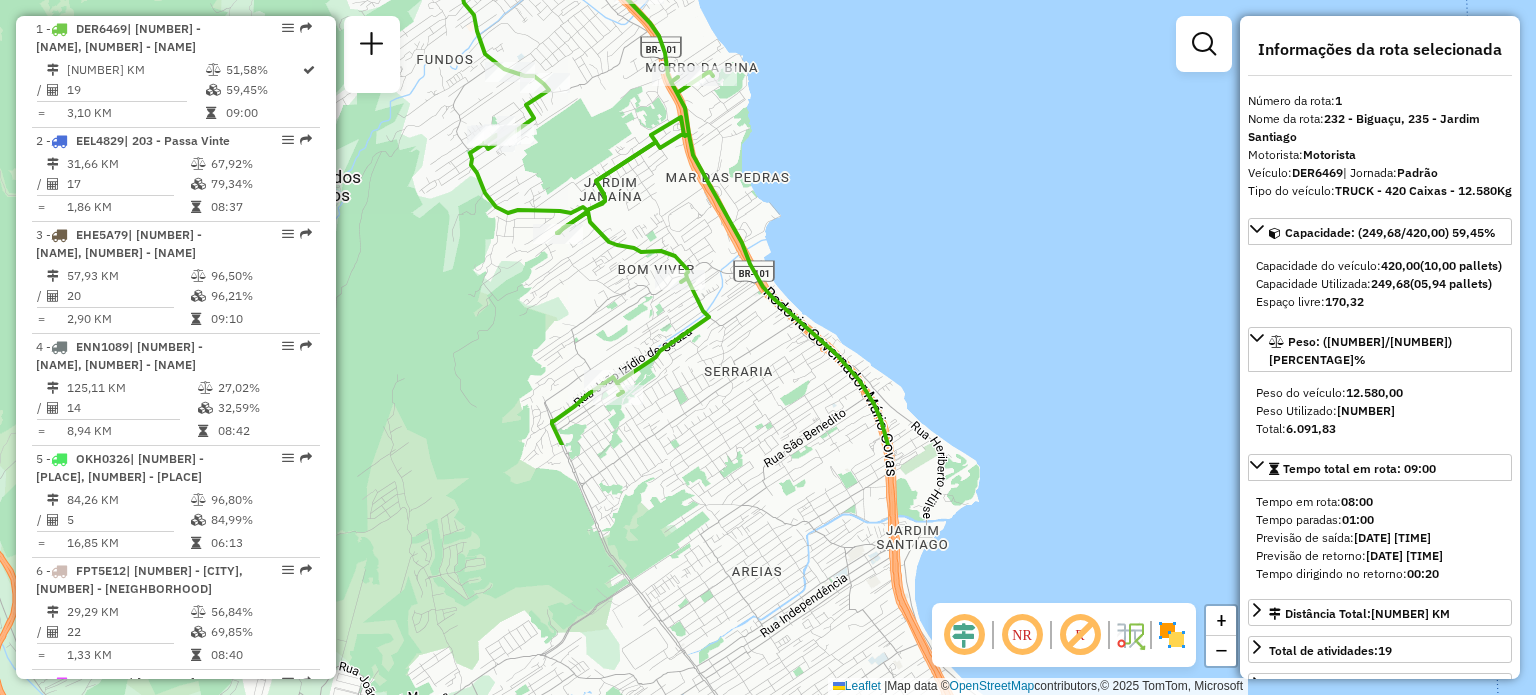 drag, startPoint x: 760, startPoint y: 466, endPoint x: 715, endPoint y: 171, distance: 298.41248 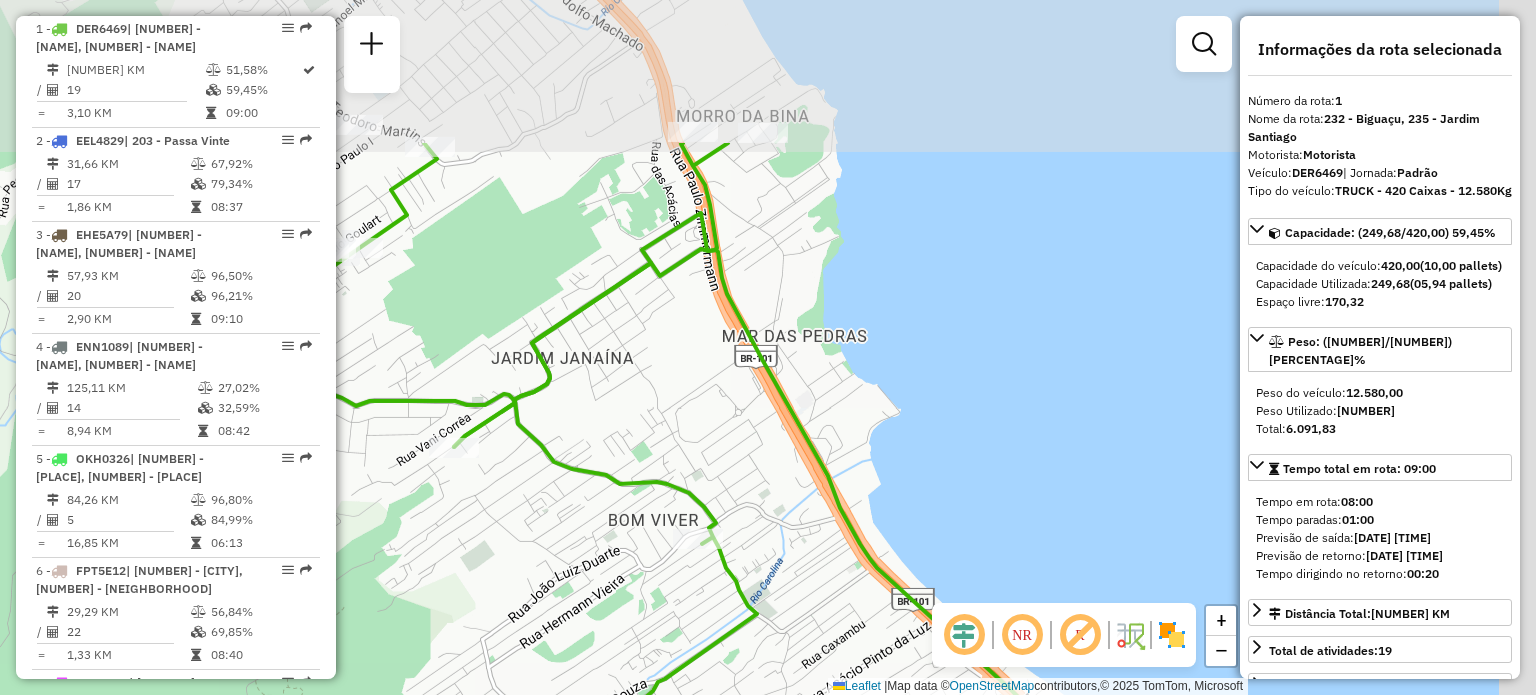 drag, startPoint x: 779, startPoint y: 87, endPoint x: 630, endPoint y: 385, distance: 333.17413 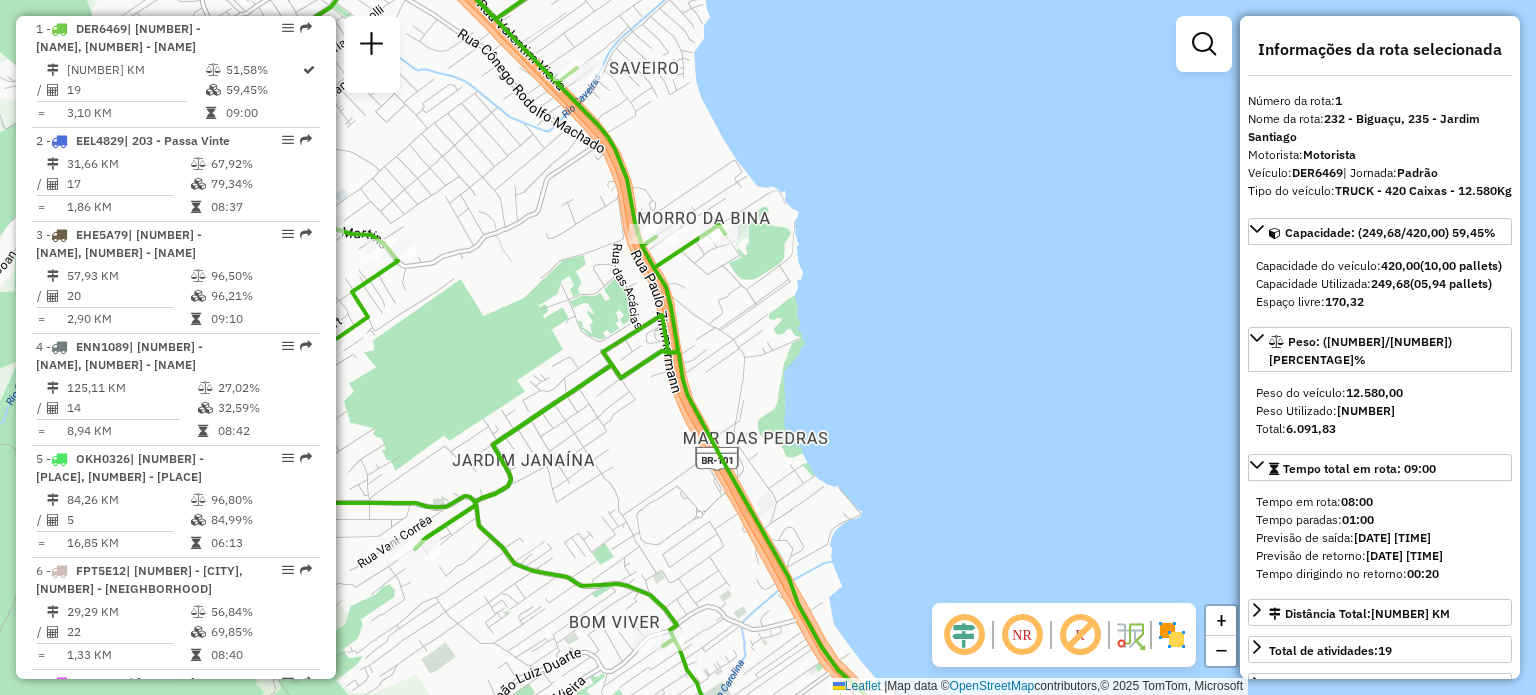 drag, startPoint x: 626, startPoint y: 96, endPoint x: 701, endPoint y: 262, distance: 182.15652 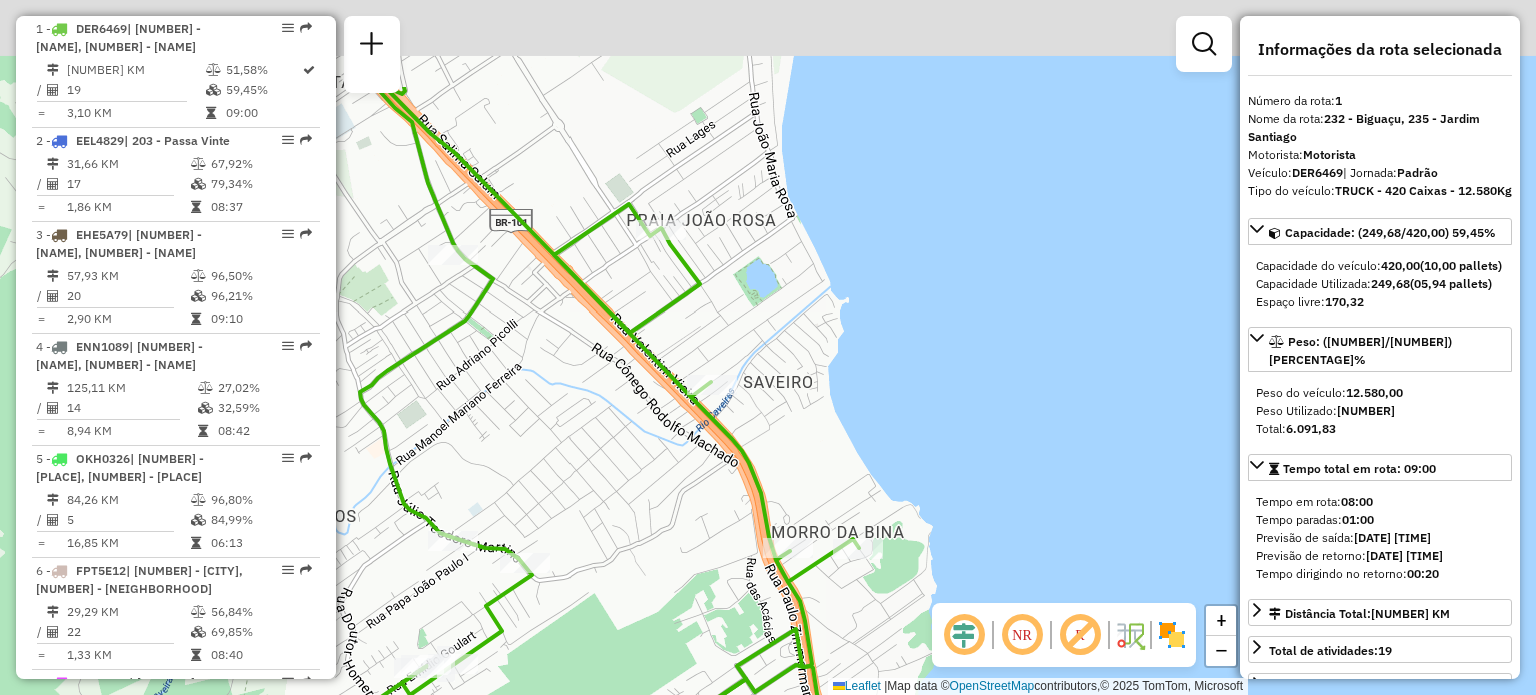 drag, startPoint x: 634, startPoint y: 149, endPoint x: 699, endPoint y: 265, distance: 132.96992 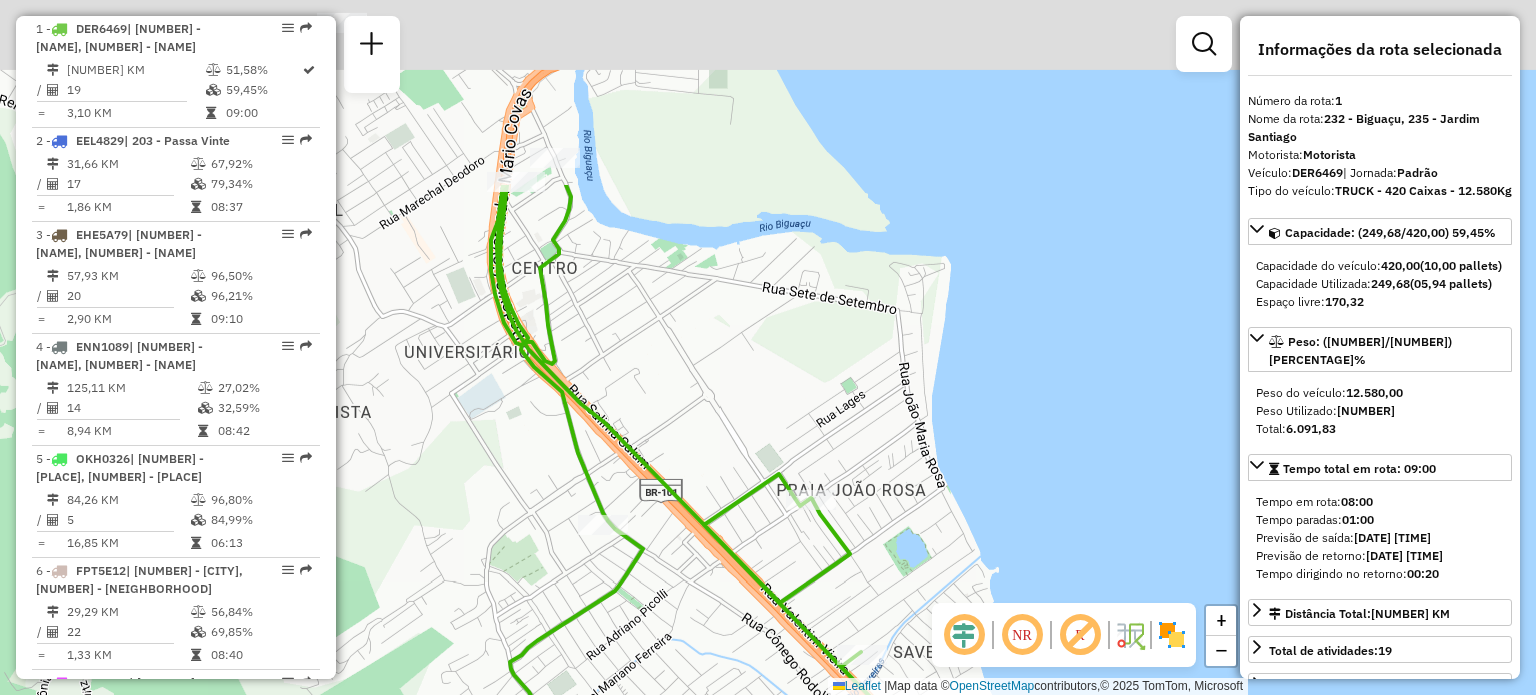 drag, startPoint x: 648, startPoint y: 195, endPoint x: 835, endPoint y: 514, distance: 369.7702 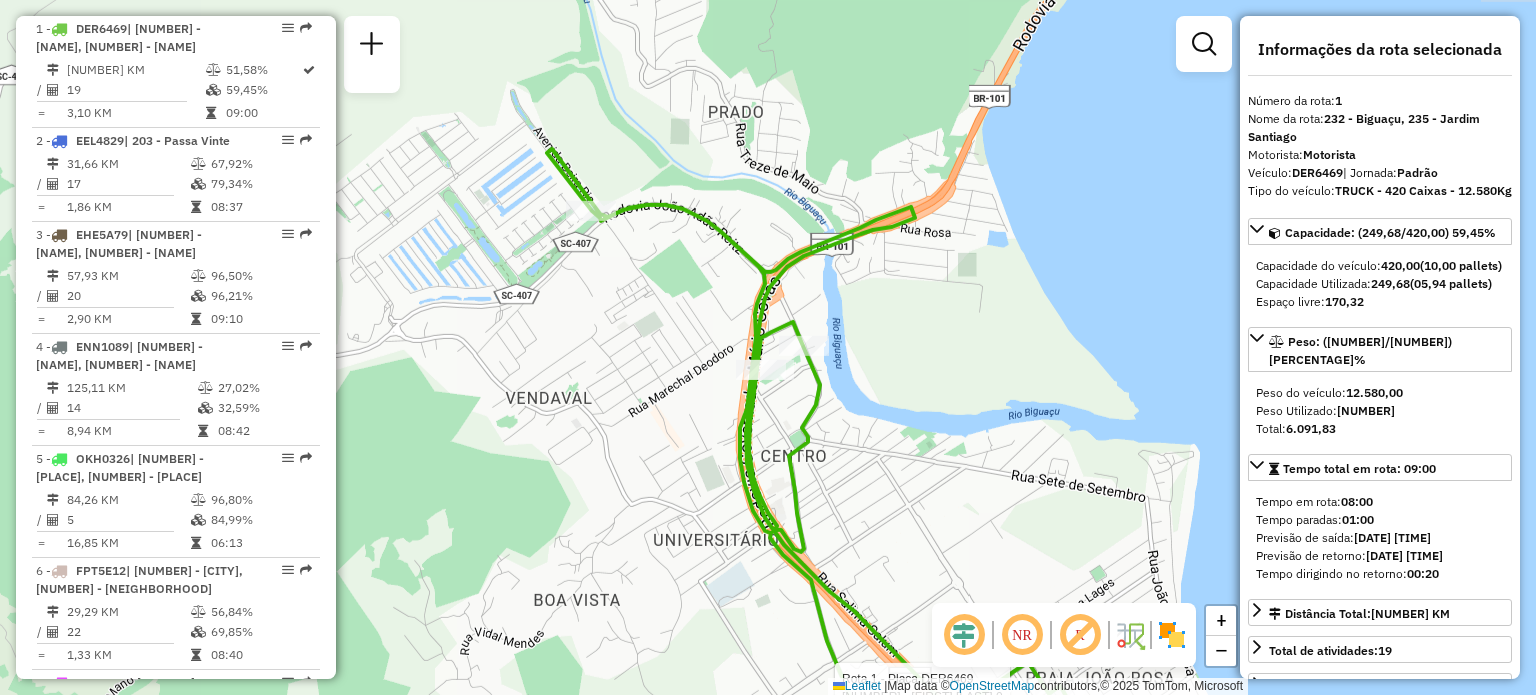 drag, startPoint x: 642, startPoint y: 362, endPoint x: 844, endPoint y: 490, distance: 239.14012 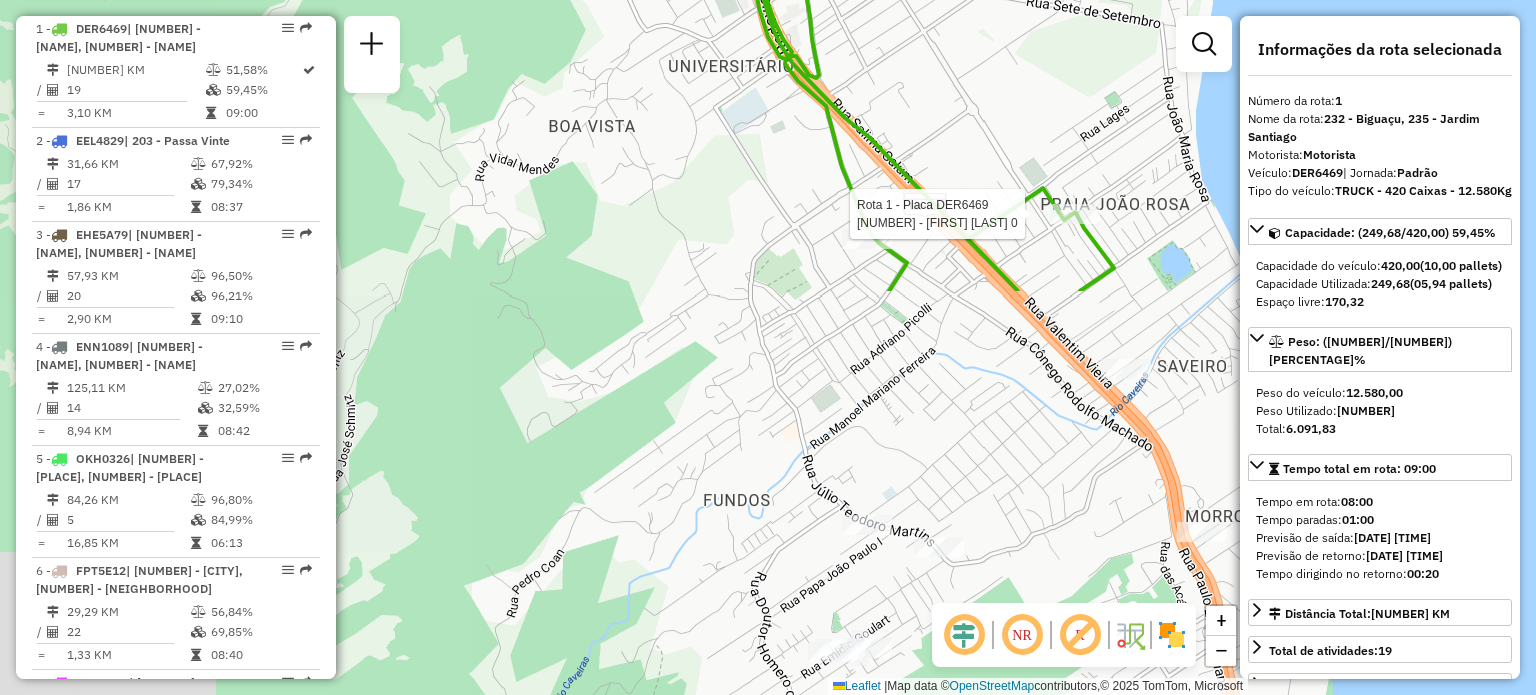 drag, startPoint x: 800, startPoint y: 511, endPoint x: 812, endPoint y: -27, distance: 538.1338 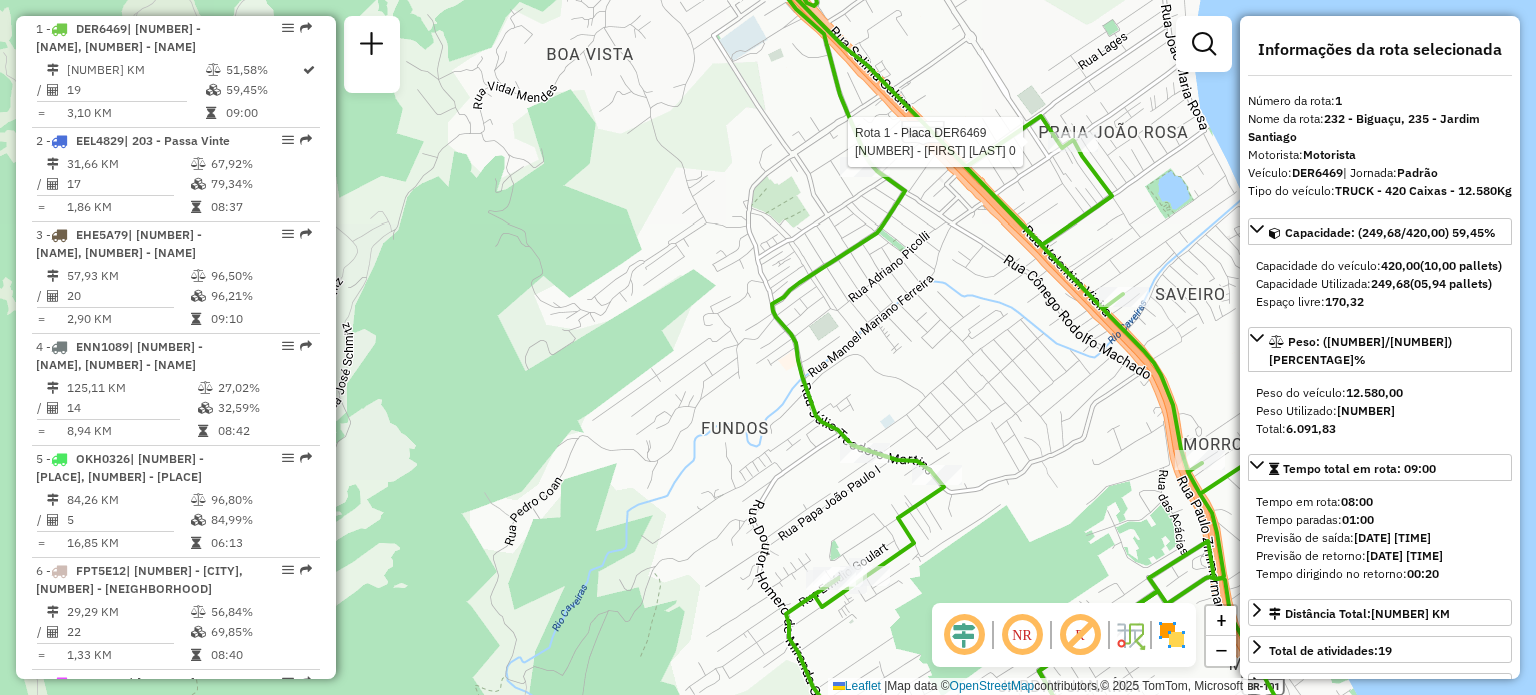 drag, startPoint x: 979, startPoint y: 487, endPoint x: 949, endPoint y: 303, distance: 186.42961 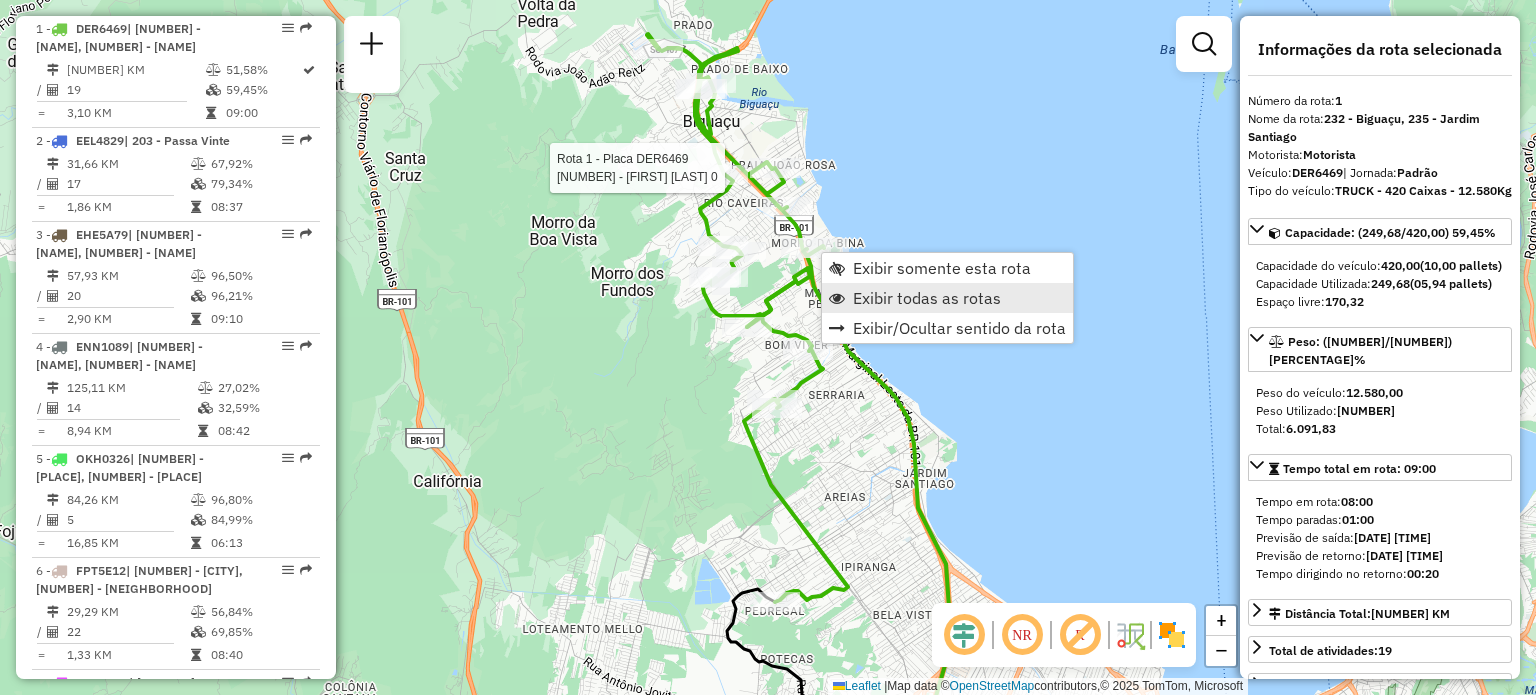 click on "Exibir todas as rotas" at bounding box center (927, 298) 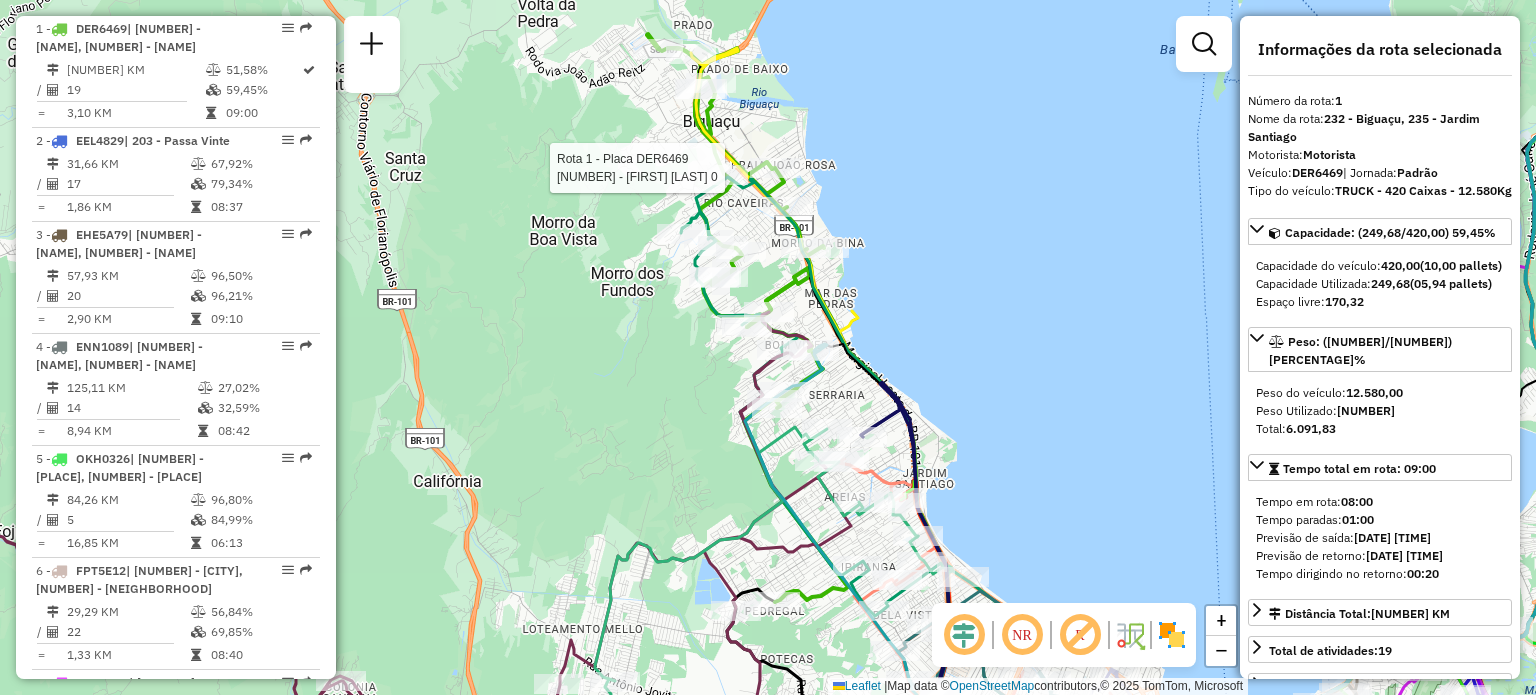 drag, startPoint x: 961, startPoint y: 169, endPoint x: 920, endPoint y: 378, distance: 212.98357 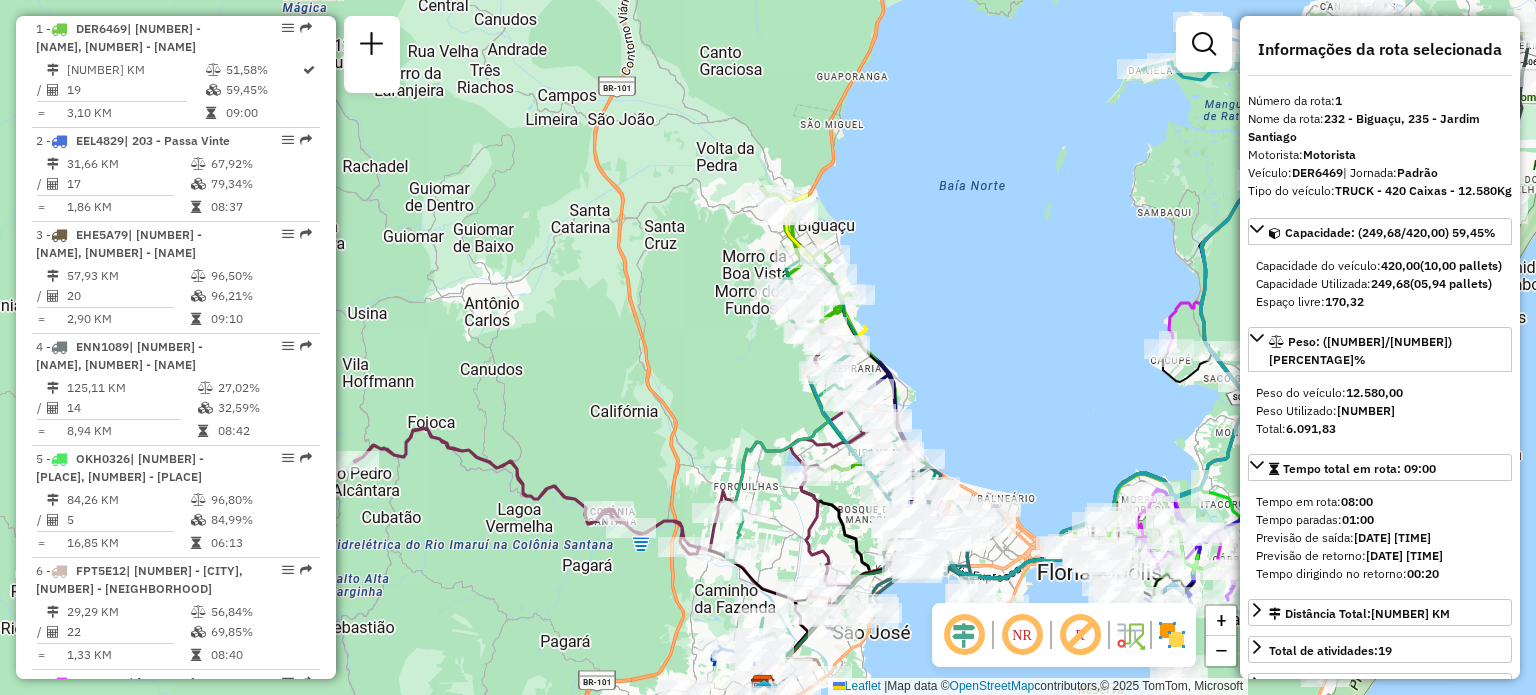 drag, startPoint x: 659, startPoint y: 485, endPoint x: 680, endPoint y: 321, distance: 165.33905 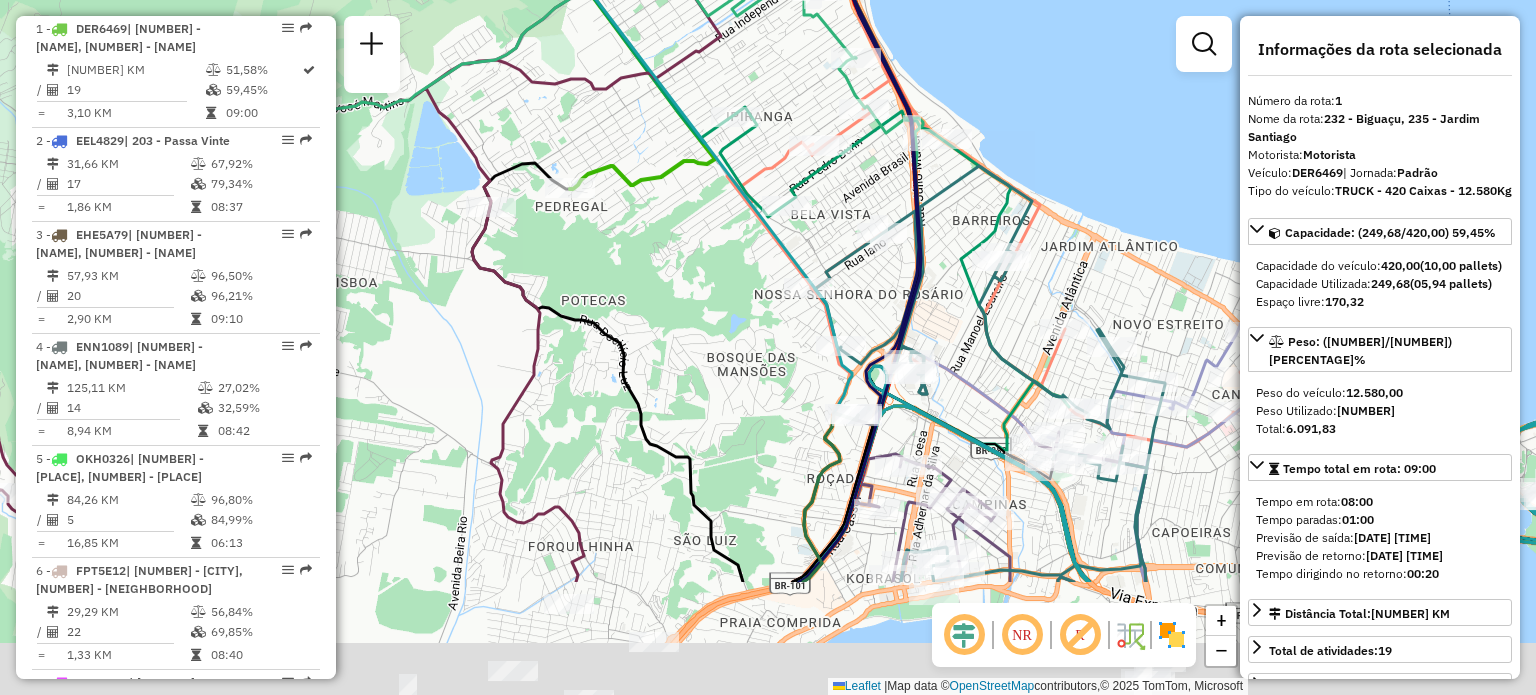 drag, startPoint x: 848, startPoint y: 380, endPoint x: 618, endPoint y: 121, distance: 346.38275 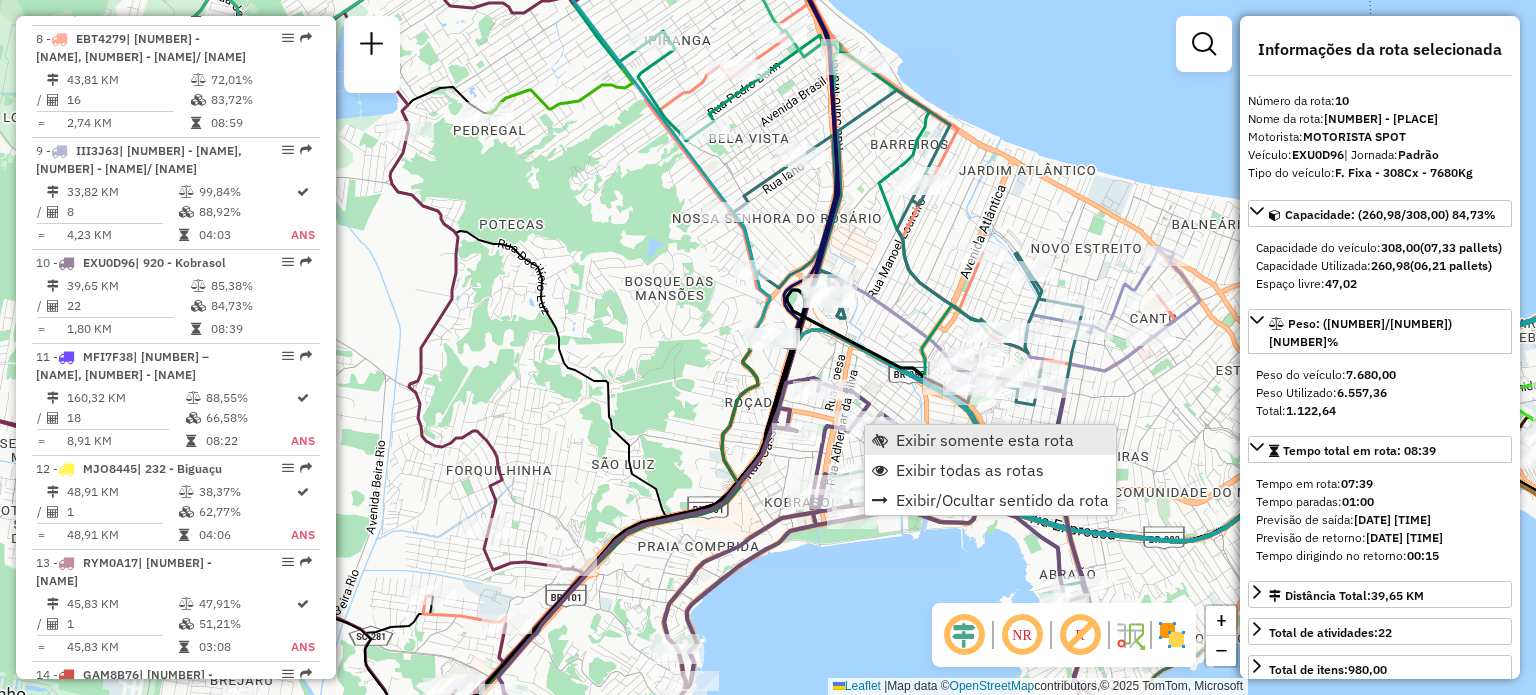scroll, scrollTop: 1800, scrollLeft: 0, axis: vertical 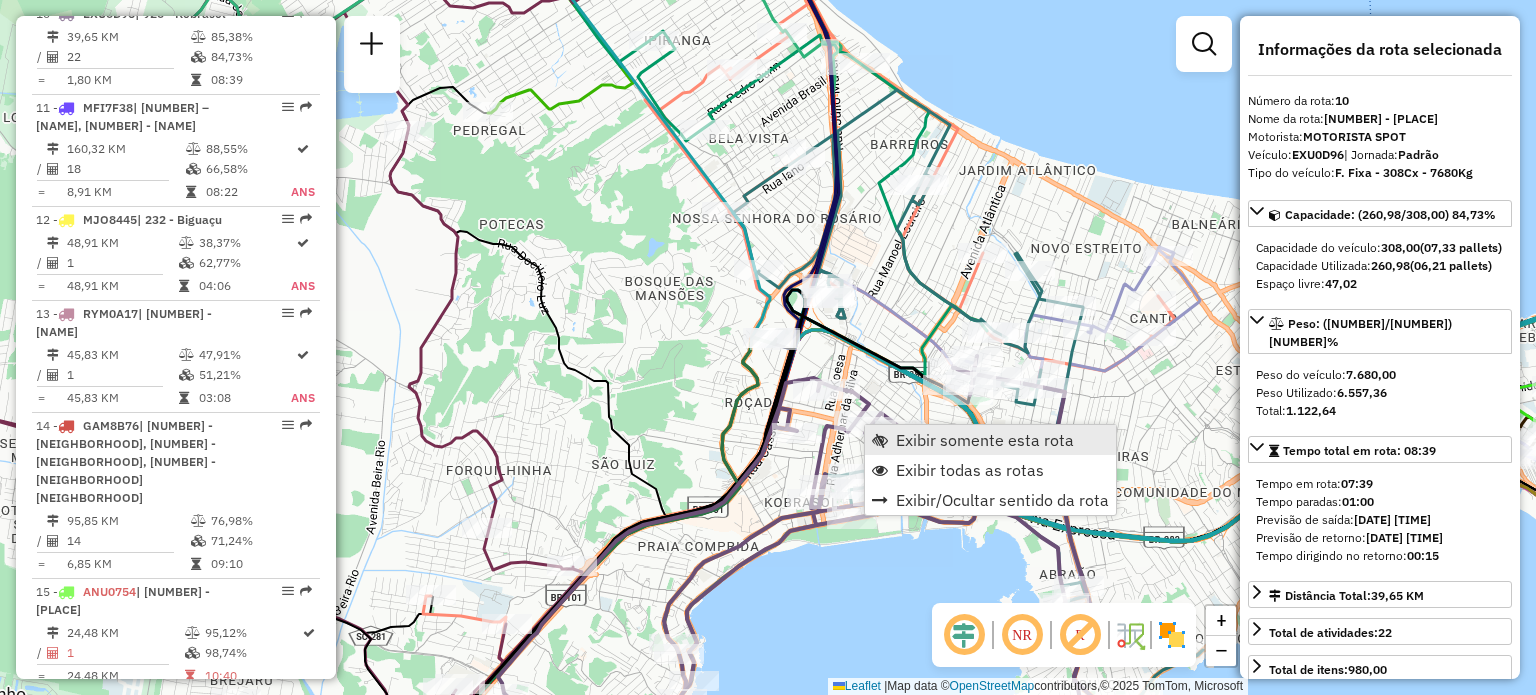 click at bounding box center (880, 440) 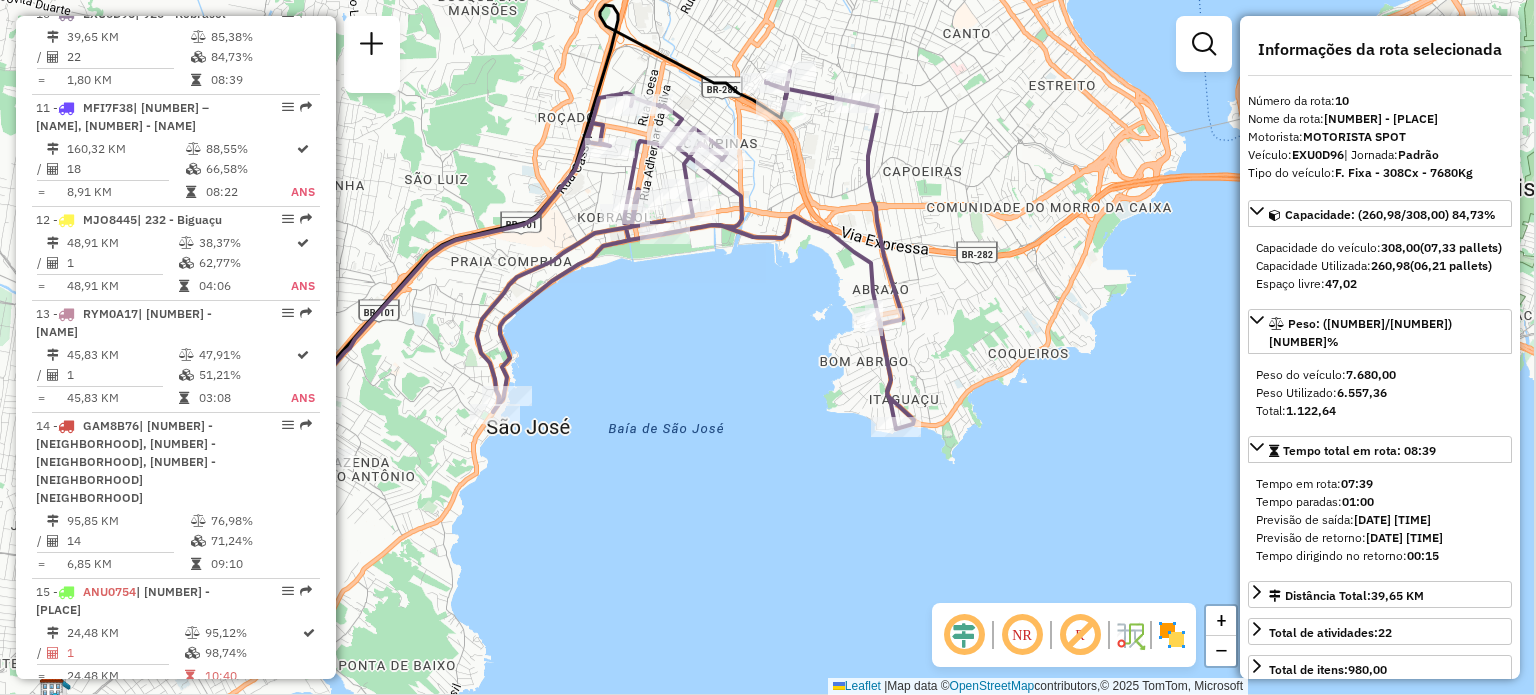drag, startPoint x: 998, startPoint y: 315, endPoint x: 890, endPoint y: 103, distance: 237.92436 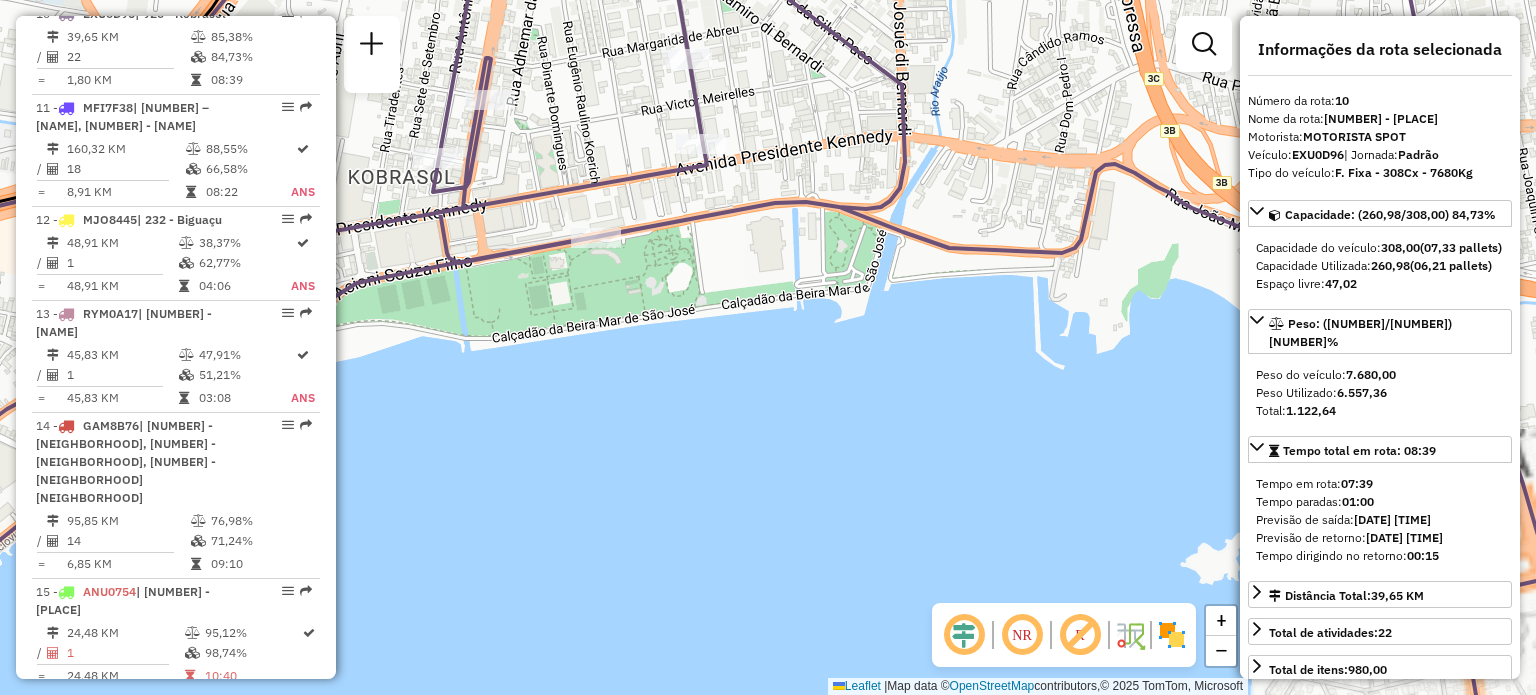 drag, startPoint x: 794, startPoint y: 187, endPoint x: 768, endPoint y: 246, distance: 64.4748 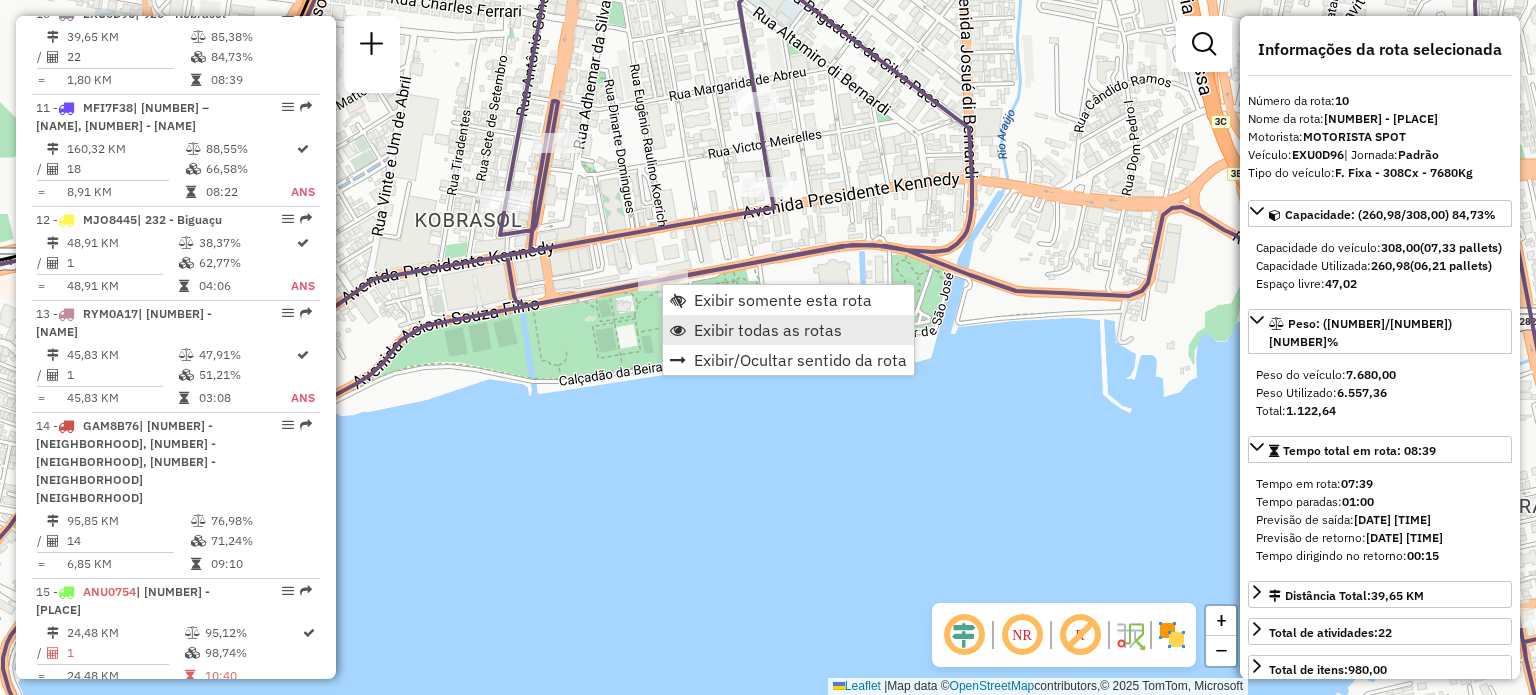 click on "Exibir todas as rotas" at bounding box center (768, 330) 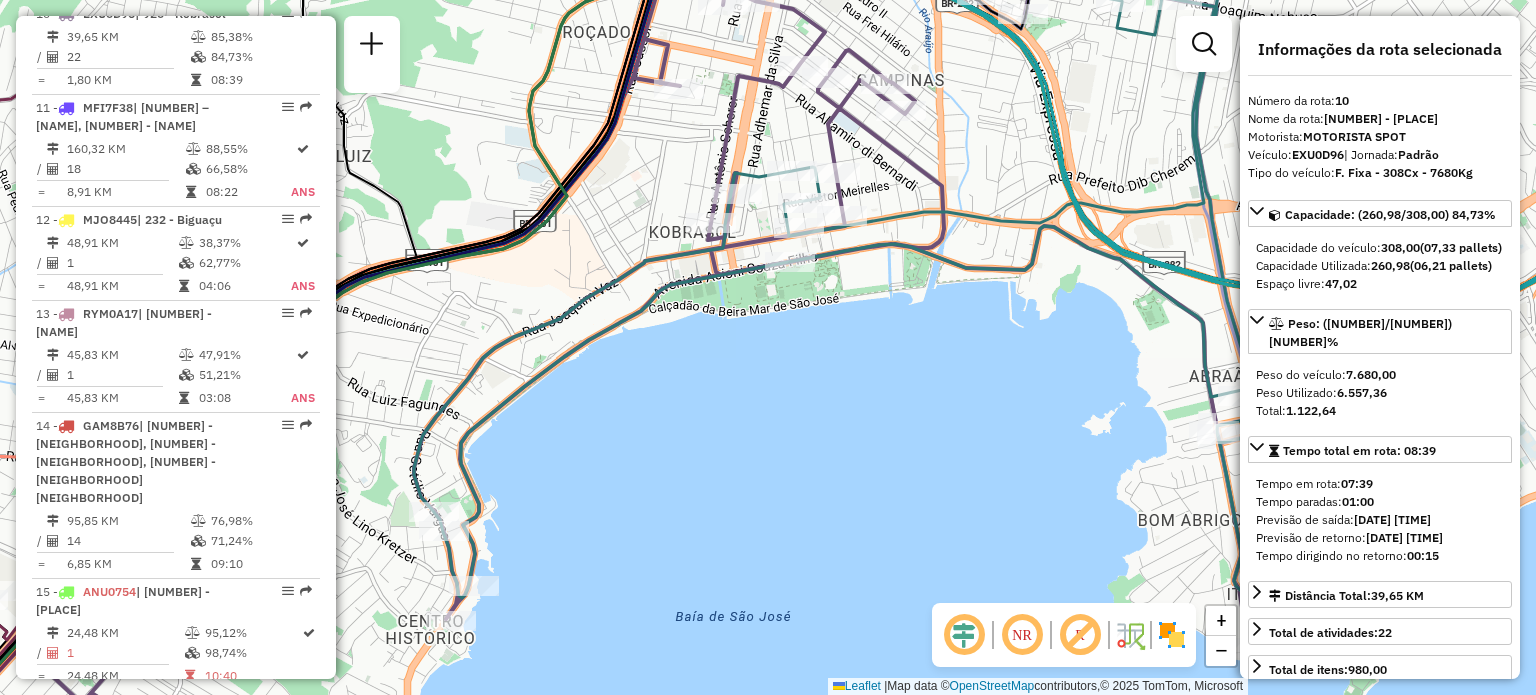 drag, startPoint x: 920, startPoint y: 202, endPoint x: 920, endPoint y: 349, distance: 147 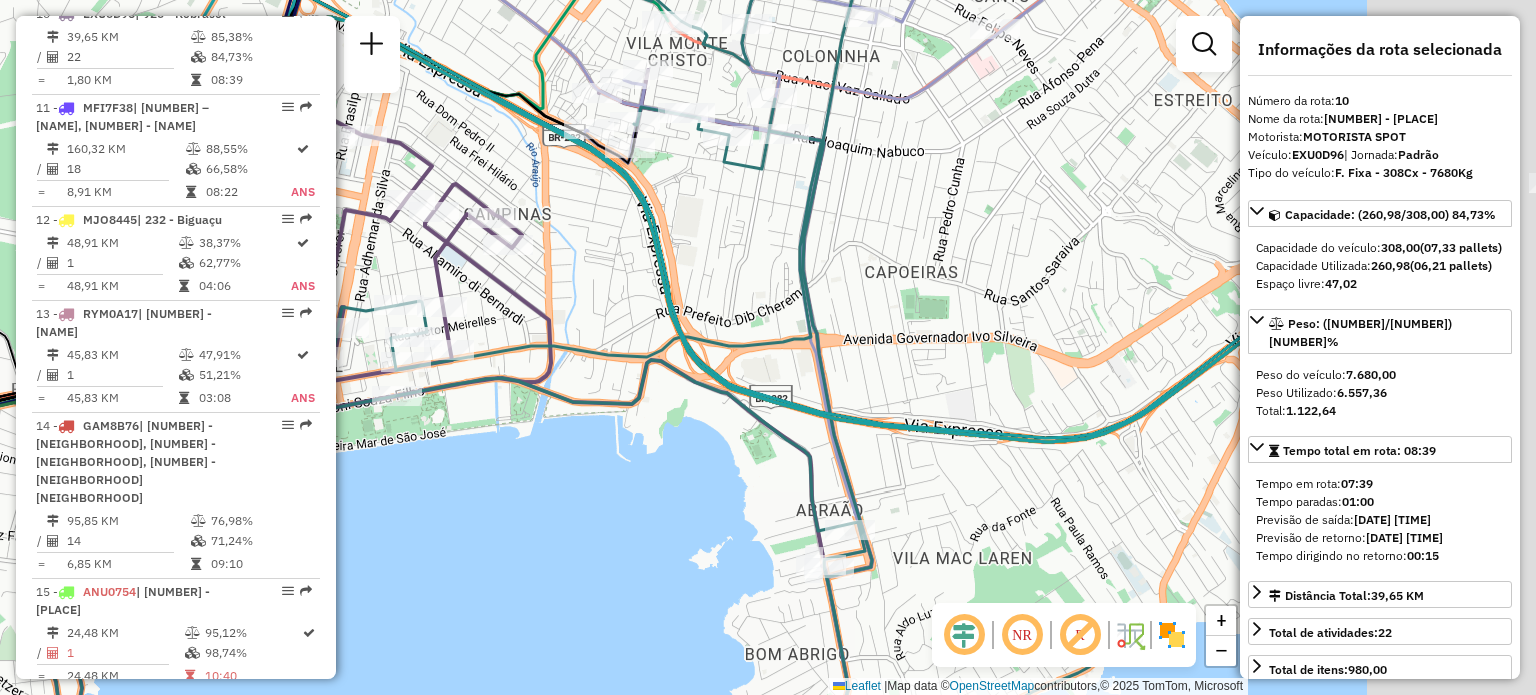 drag, startPoint x: 932, startPoint y: 287, endPoint x: 538, endPoint y: 267, distance: 394.5073 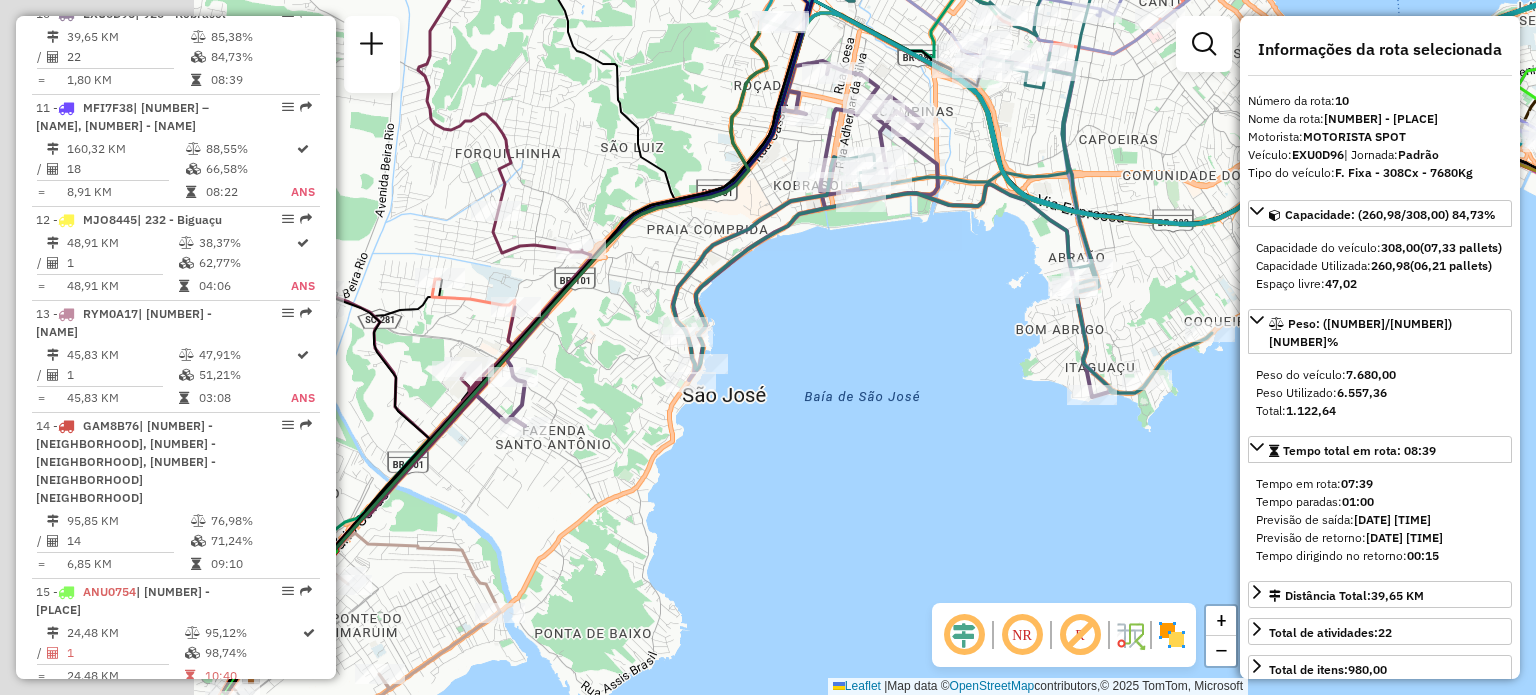 drag, startPoint x: 952, startPoint y: 199, endPoint x: 1336, endPoint y: 118, distance: 392.44998 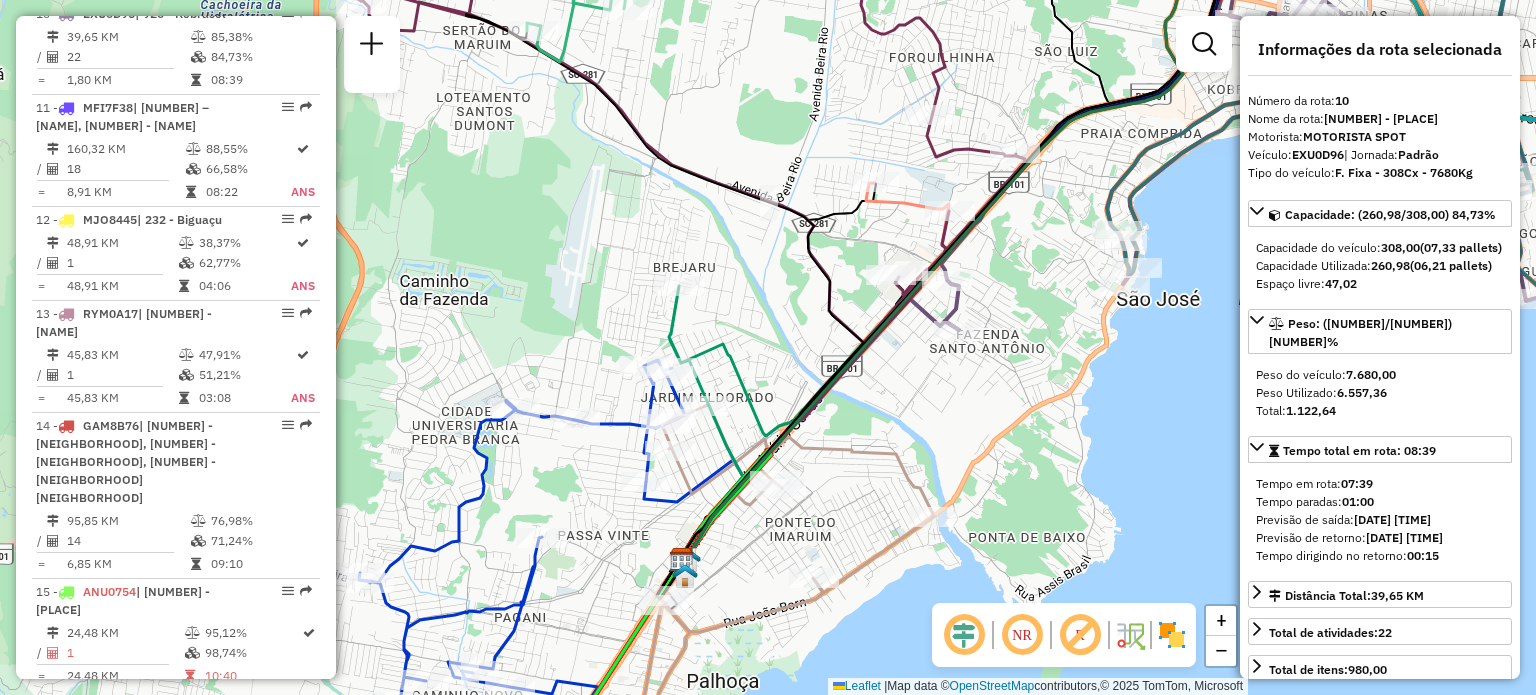 drag, startPoint x: 1048, startPoint y: 286, endPoint x: 1010, endPoint y: 153, distance: 138.32208 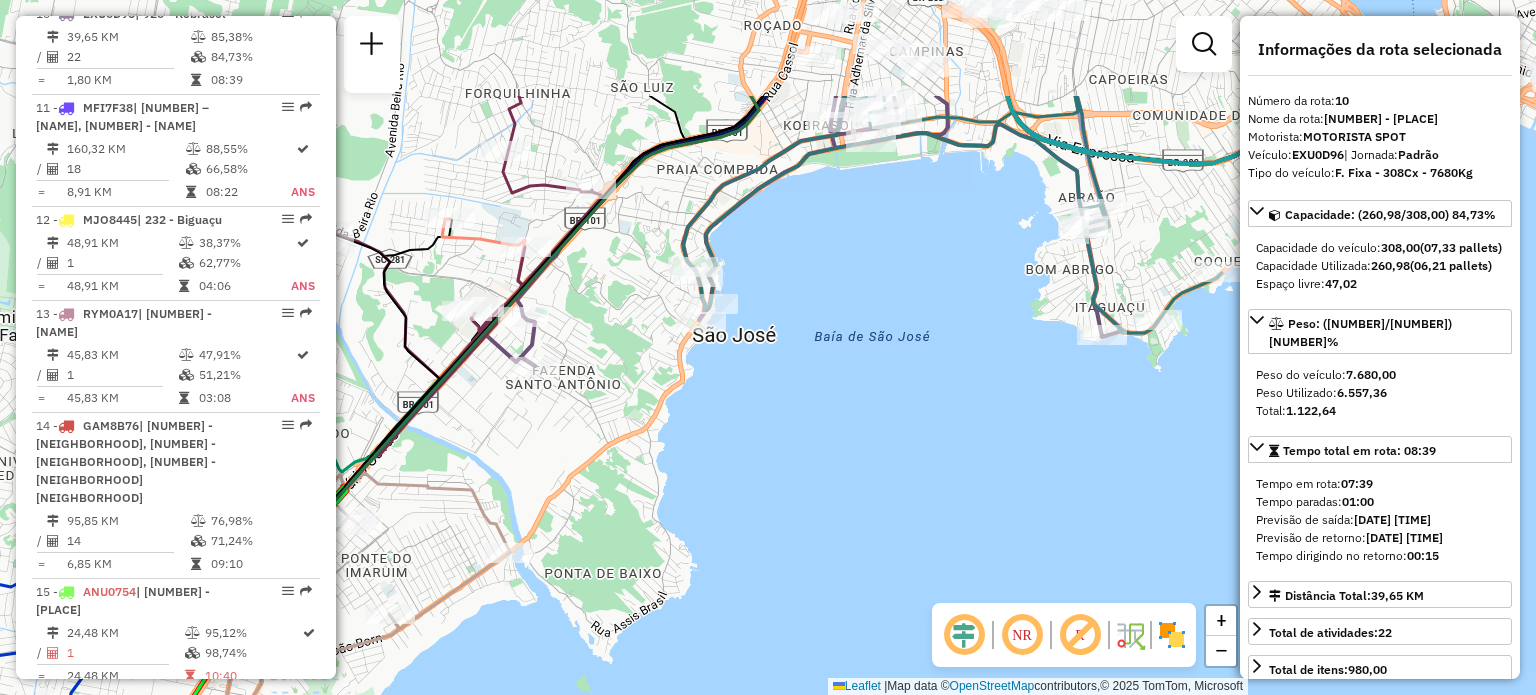 drag, startPoint x: 1009, startPoint y: 262, endPoint x: 609, endPoint y: 428, distance: 433.07736 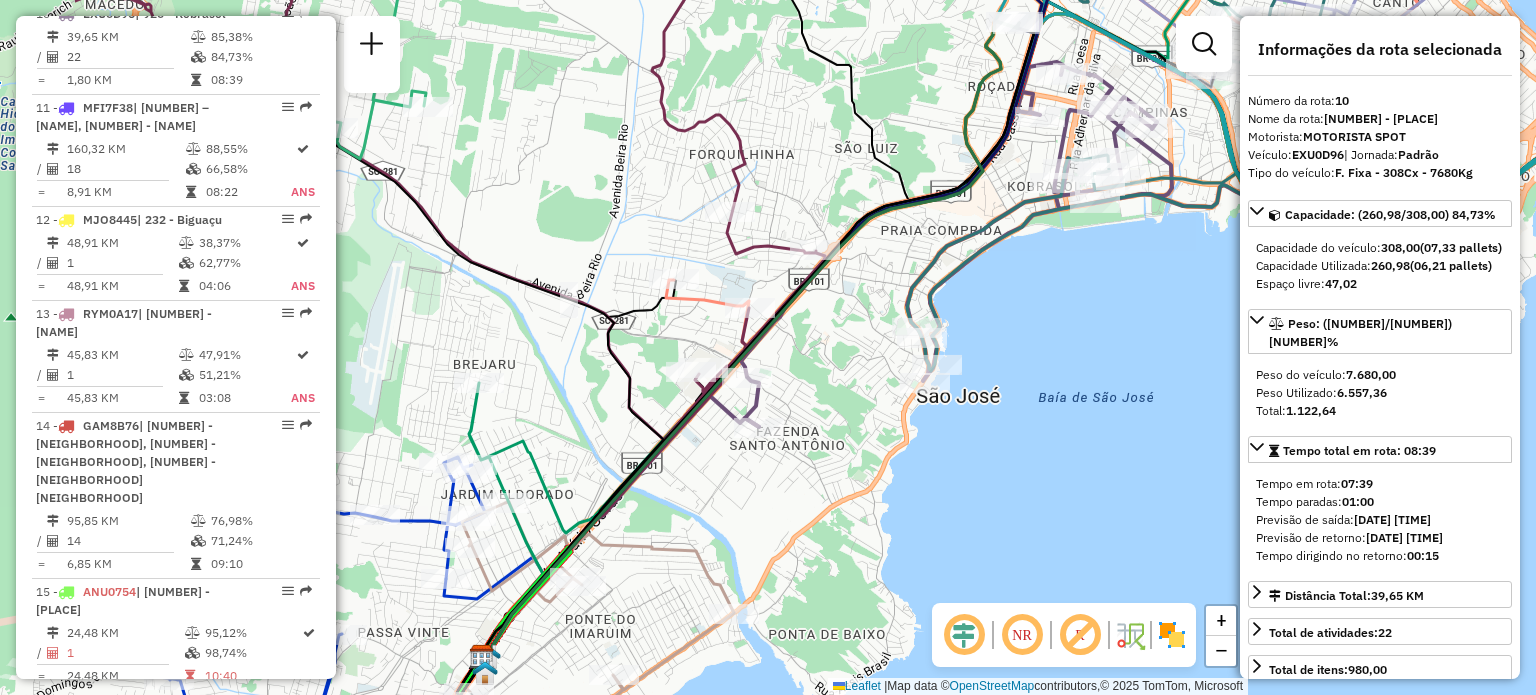 drag, startPoint x: 648, startPoint y: 291, endPoint x: 877, endPoint y: 351, distance: 236.7298 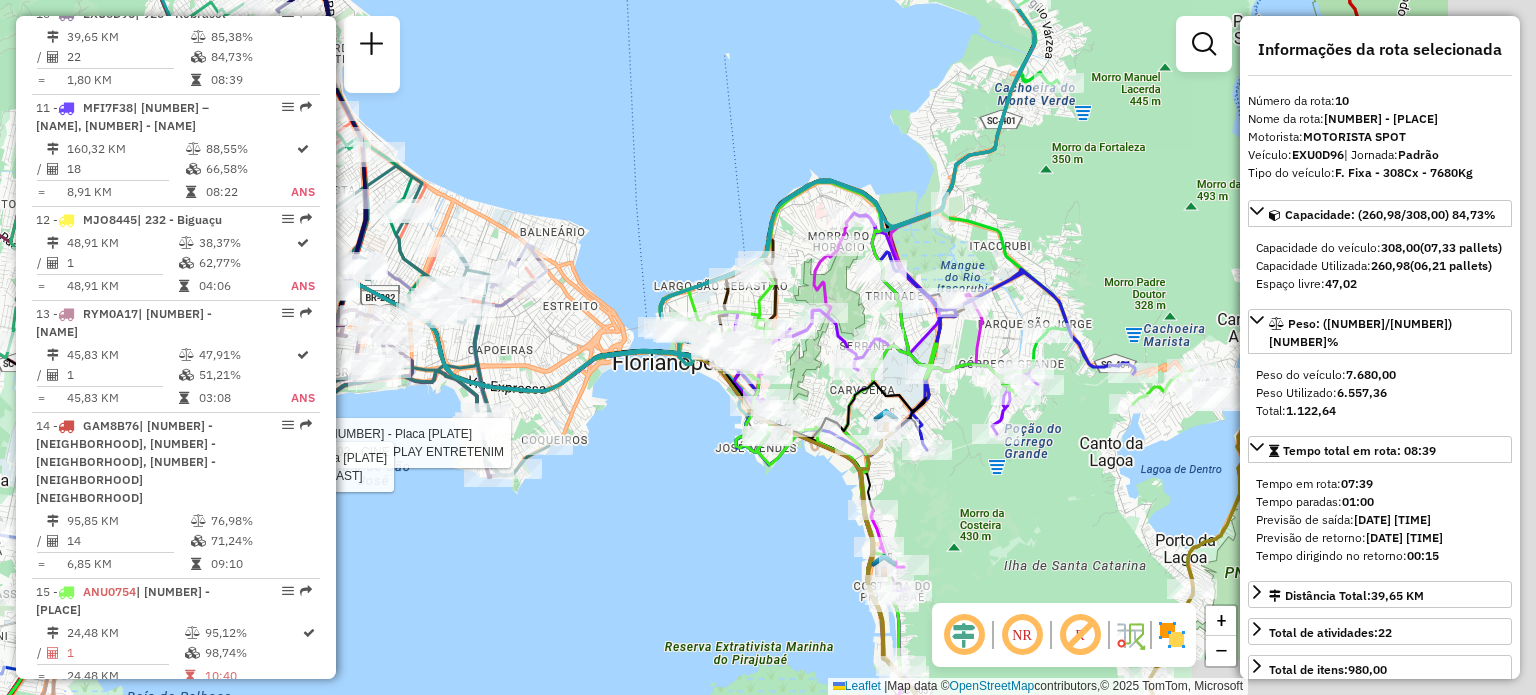 drag, startPoint x: 952, startPoint y: 288, endPoint x: 618, endPoint y: 171, distance: 353.8997 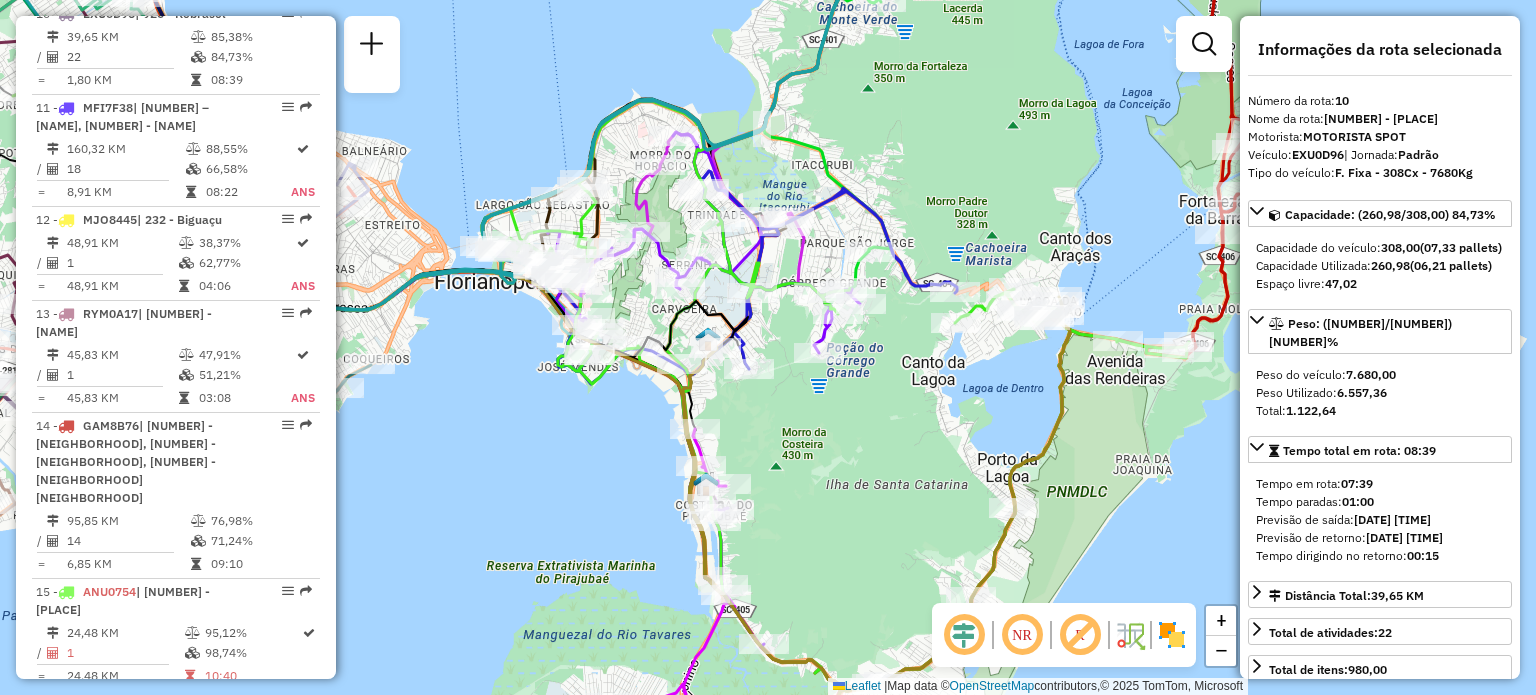 drag, startPoint x: 815, startPoint y: 377, endPoint x: 710, endPoint y: 164, distance: 237.47421 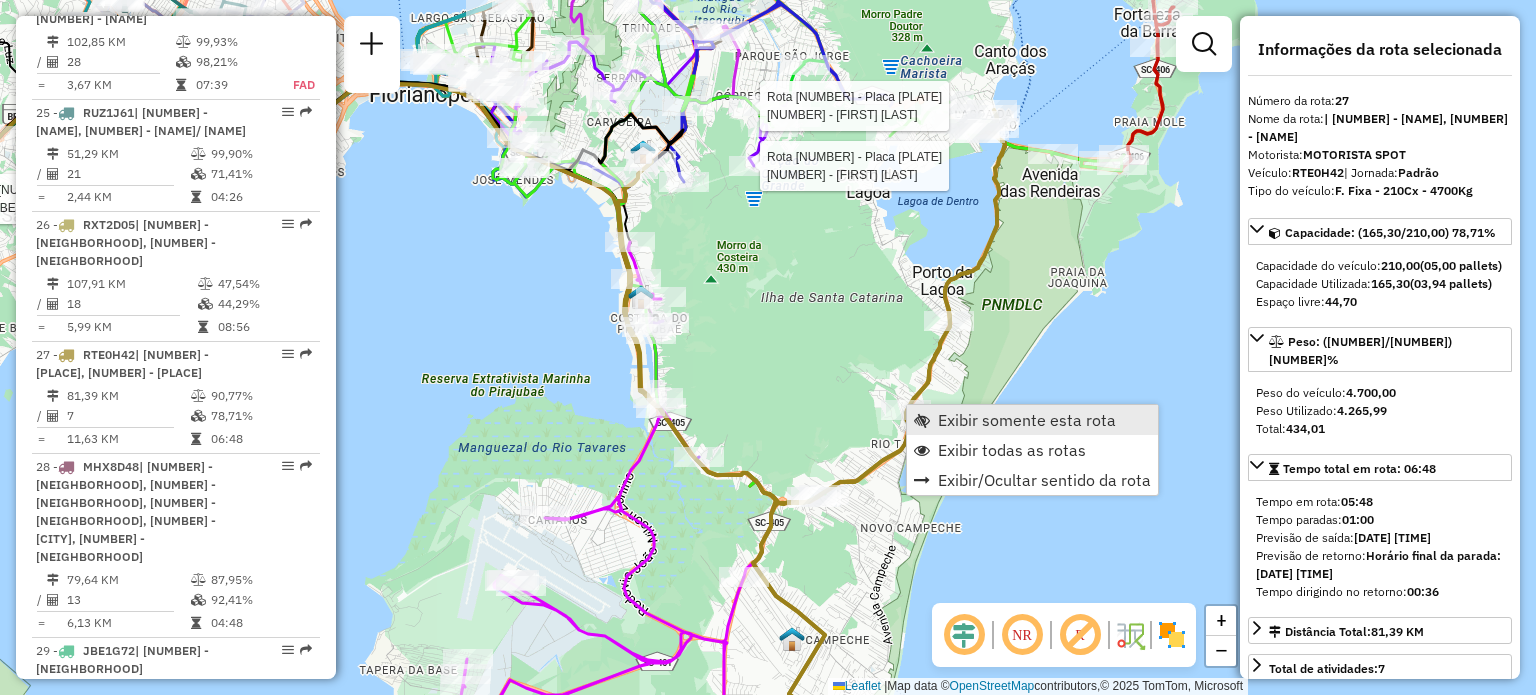 scroll, scrollTop: 3702, scrollLeft: 0, axis: vertical 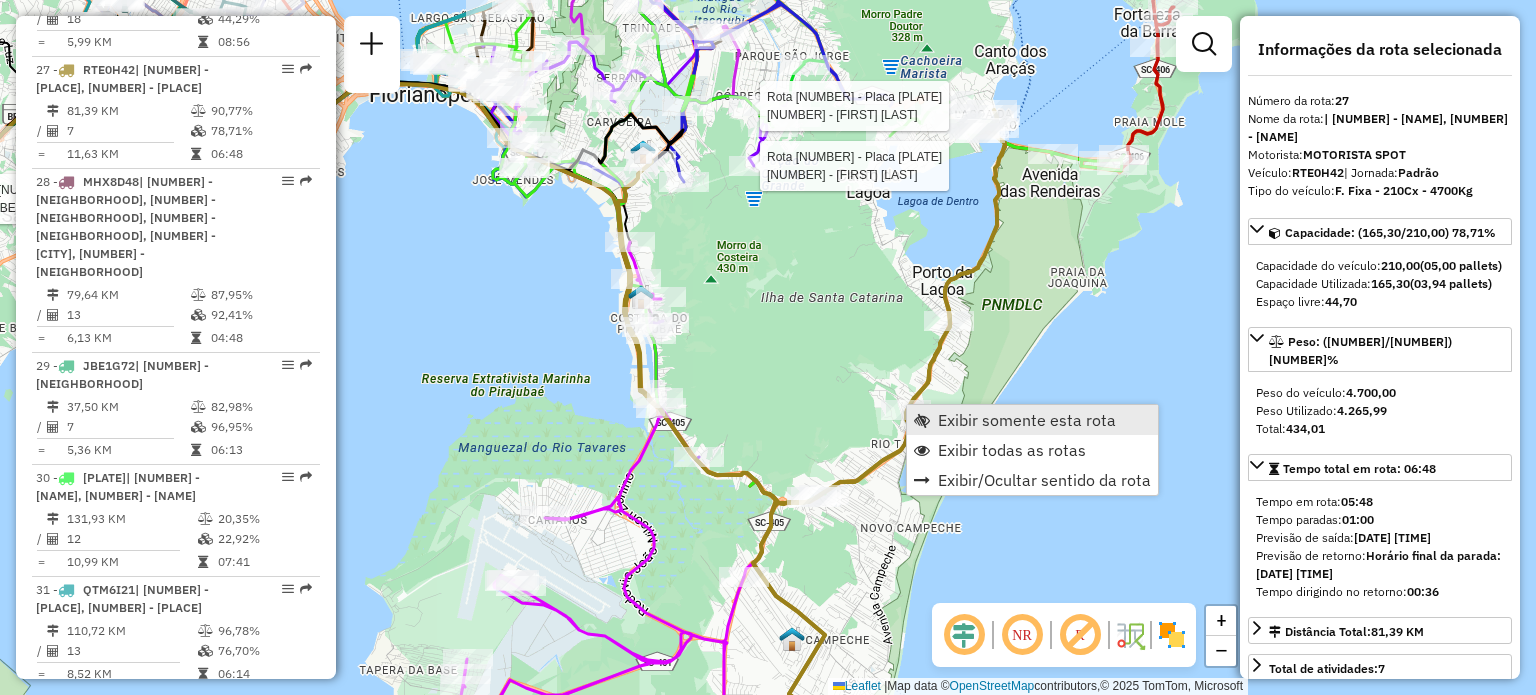 click on "Exibir somente esta rota" at bounding box center (1032, 420) 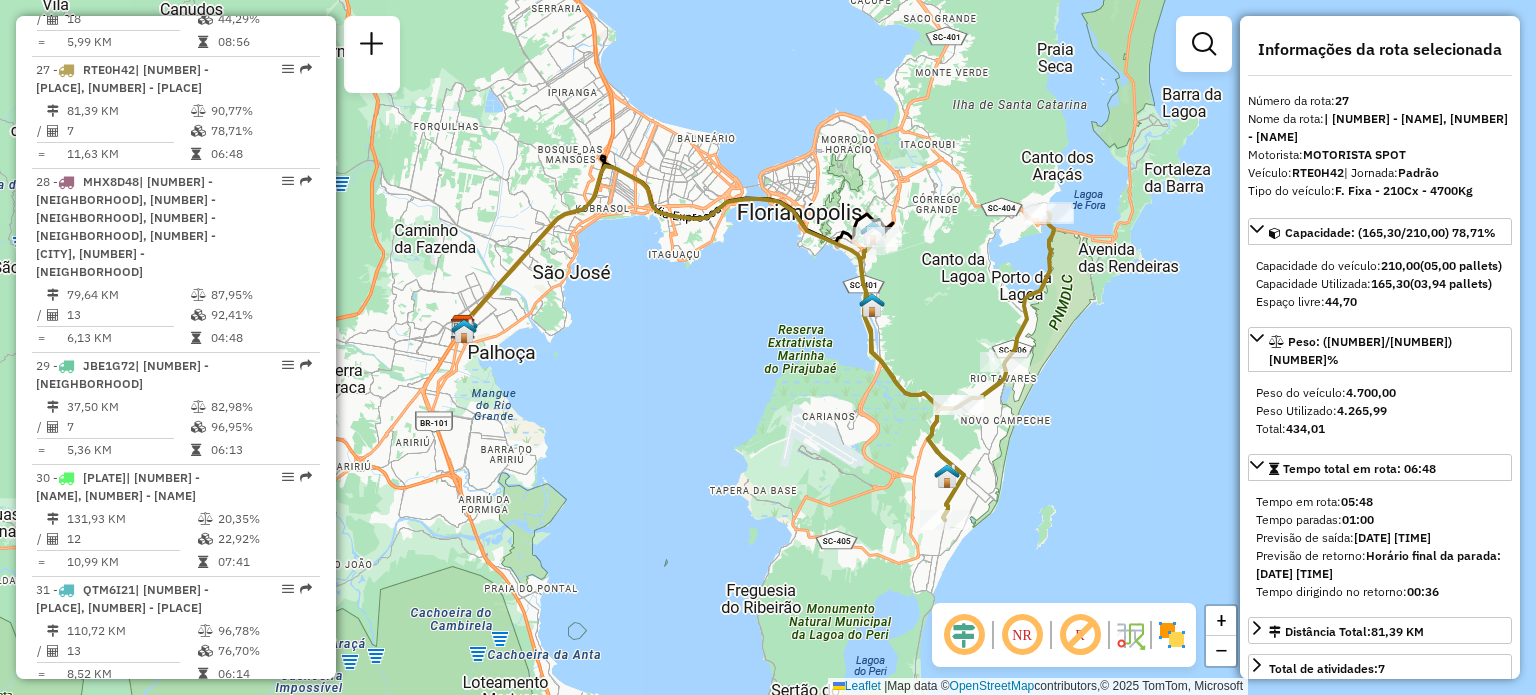 drag, startPoint x: 938, startPoint y: 358, endPoint x: 837, endPoint y: 319, distance: 108.26819 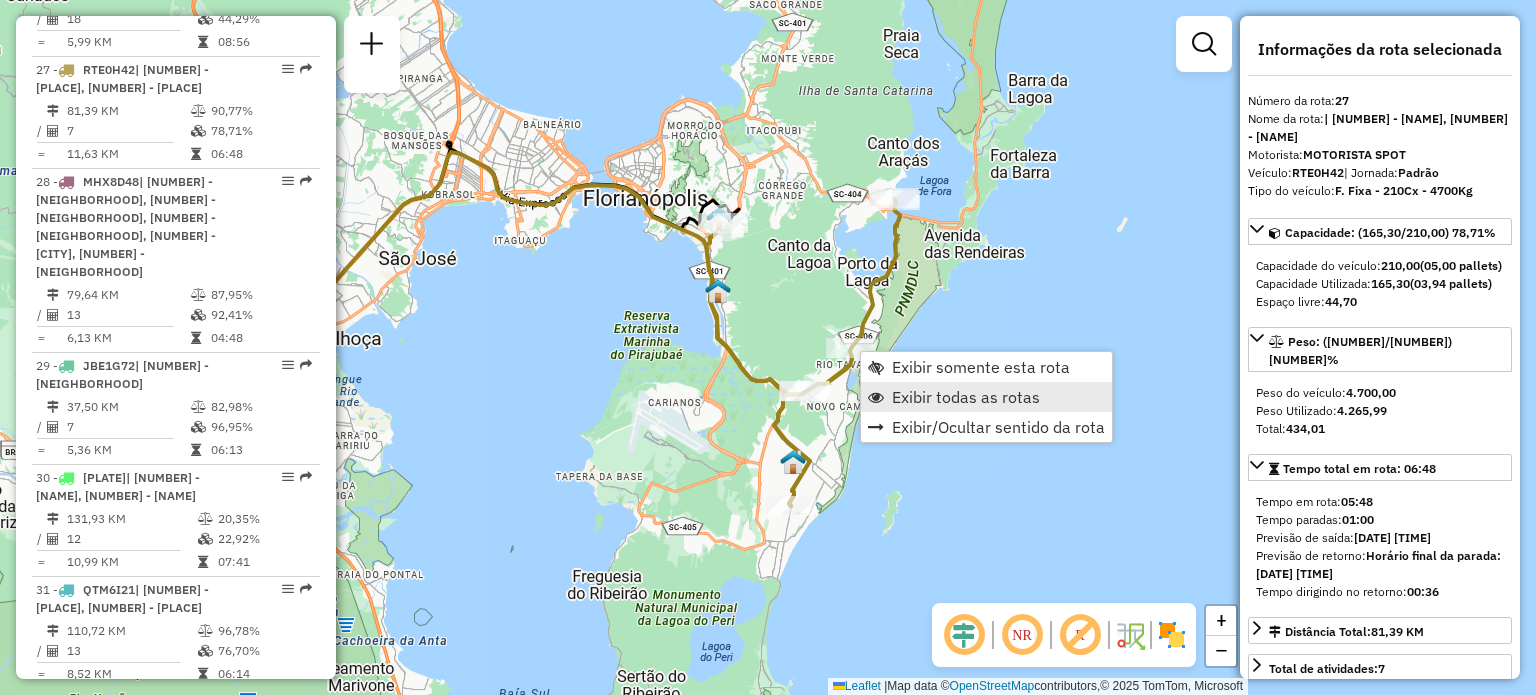 click on "Exibir todas as rotas" at bounding box center [966, 397] 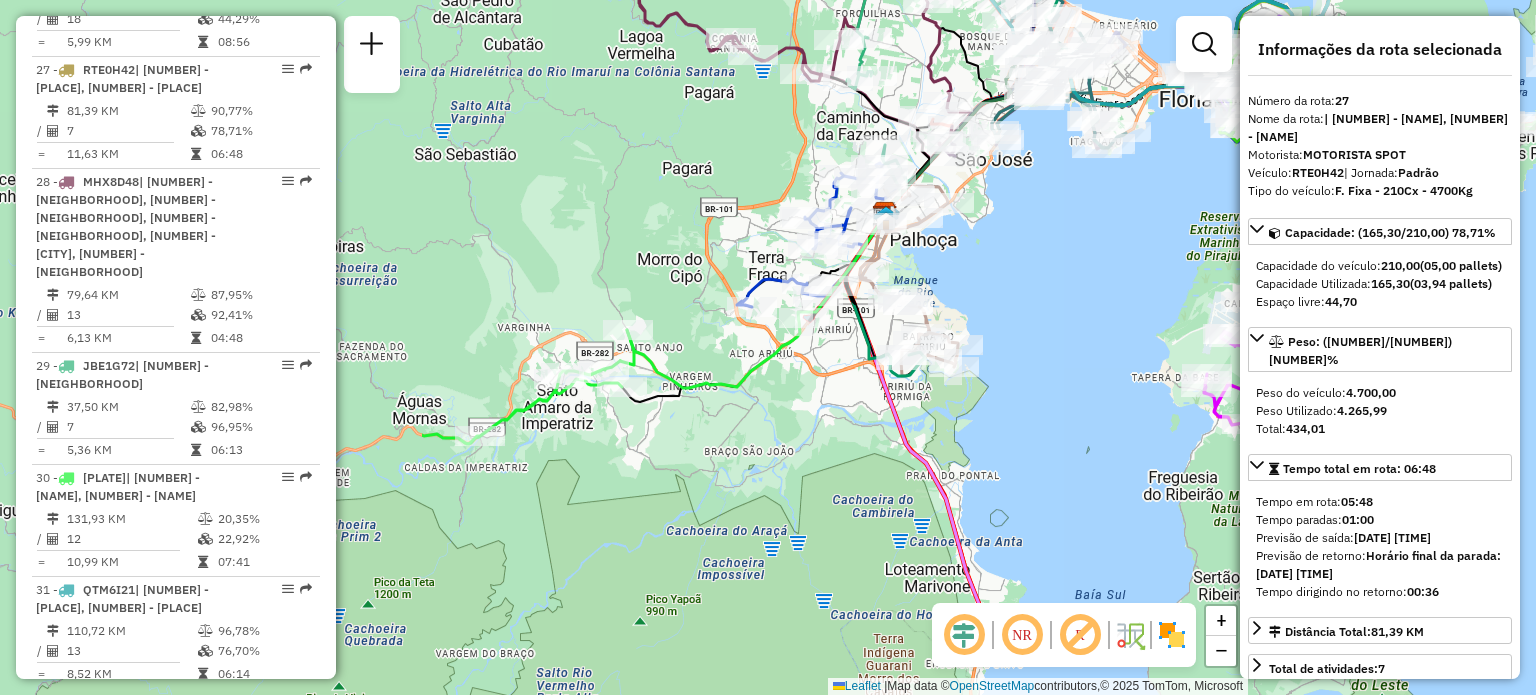 drag, startPoint x: 469, startPoint y: 351, endPoint x: 1036, endPoint y: 253, distance: 575.4068 